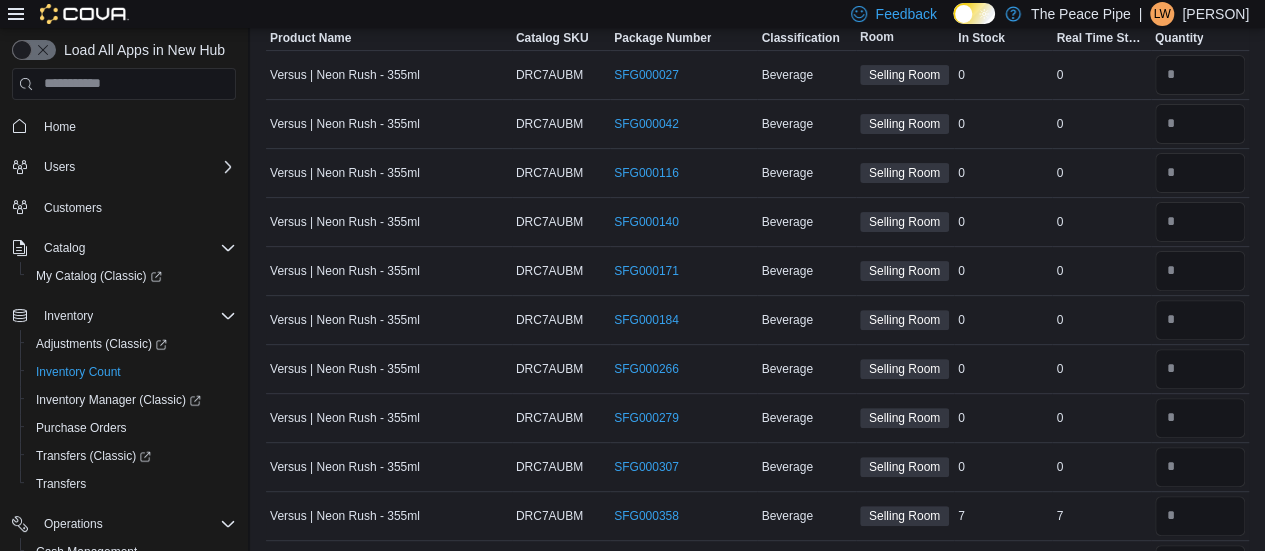 scroll, scrollTop: 0, scrollLeft: 0, axis: both 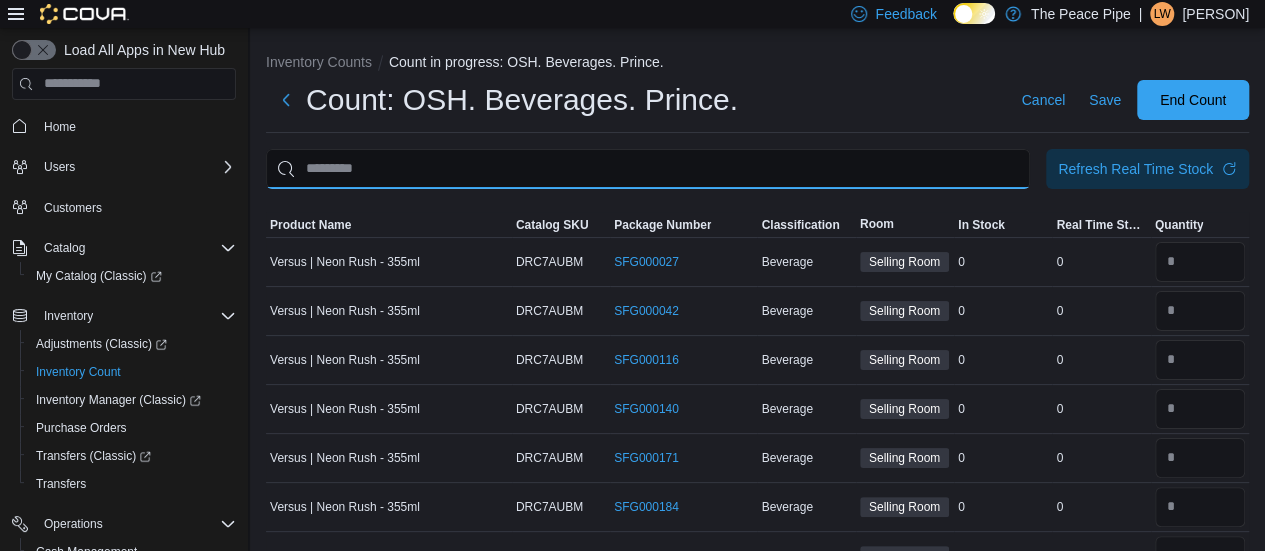click at bounding box center [648, 169] 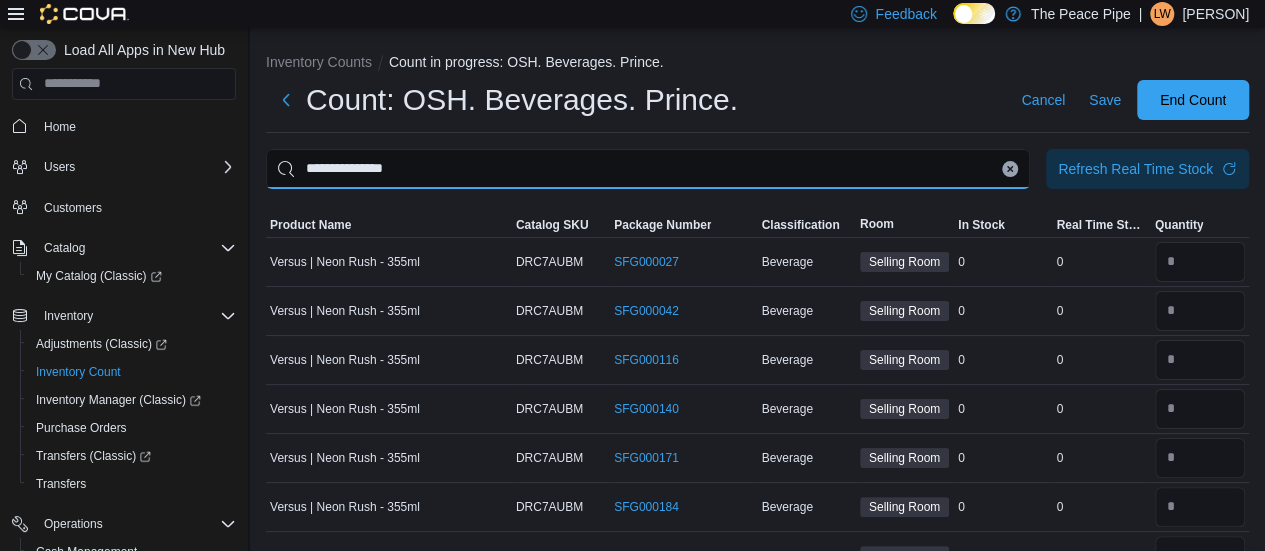 type on "**********" 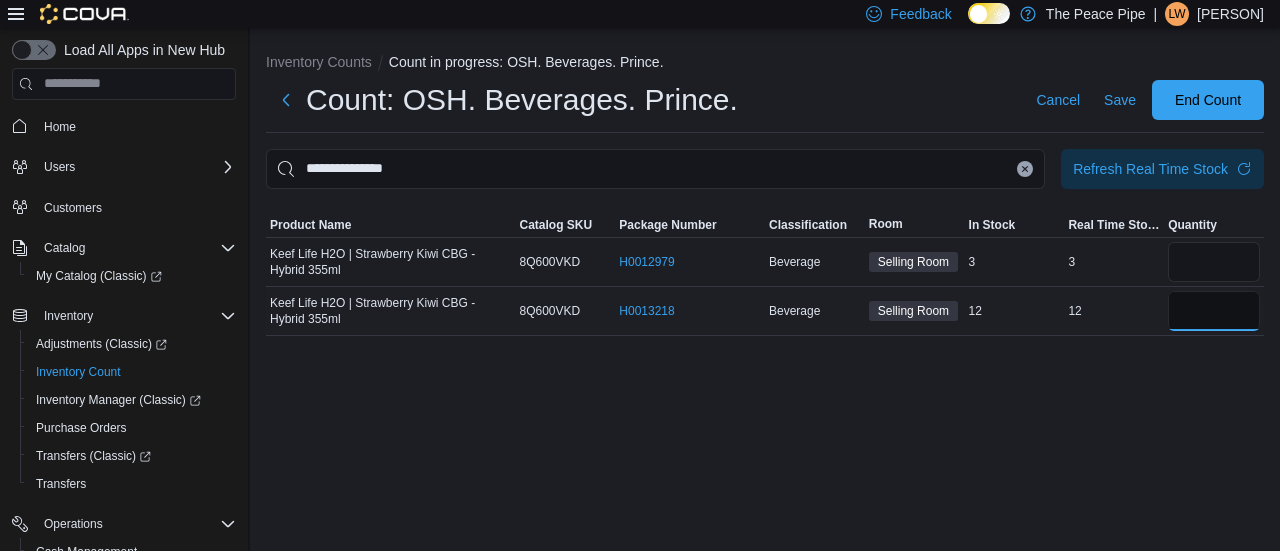 click at bounding box center [1214, 311] 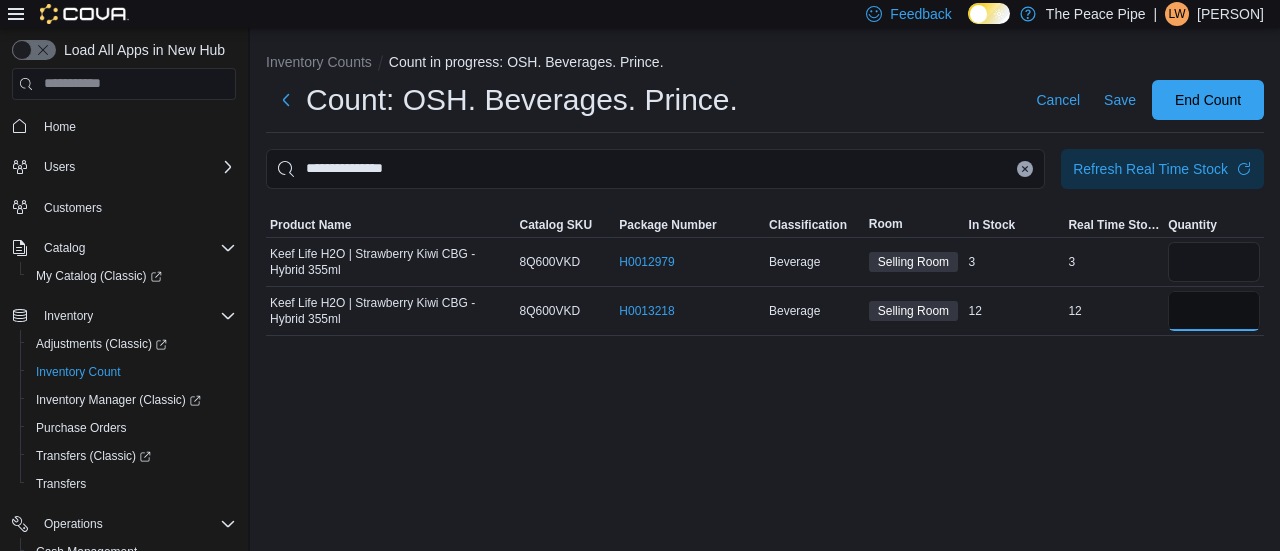 type on "*" 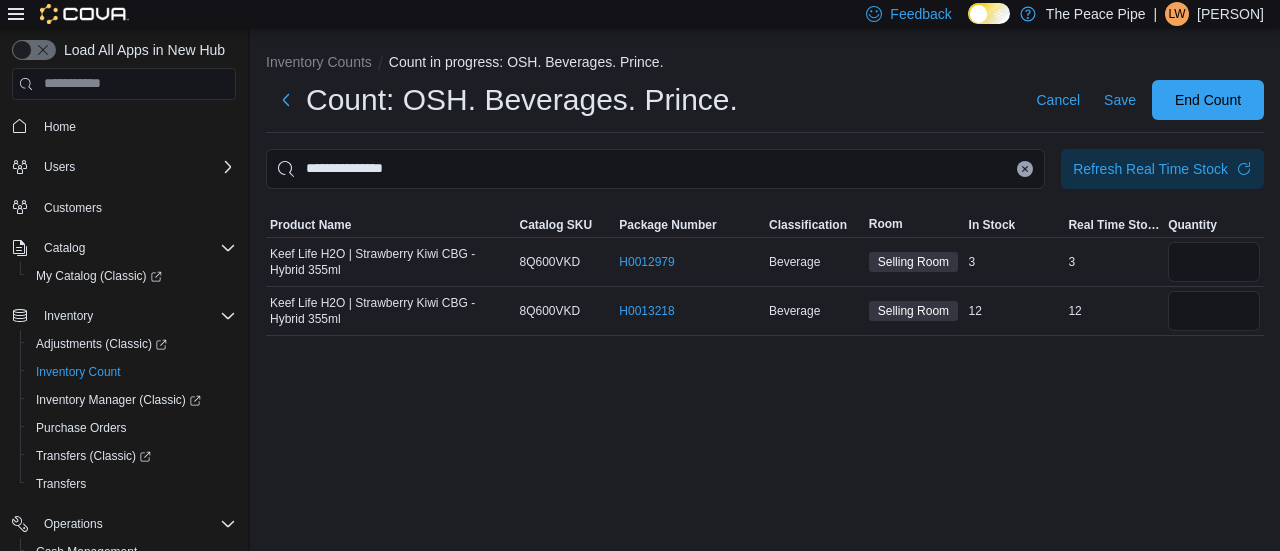 type 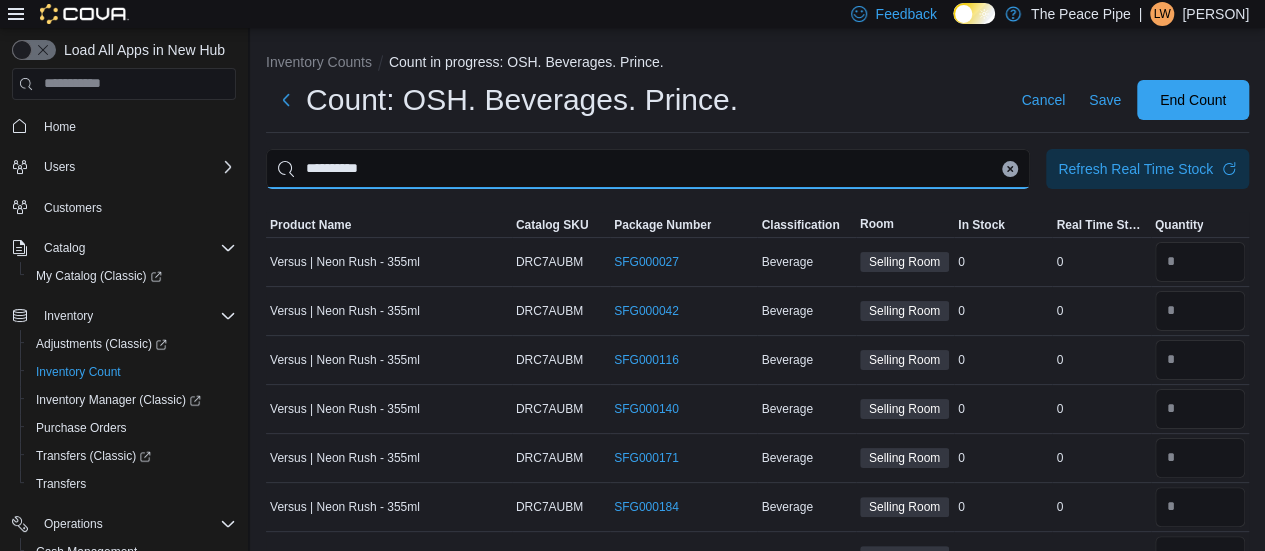 type on "**********" 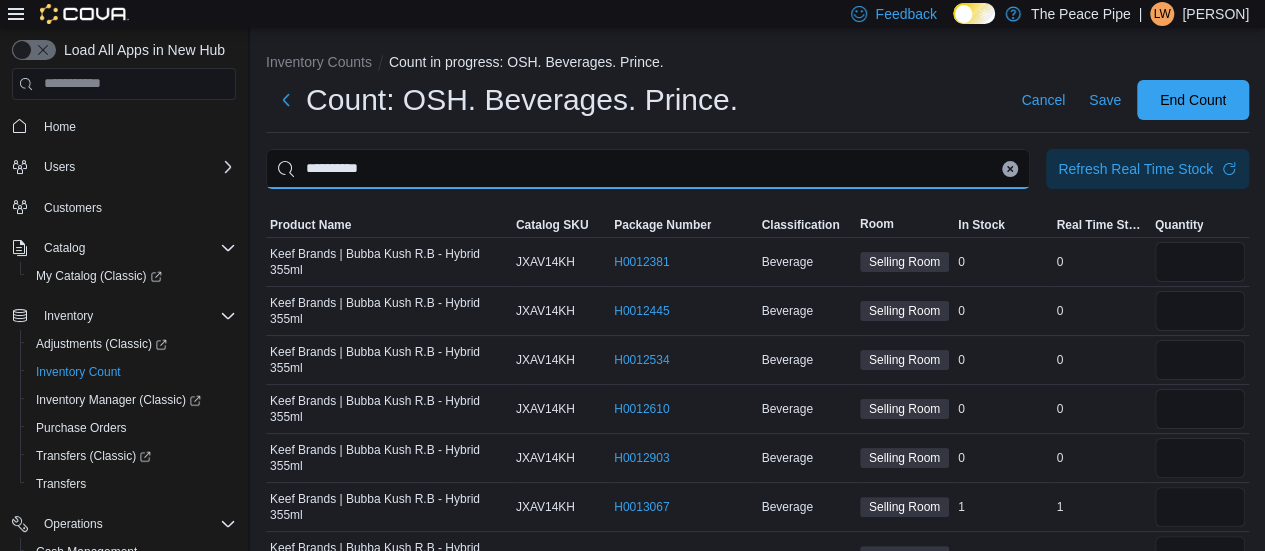scroll, scrollTop: 42, scrollLeft: 0, axis: vertical 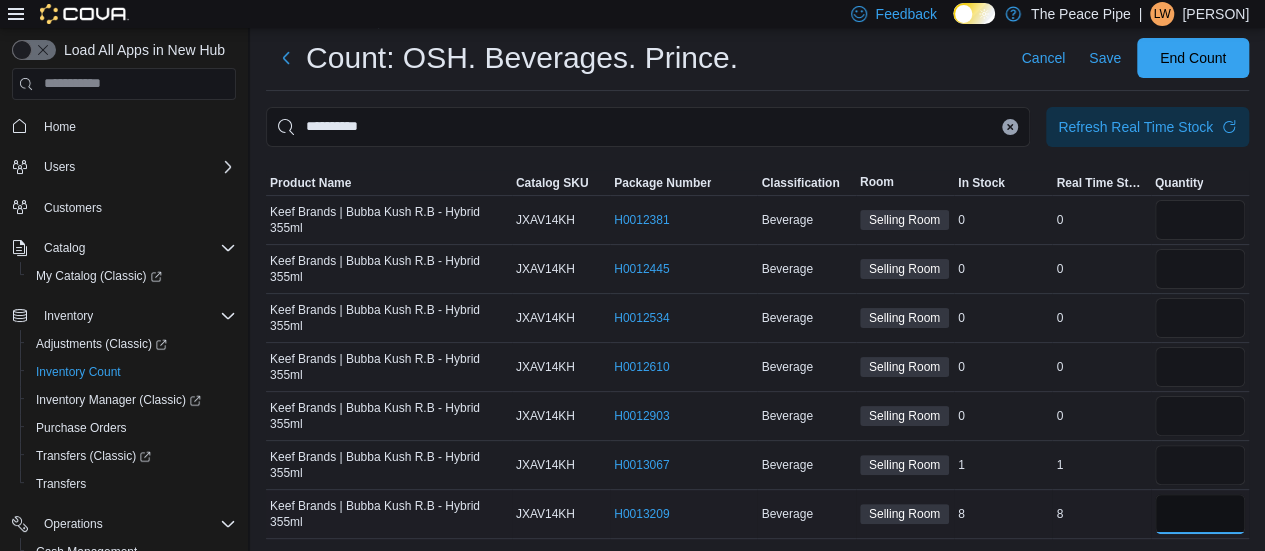 click at bounding box center [1200, 514] 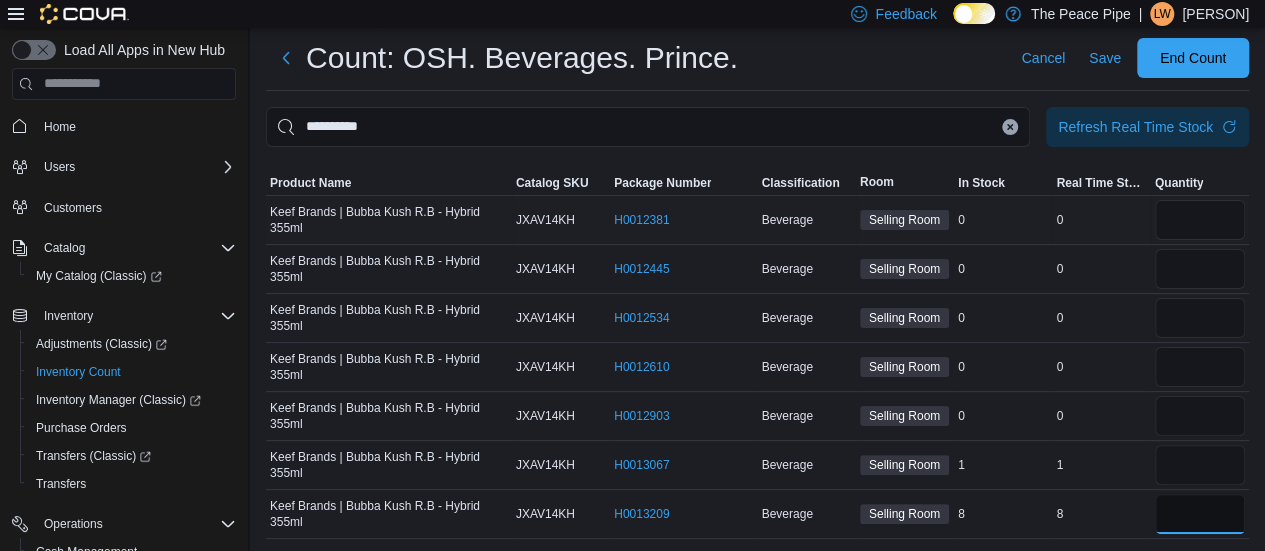 type on "*" 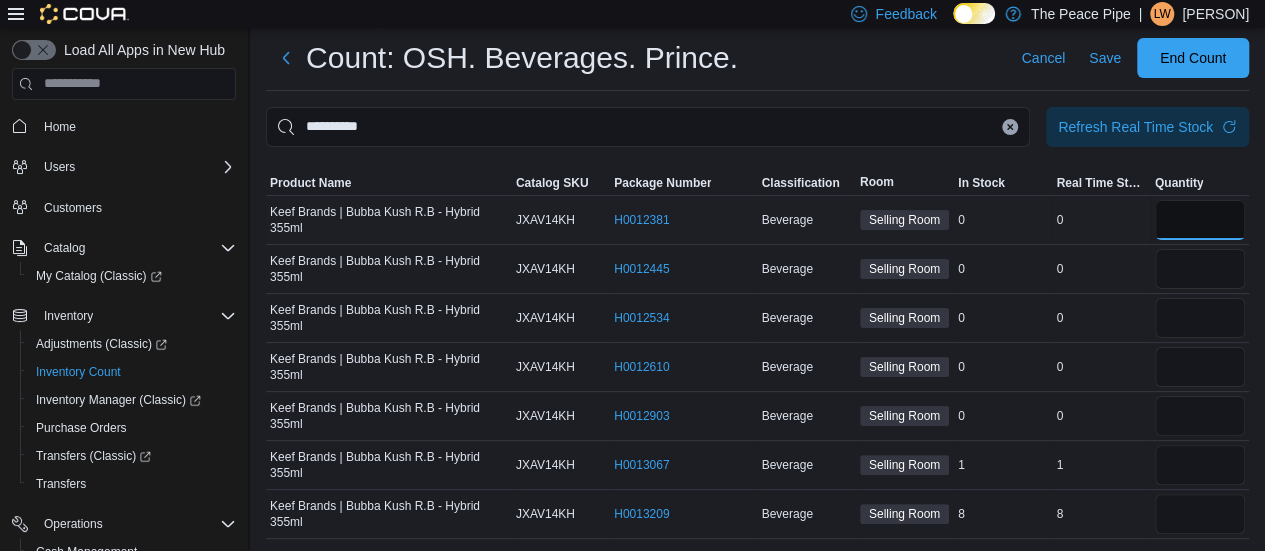 type 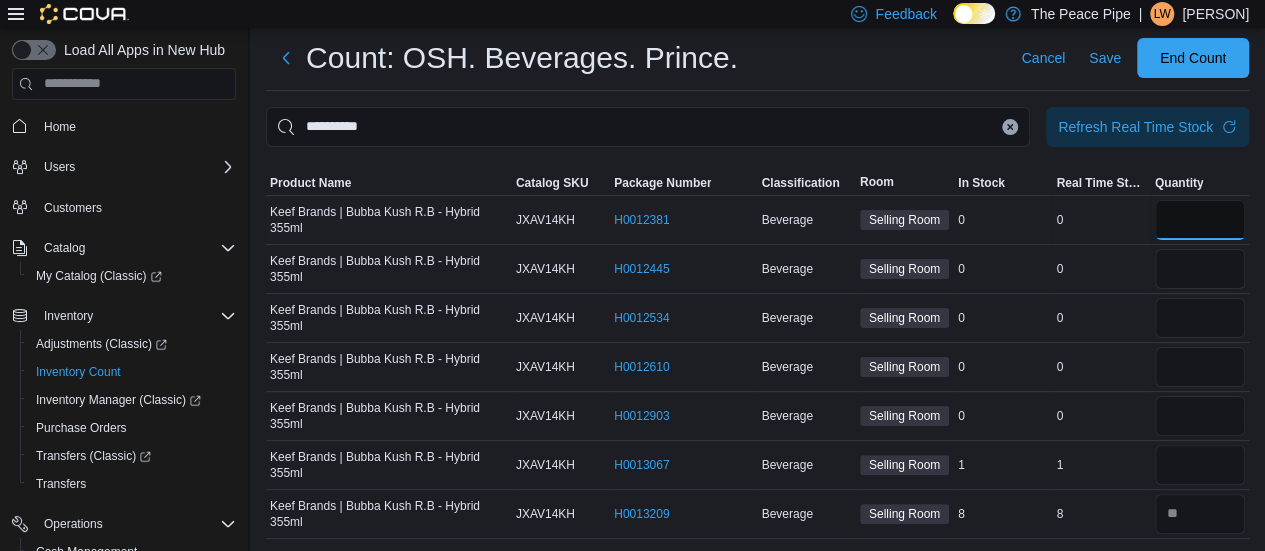 click at bounding box center [1200, 220] 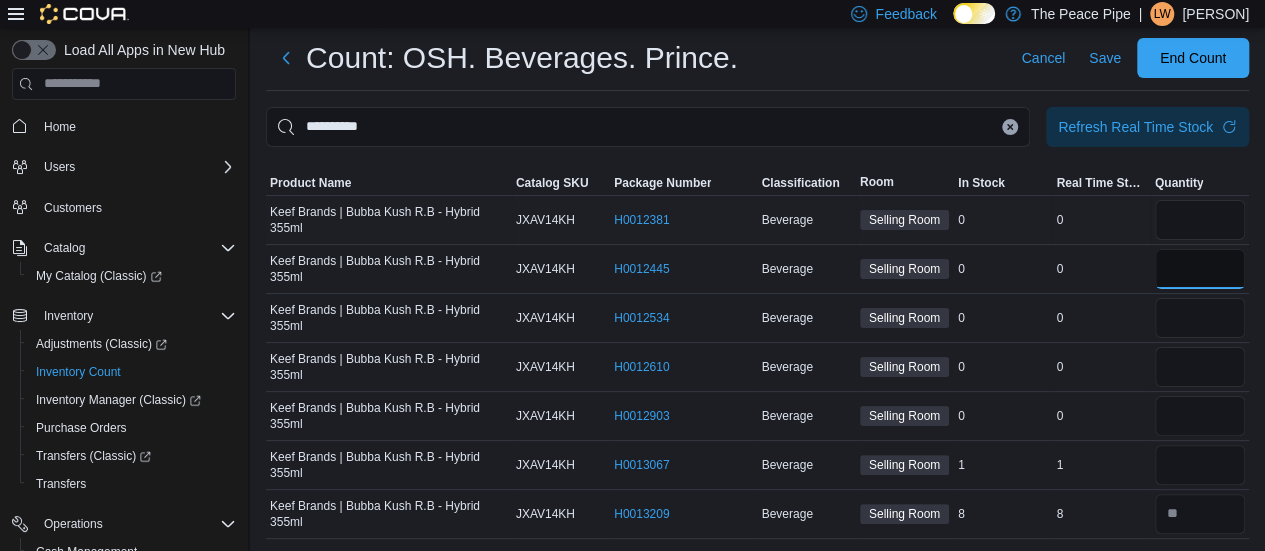 type 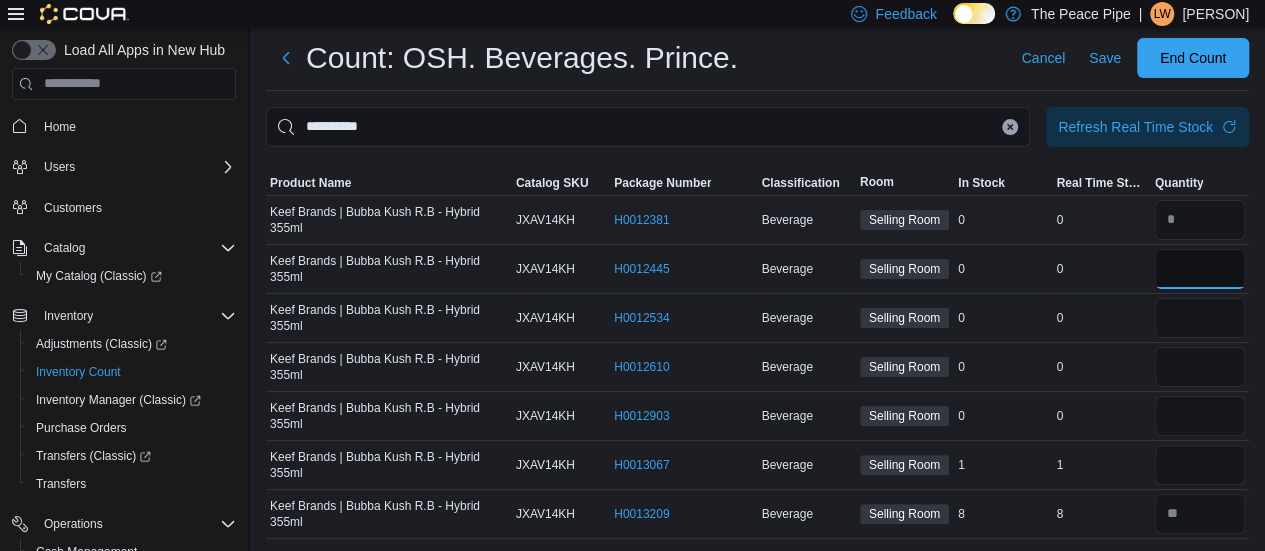 type on "*" 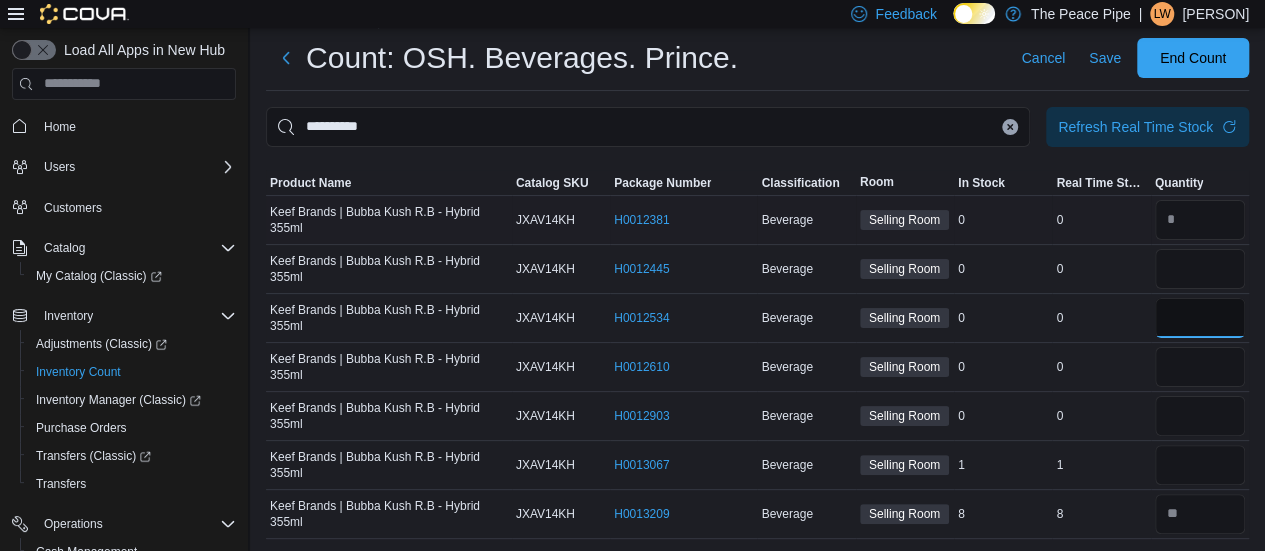 type 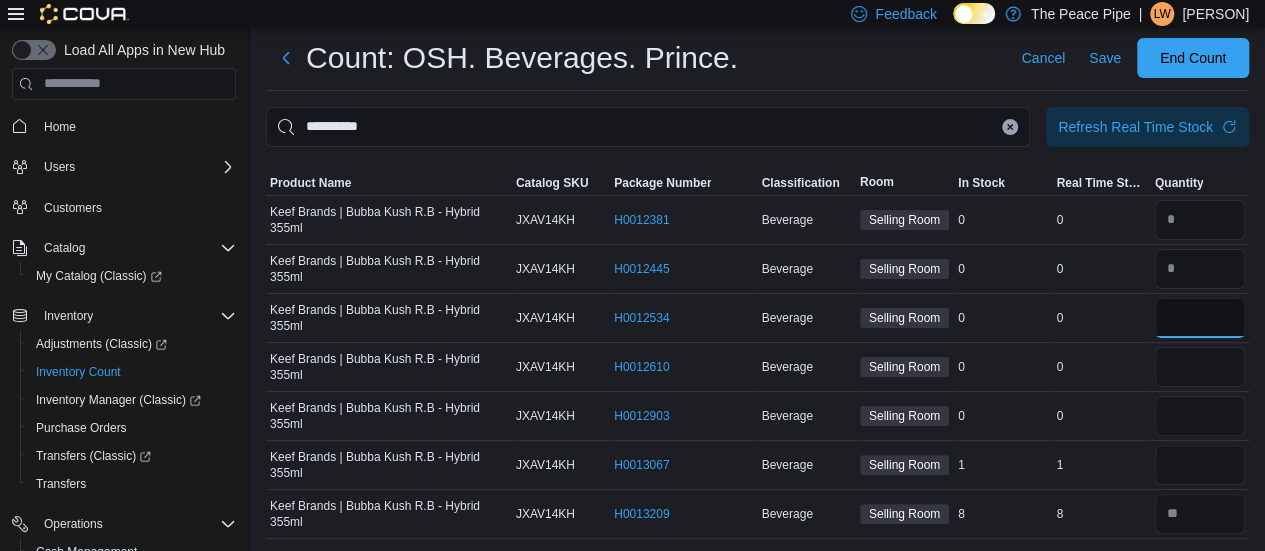 type on "*" 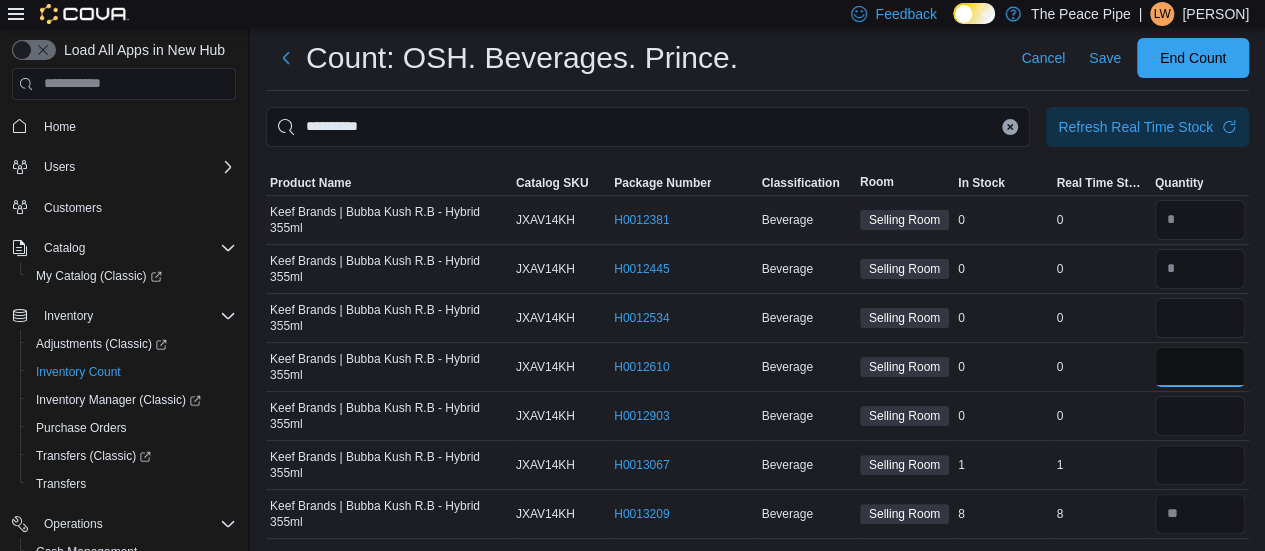 type 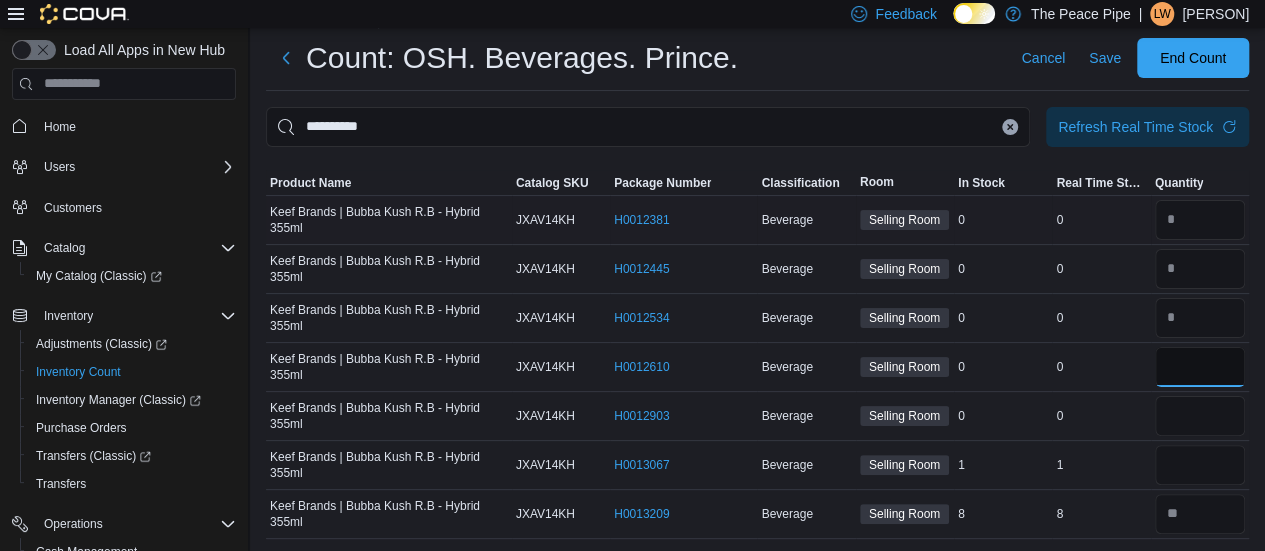 type on "*" 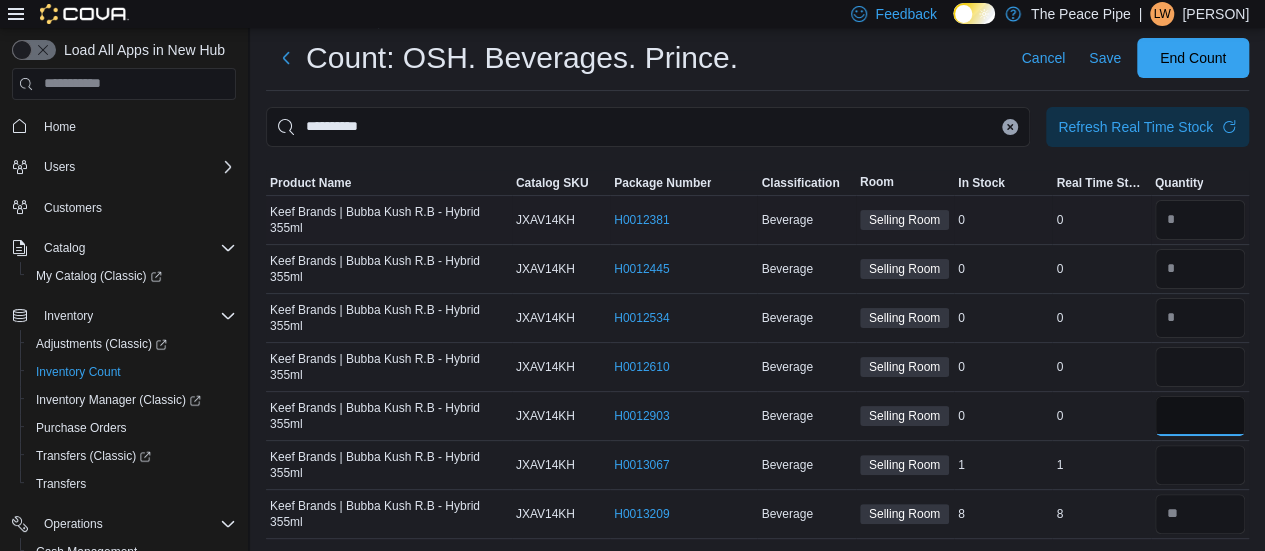 type 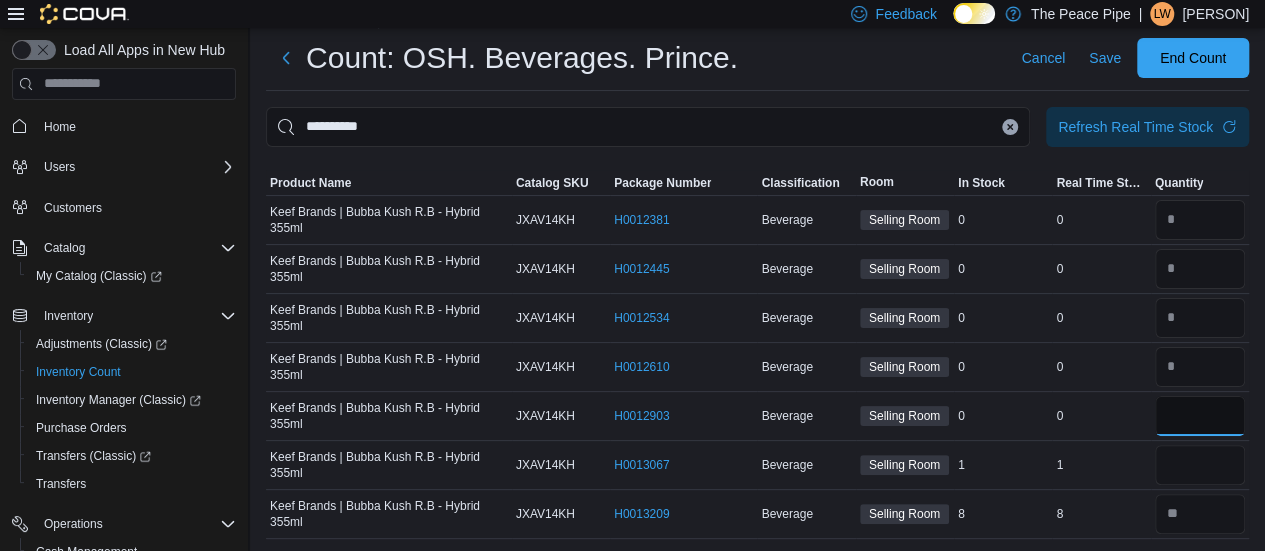 type on "*" 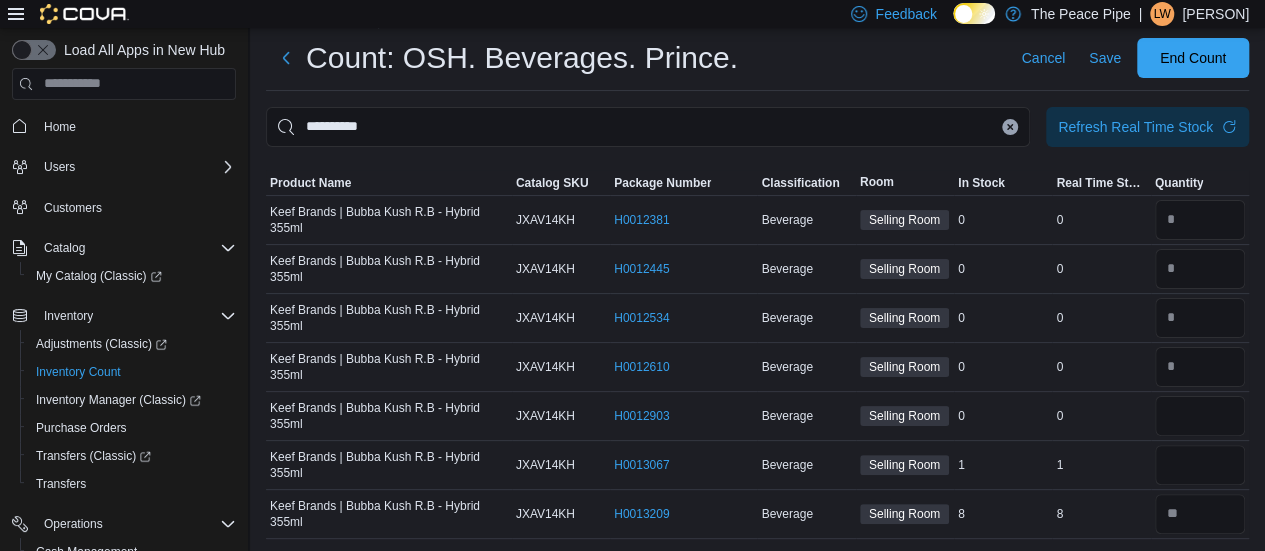 type 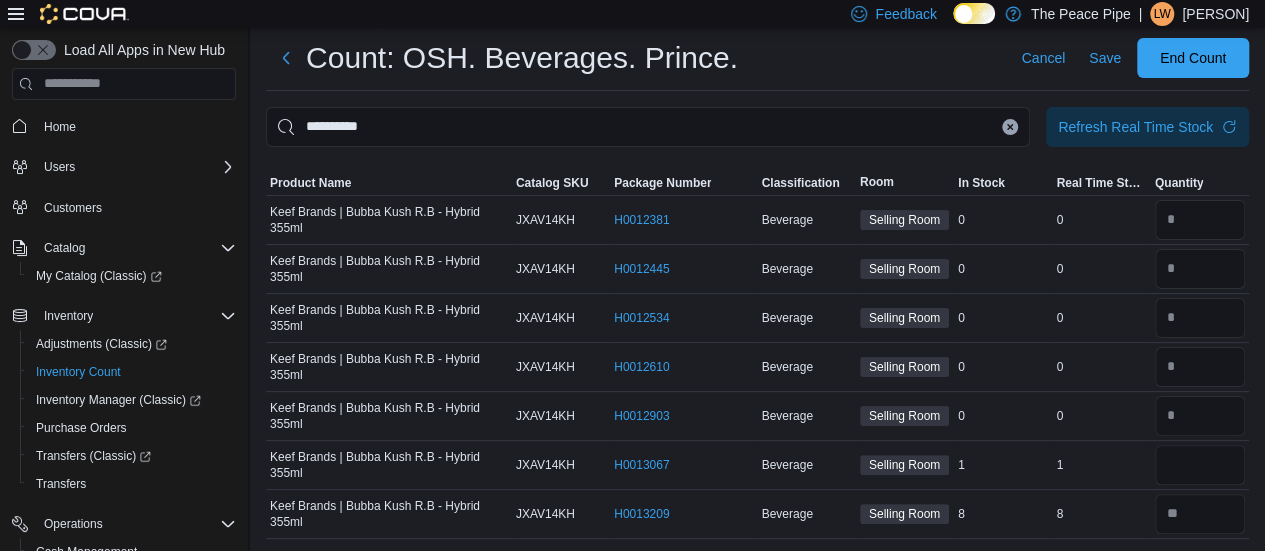 click at bounding box center [1010, 127] 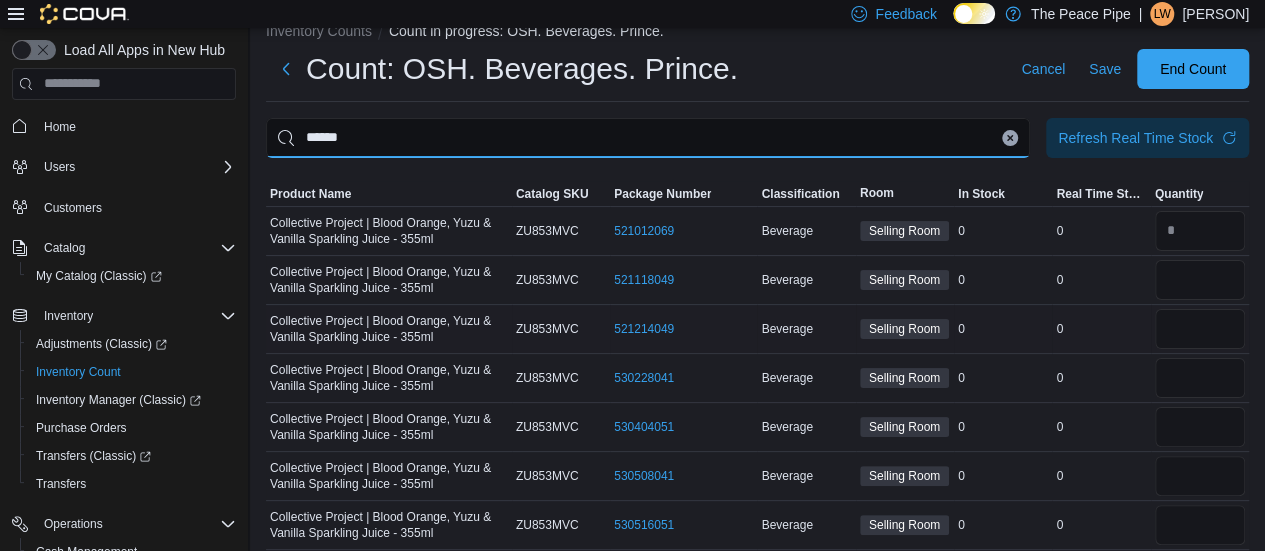 scroll, scrollTop: 0, scrollLeft: 0, axis: both 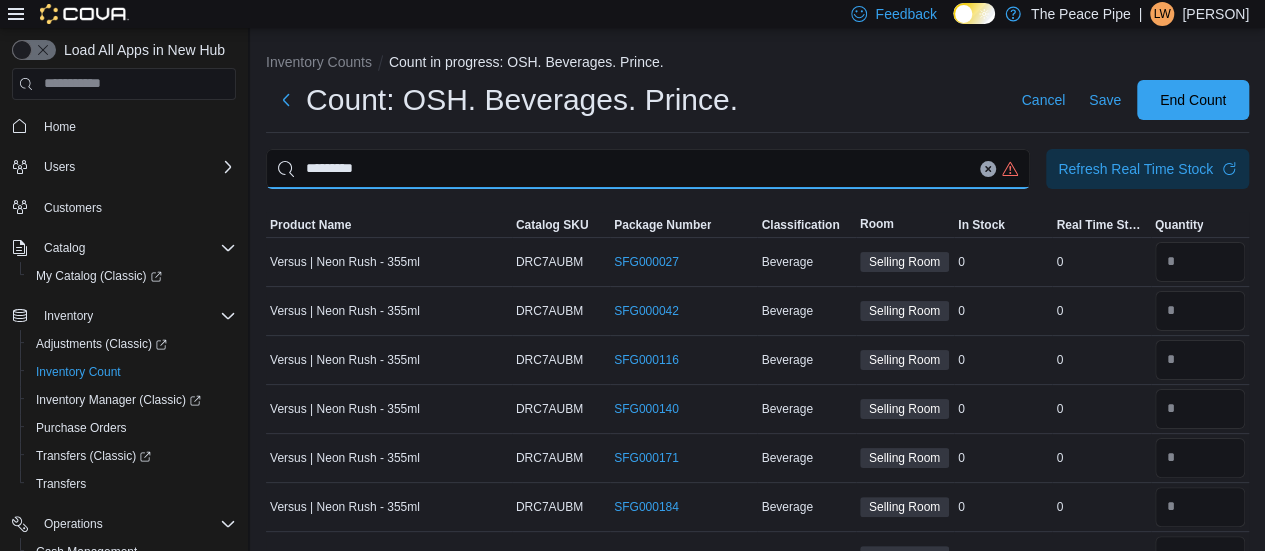 click on "********" at bounding box center (648, 169) 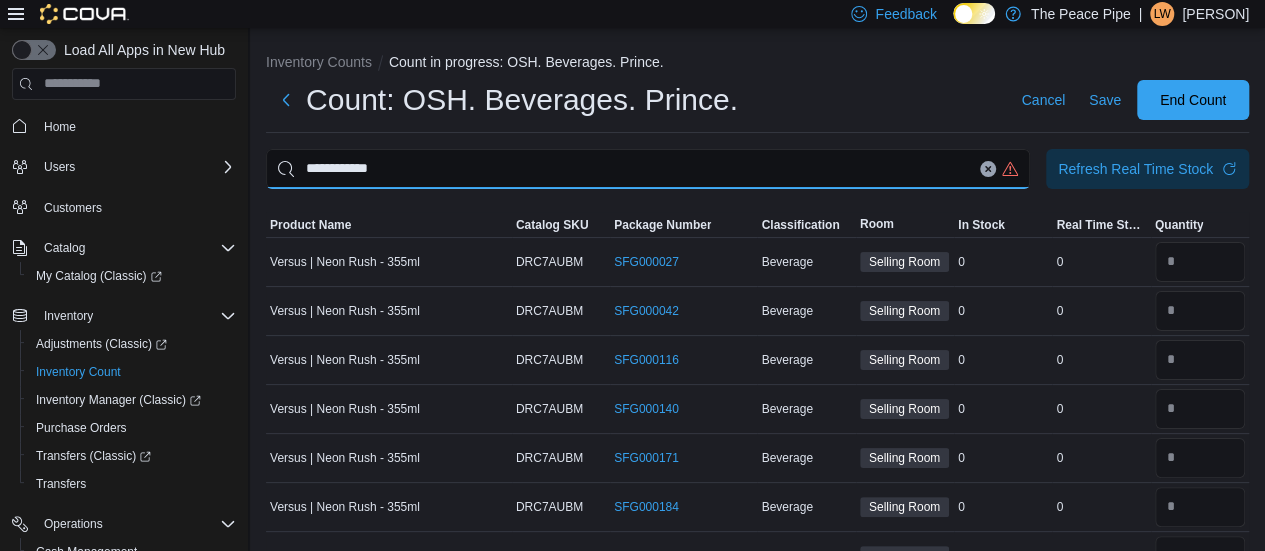 type on "**********" 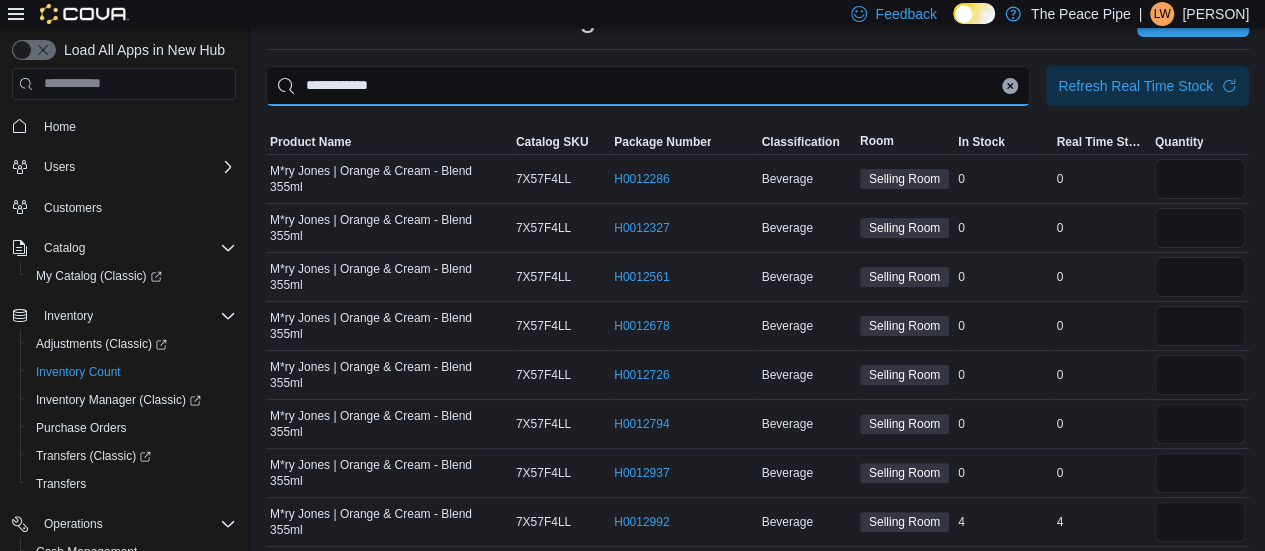 scroll, scrollTop: 139, scrollLeft: 0, axis: vertical 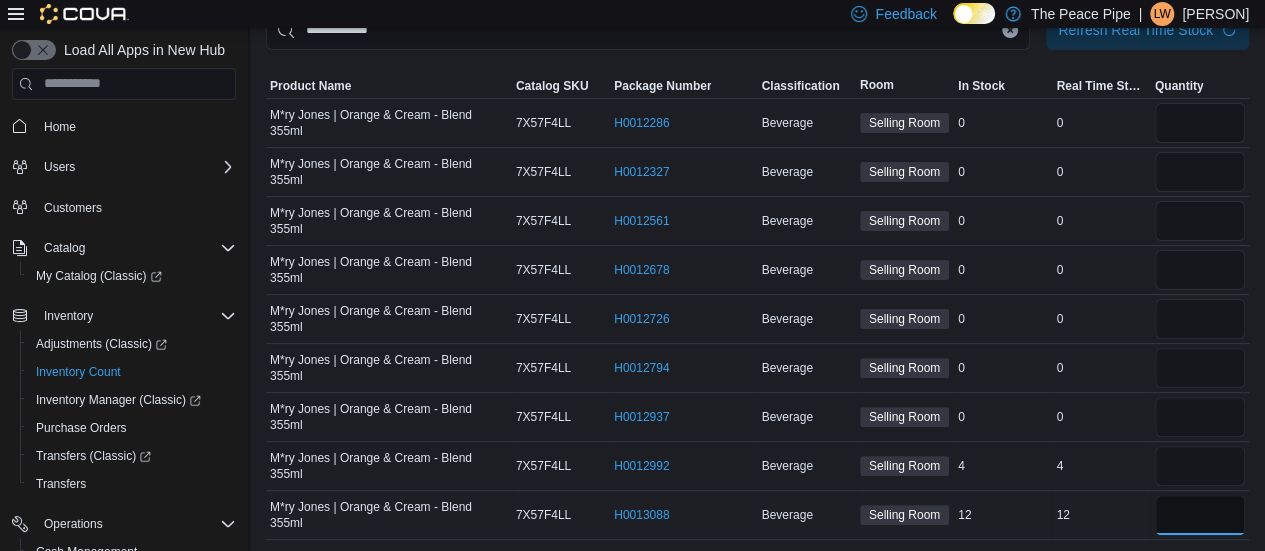 click at bounding box center [1200, 515] 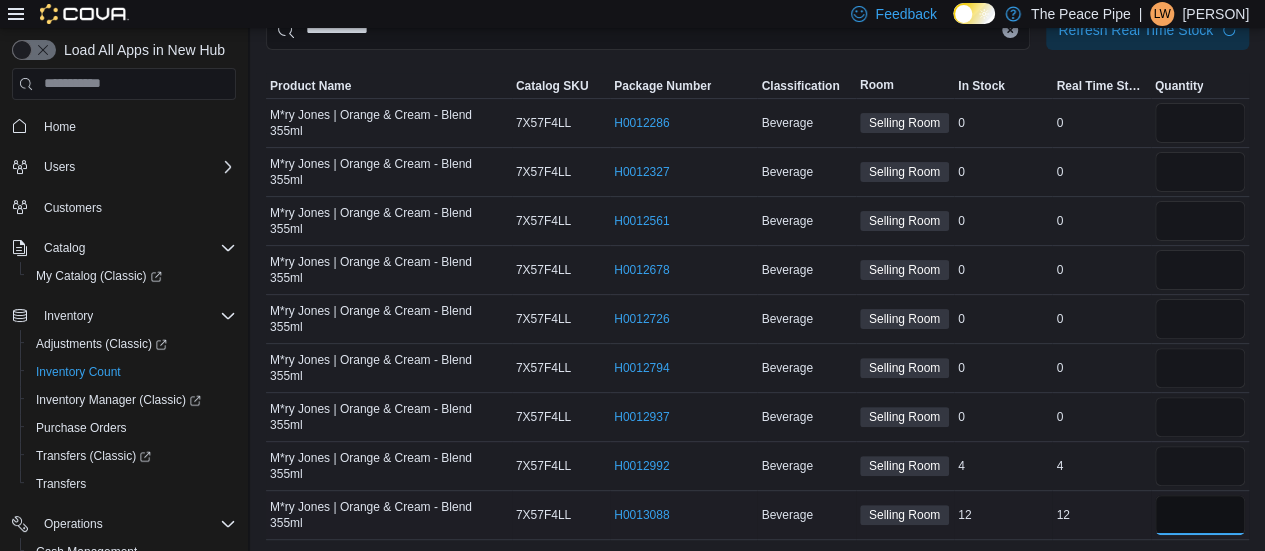 type on "*" 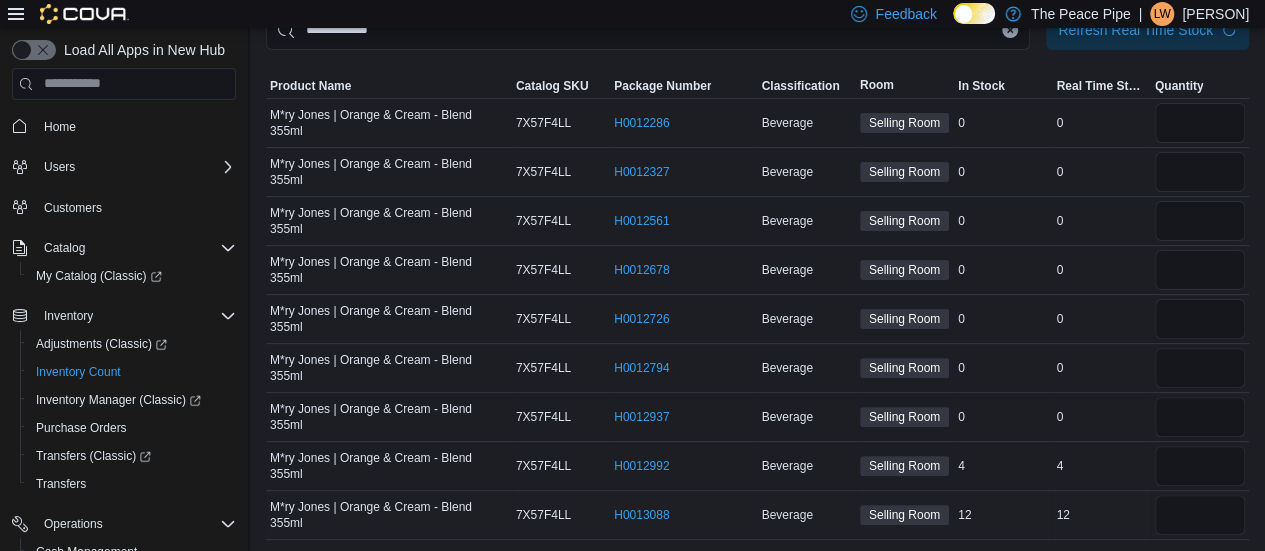 type 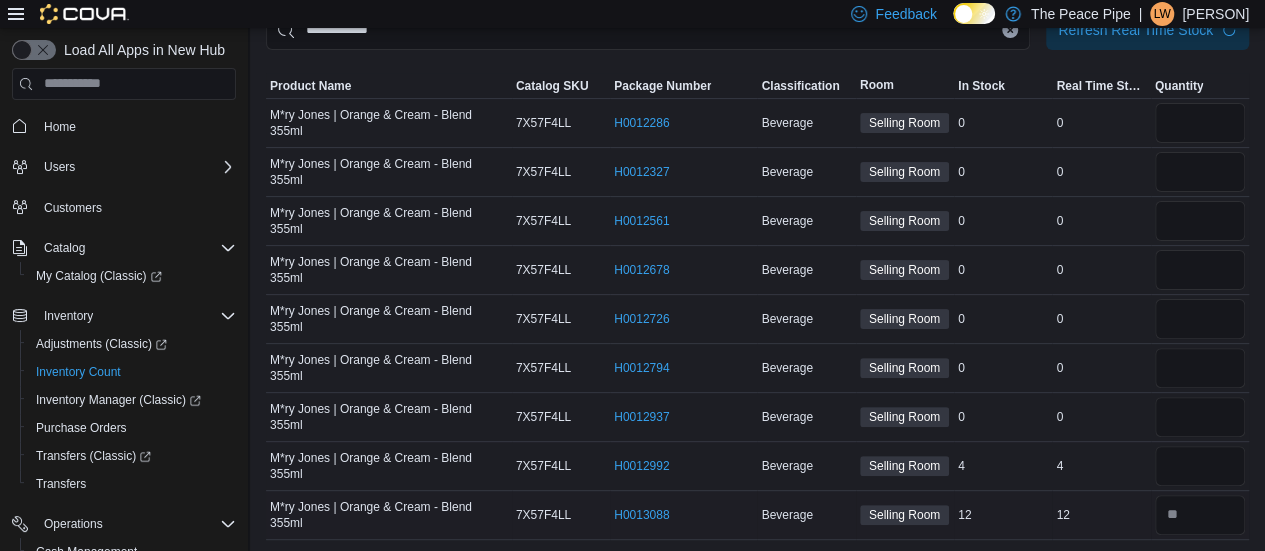 scroll, scrollTop: 0, scrollLeft: 0, axis: both 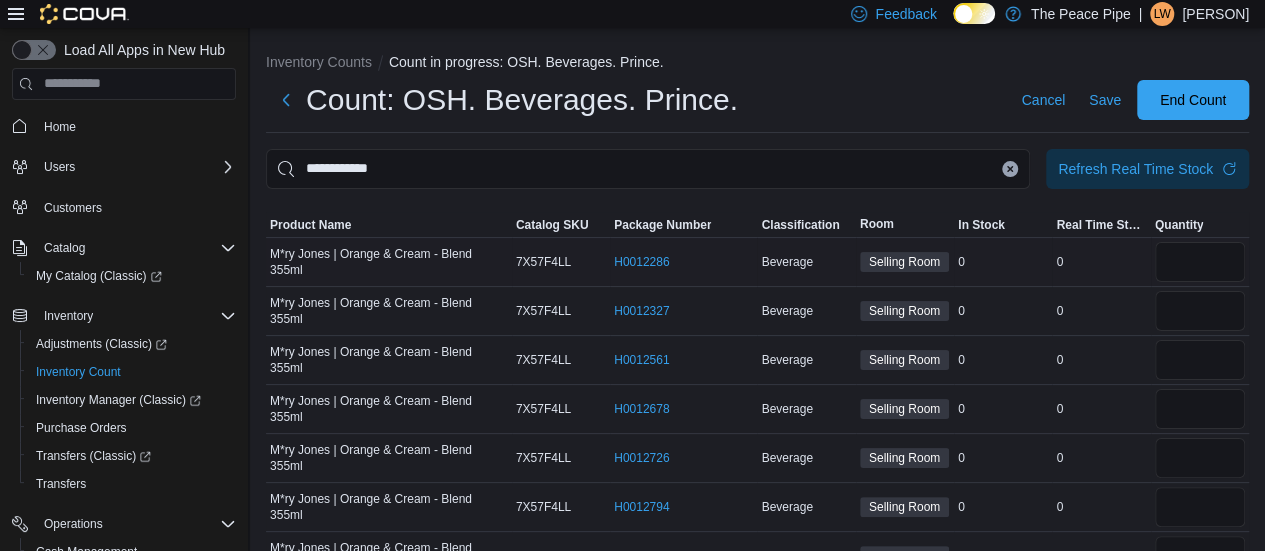 click at bounding box center (1200, 262) 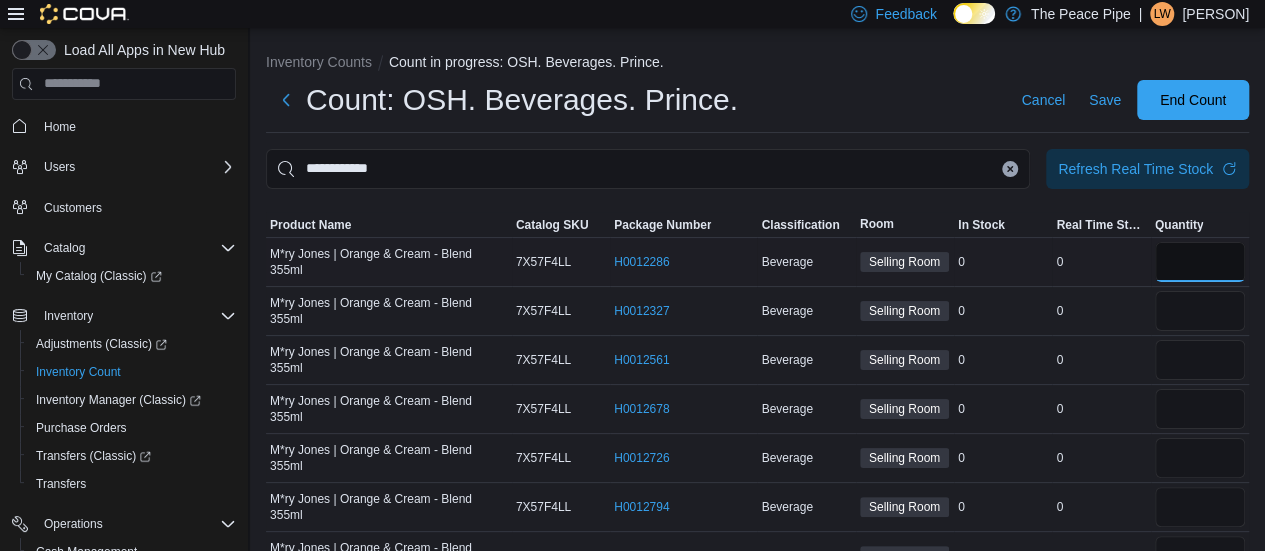 click at bounding box center (1200, 262) 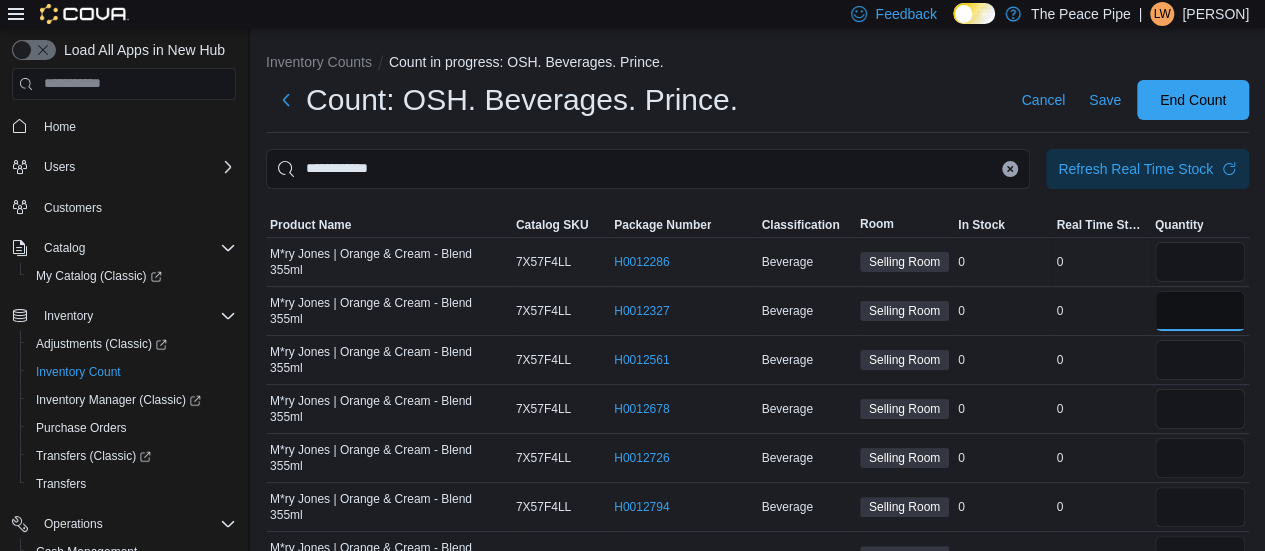 type 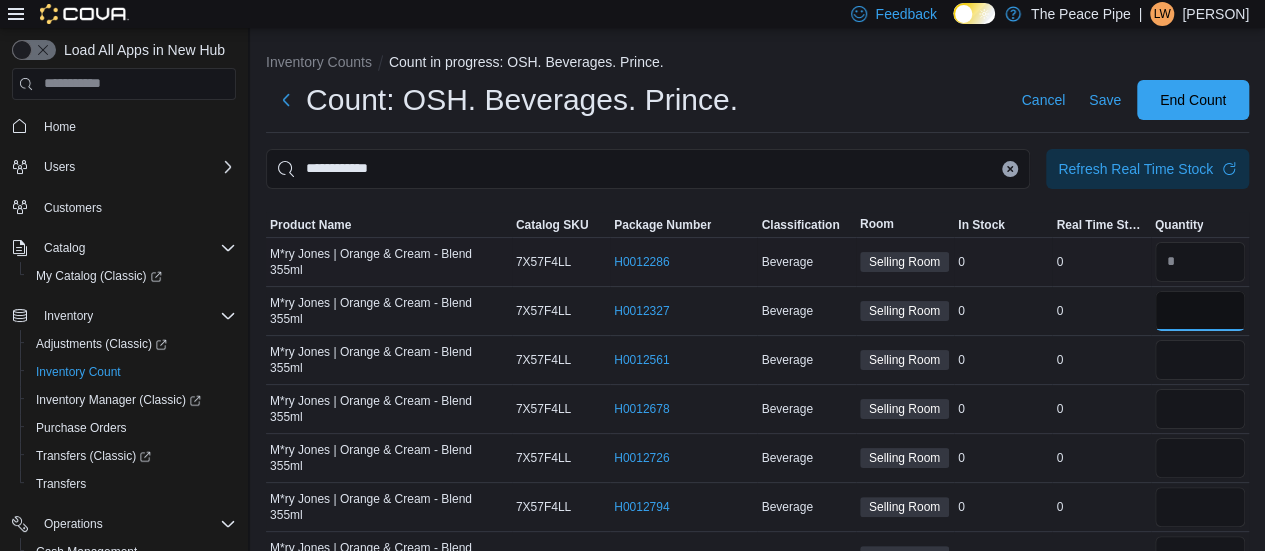 type on "*" 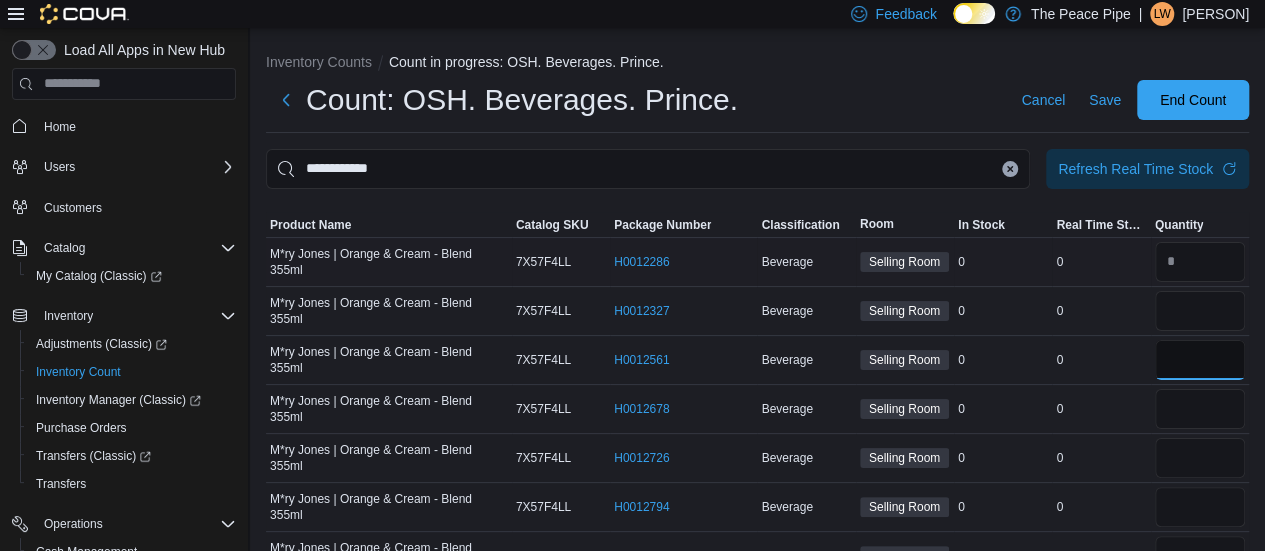 type 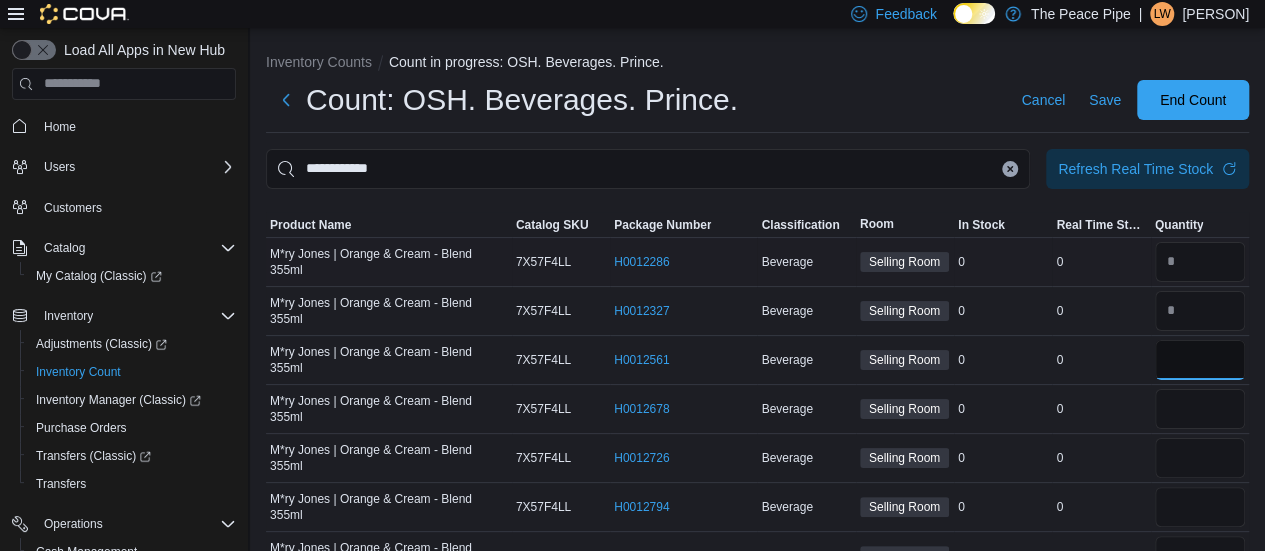 type on "*" 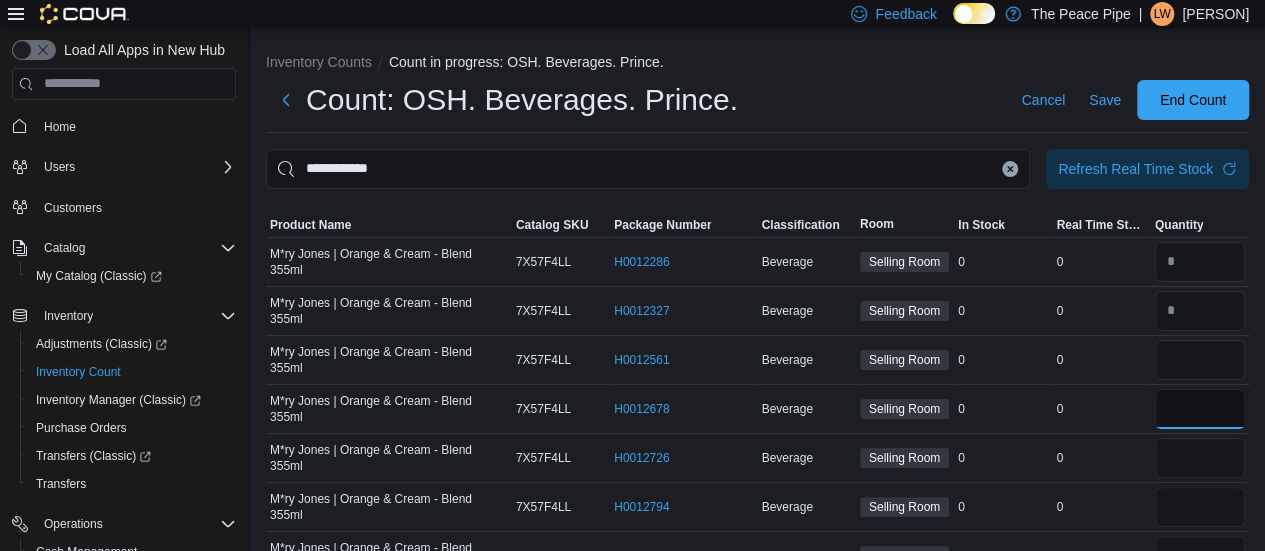 type 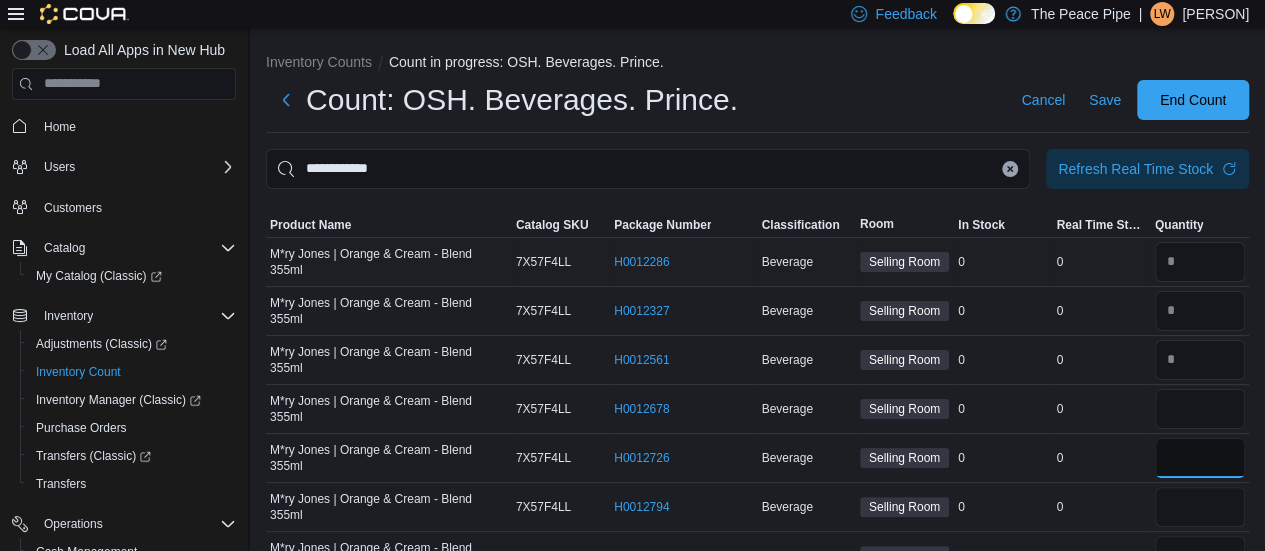 type on "*" 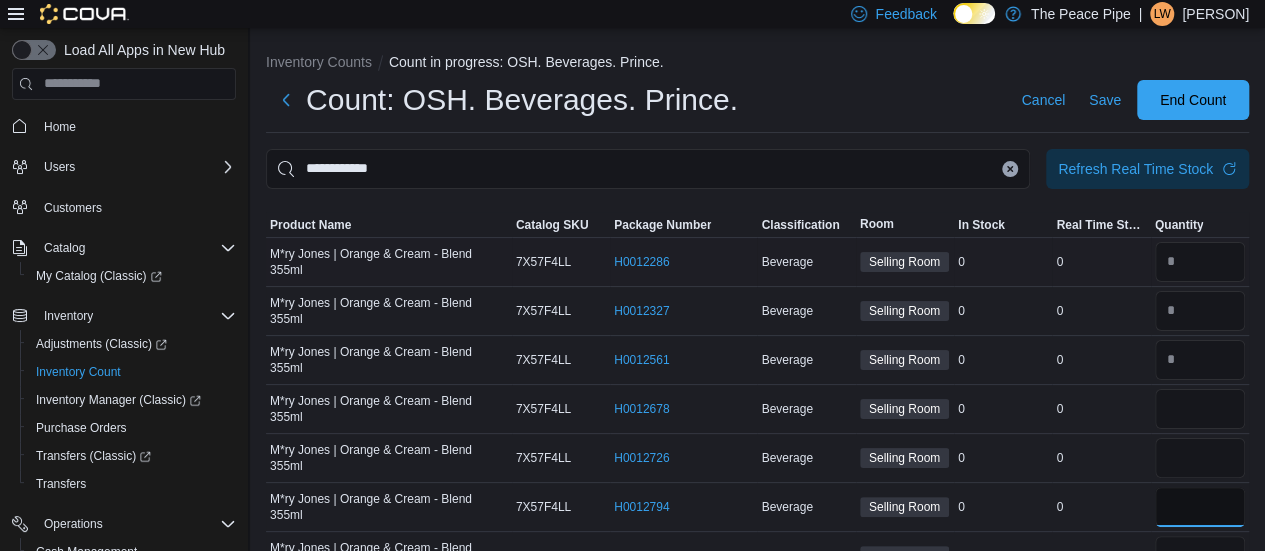 type 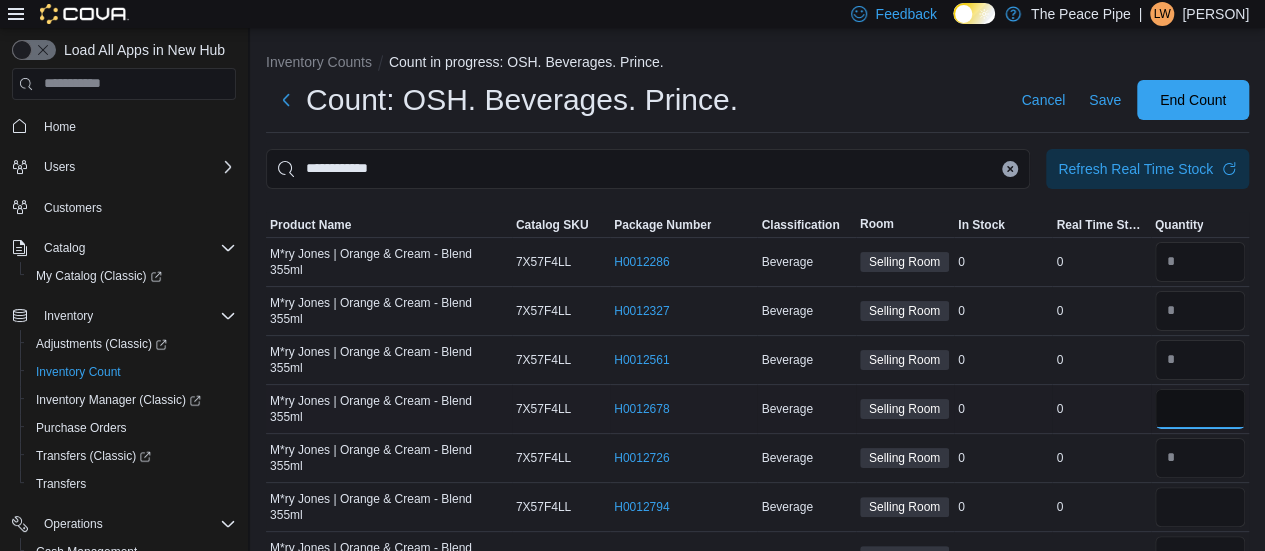 click at bounding box center (1200, 409) 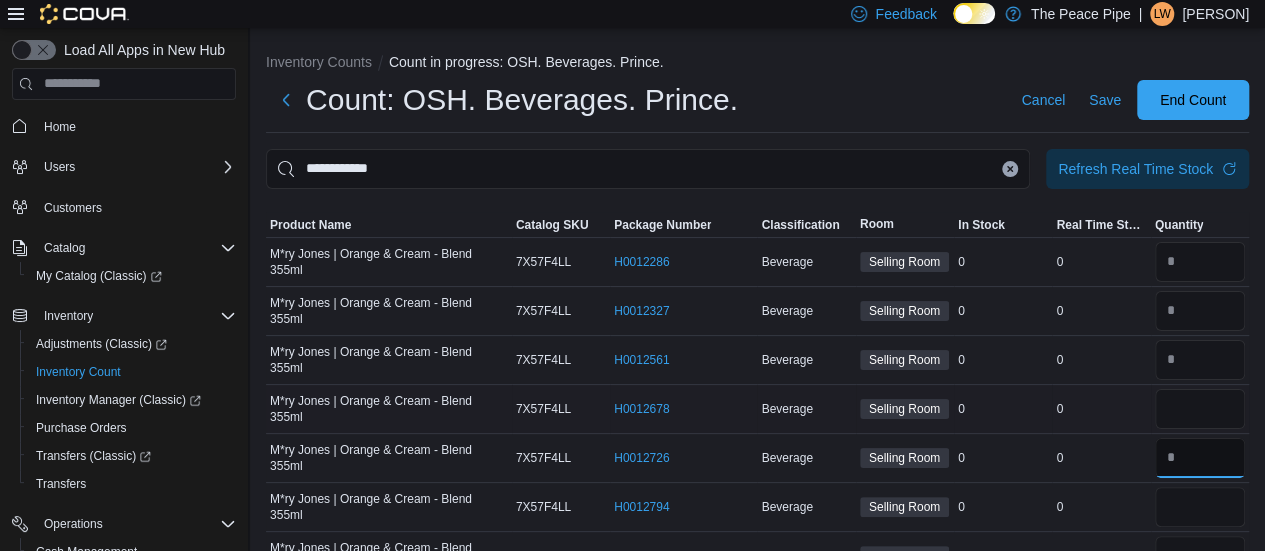 type 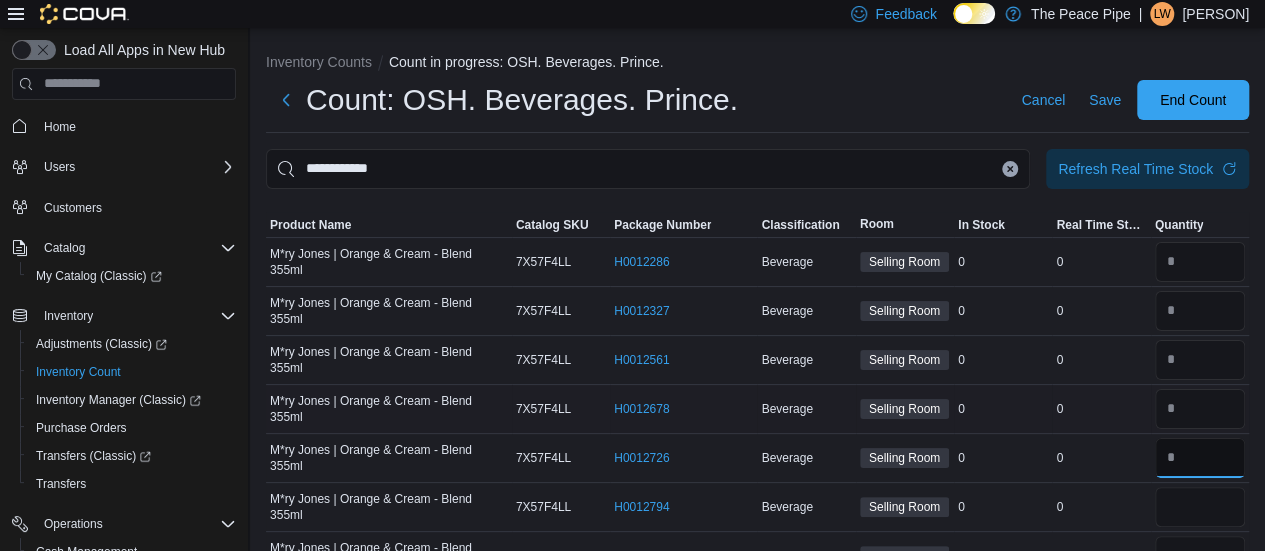 type on "*" 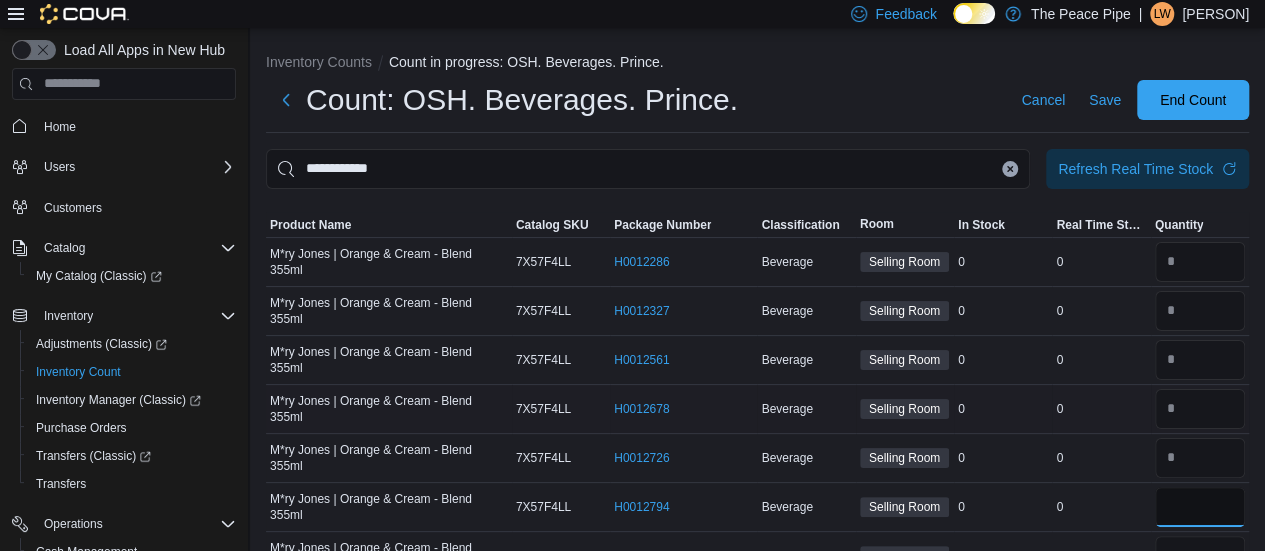 type 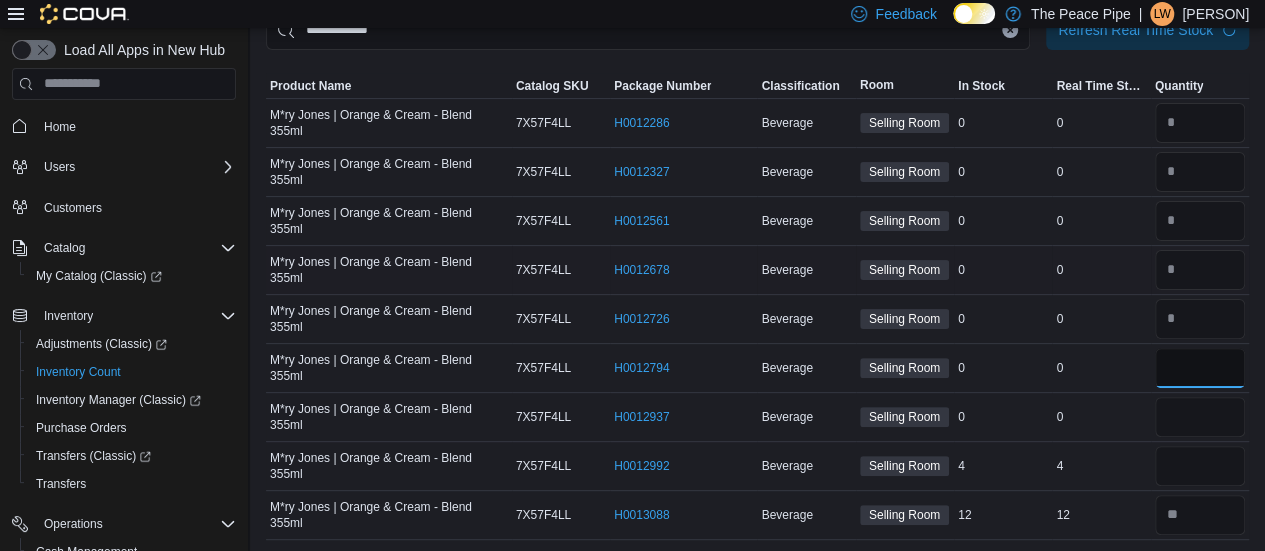 type on "*" 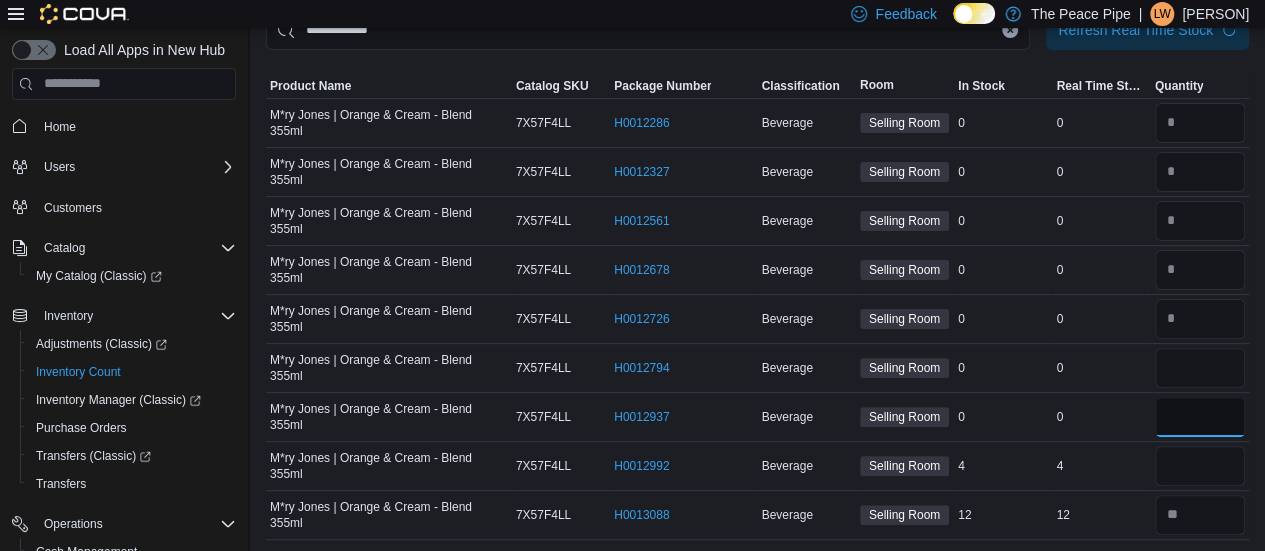 type 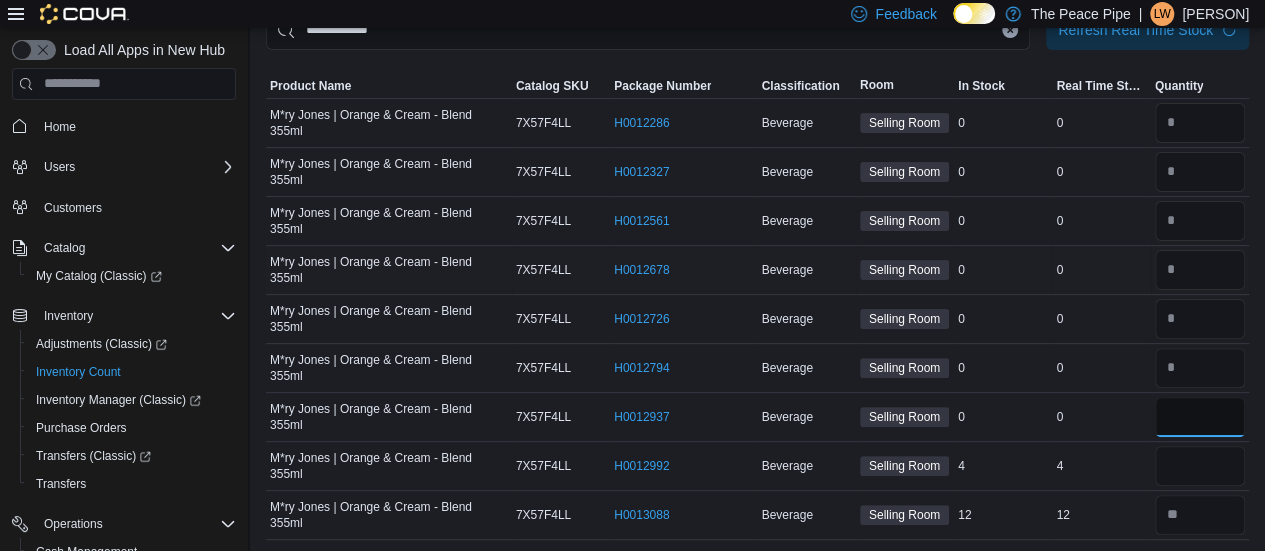 scroll, scrollTop: 0, scrollLeft: 0, axis: both 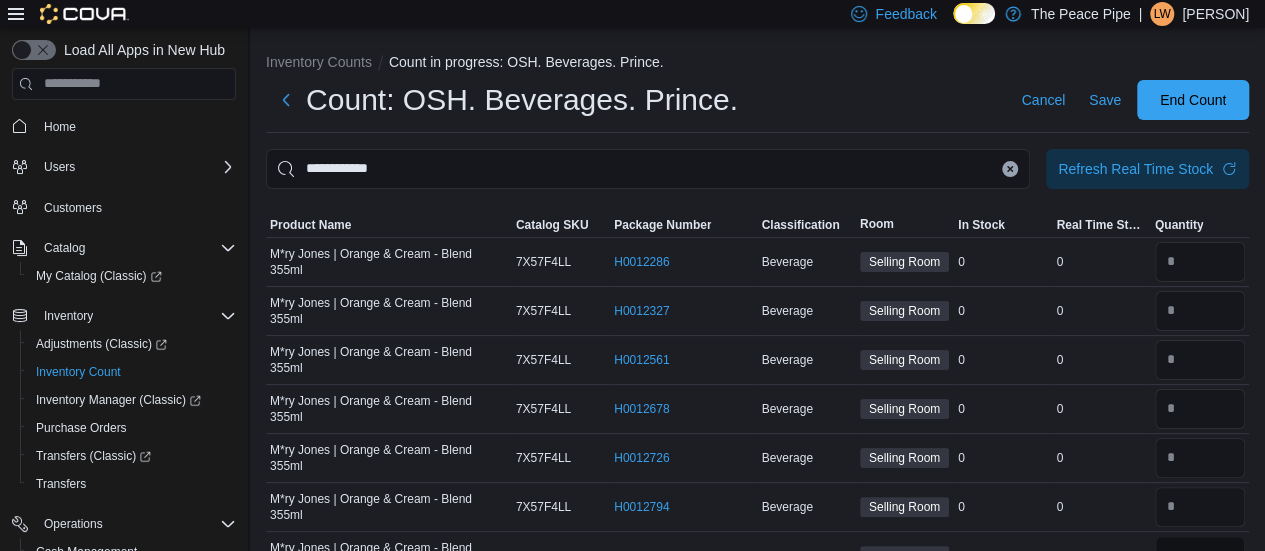type on "*" 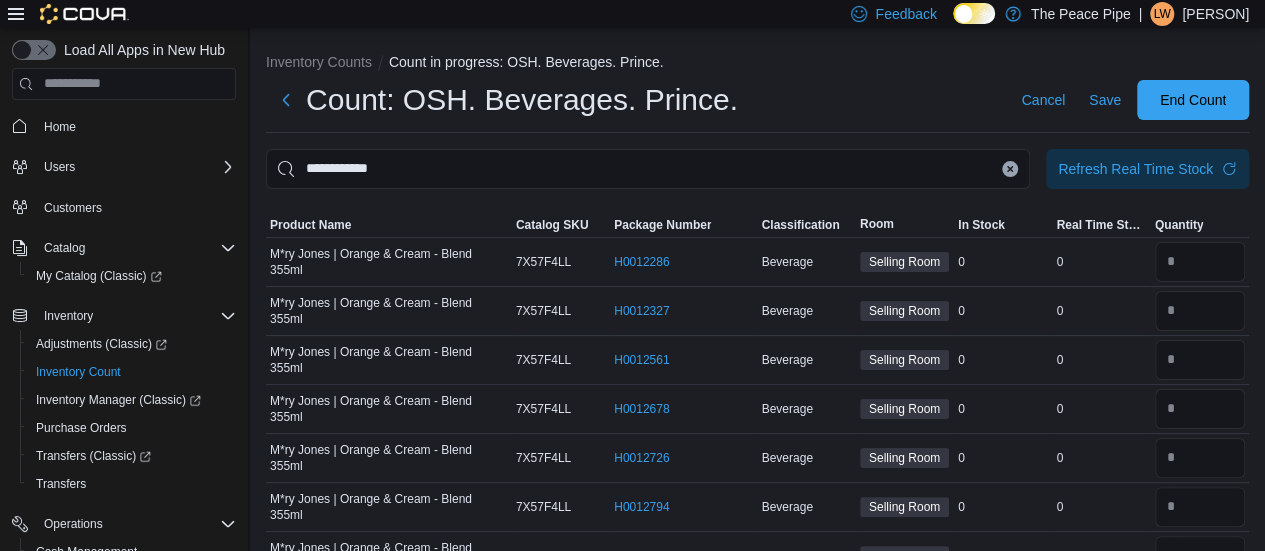 type 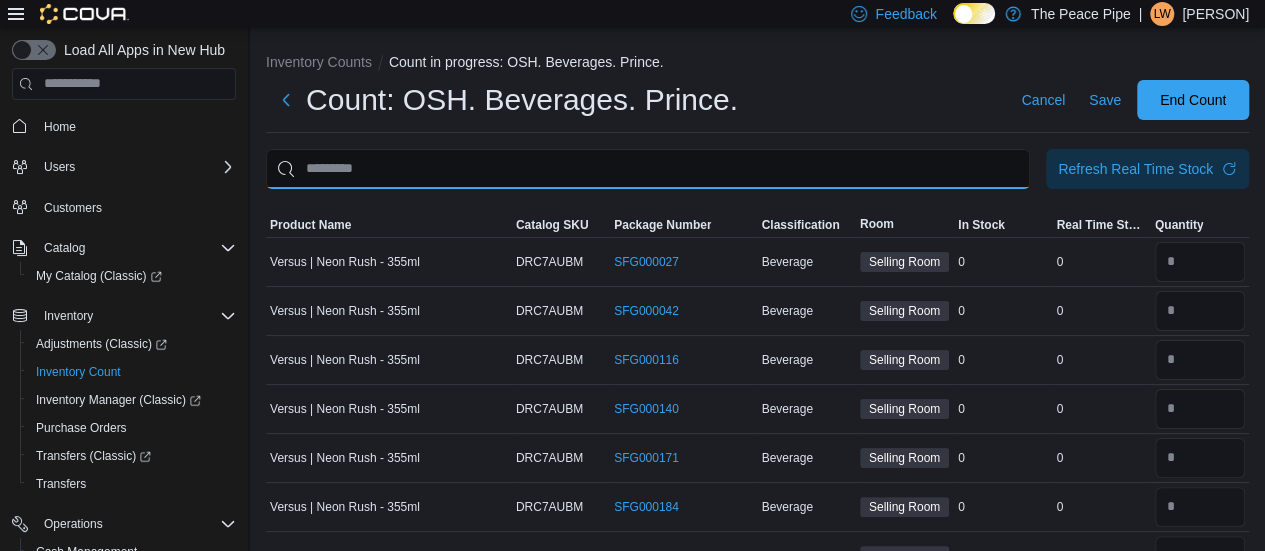 click at bounding box center (648, 169) 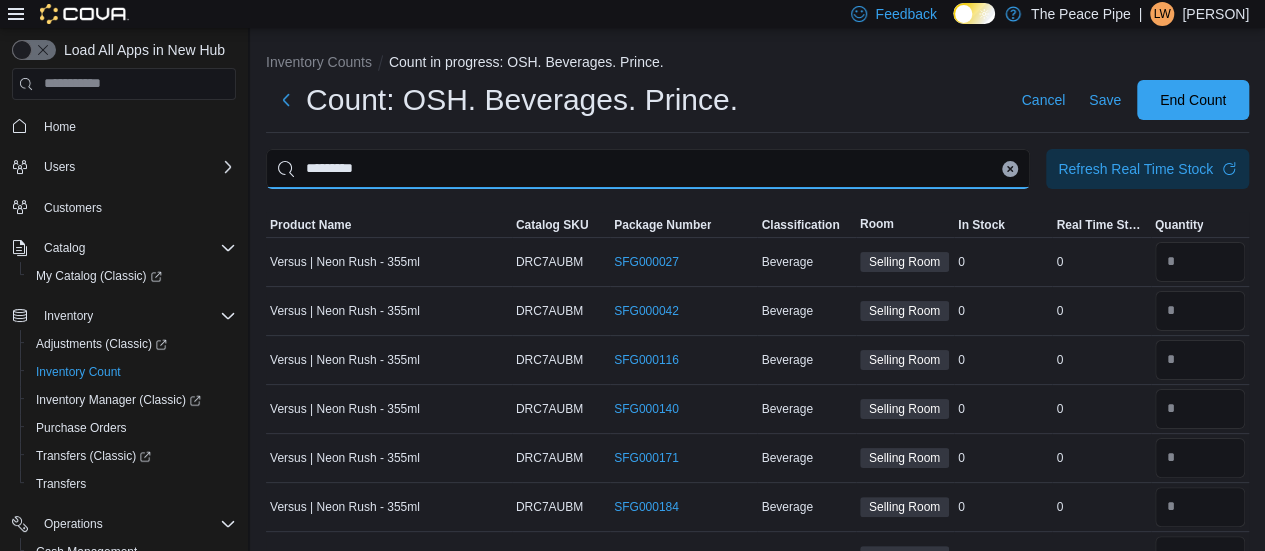 type on "*********" 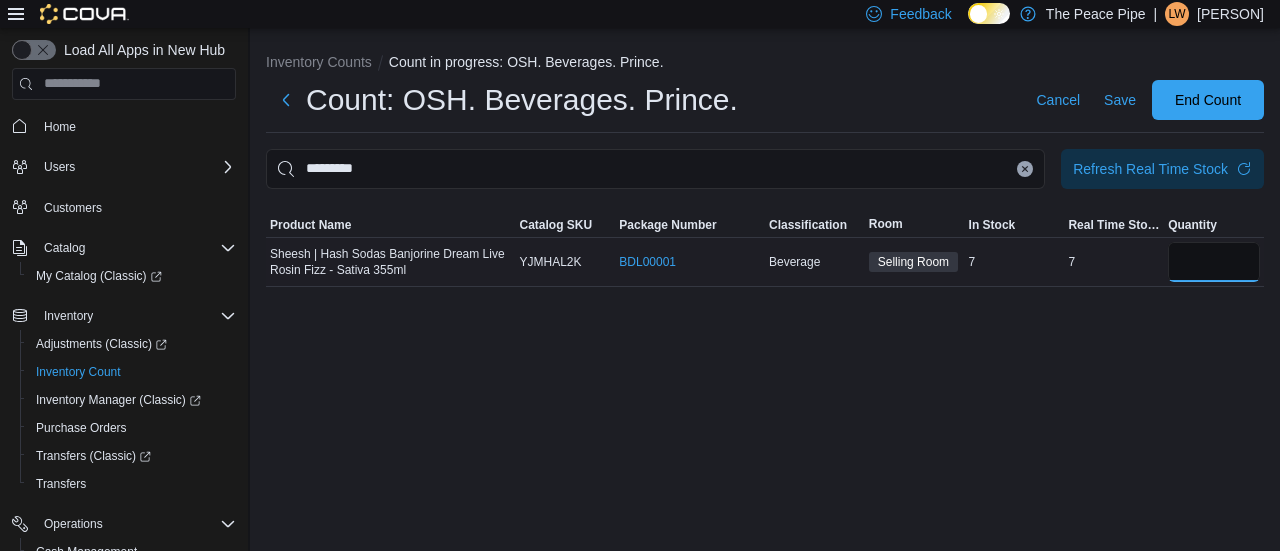 click at bounding box center [1214, 262] 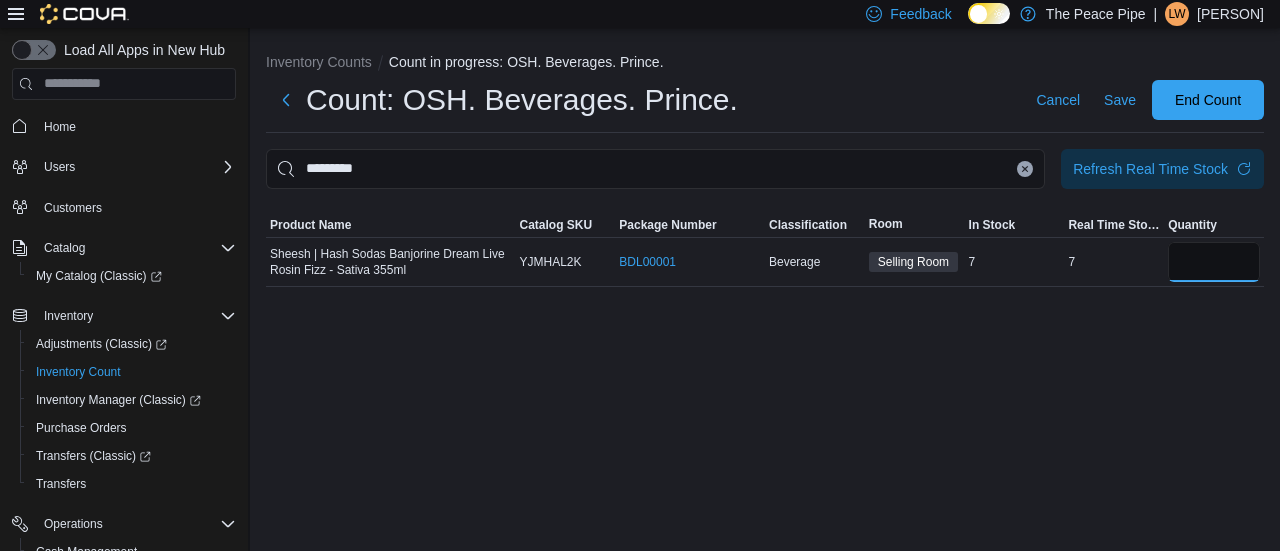 type on "*" 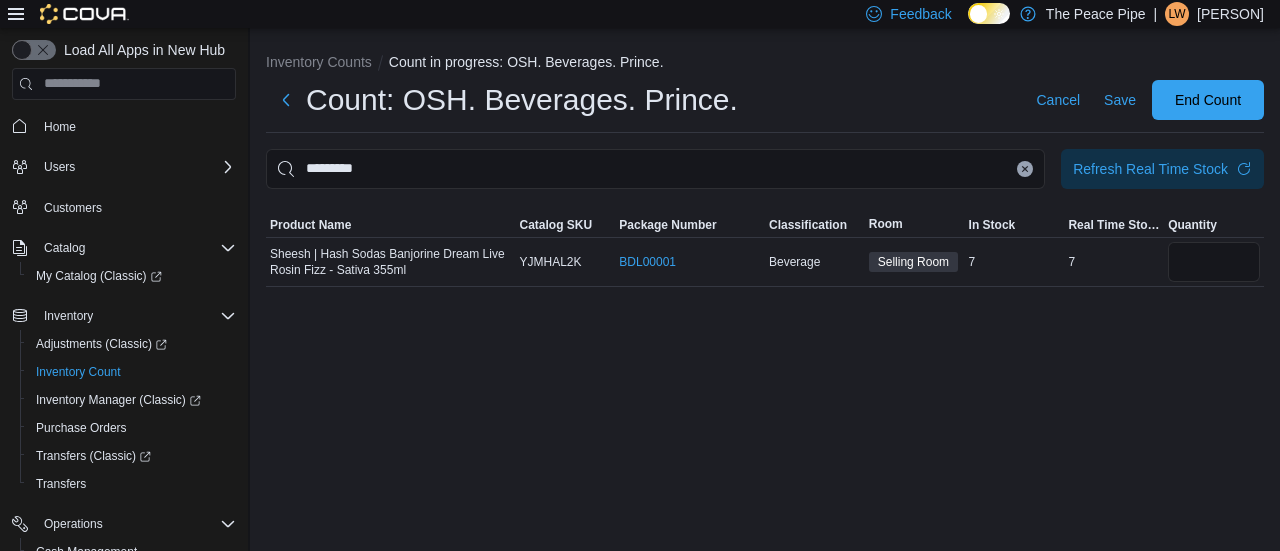 type 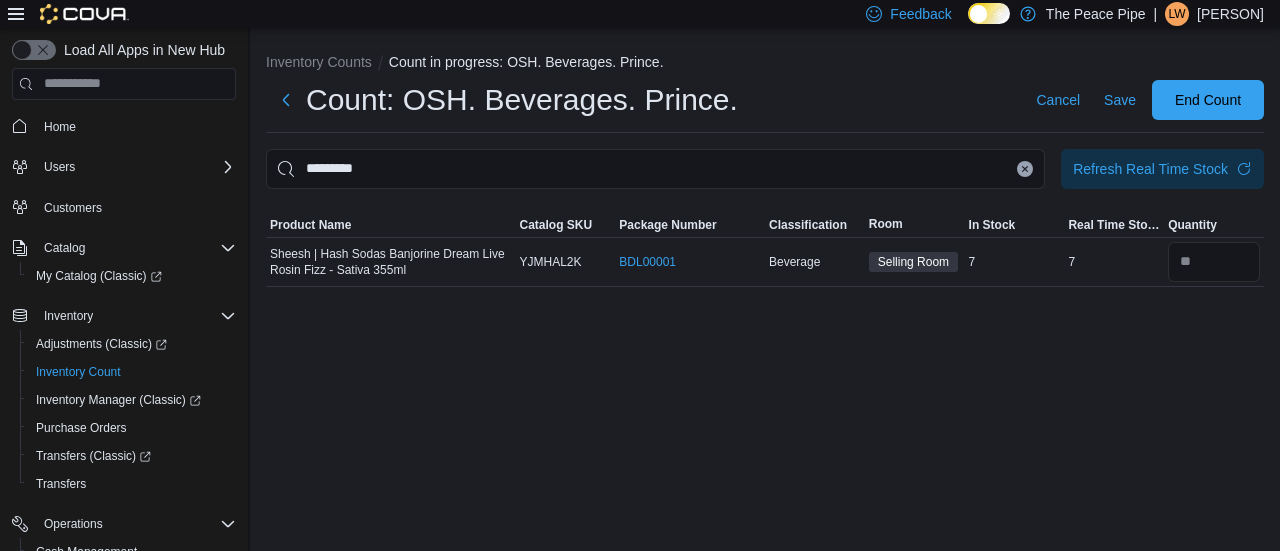 click 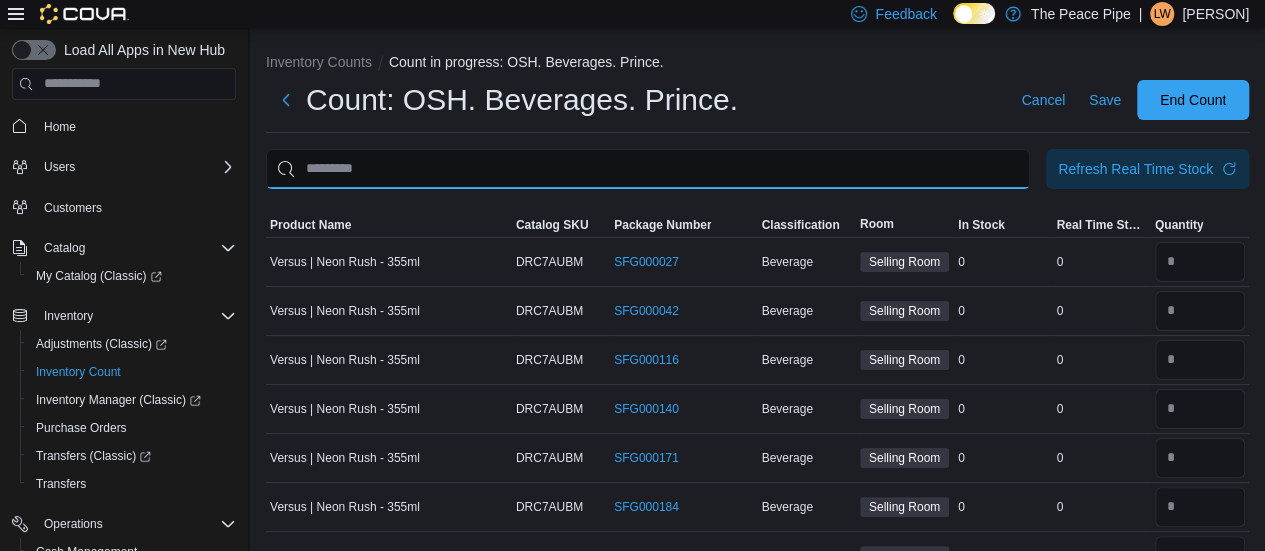 click at bounding box center (648, 169) 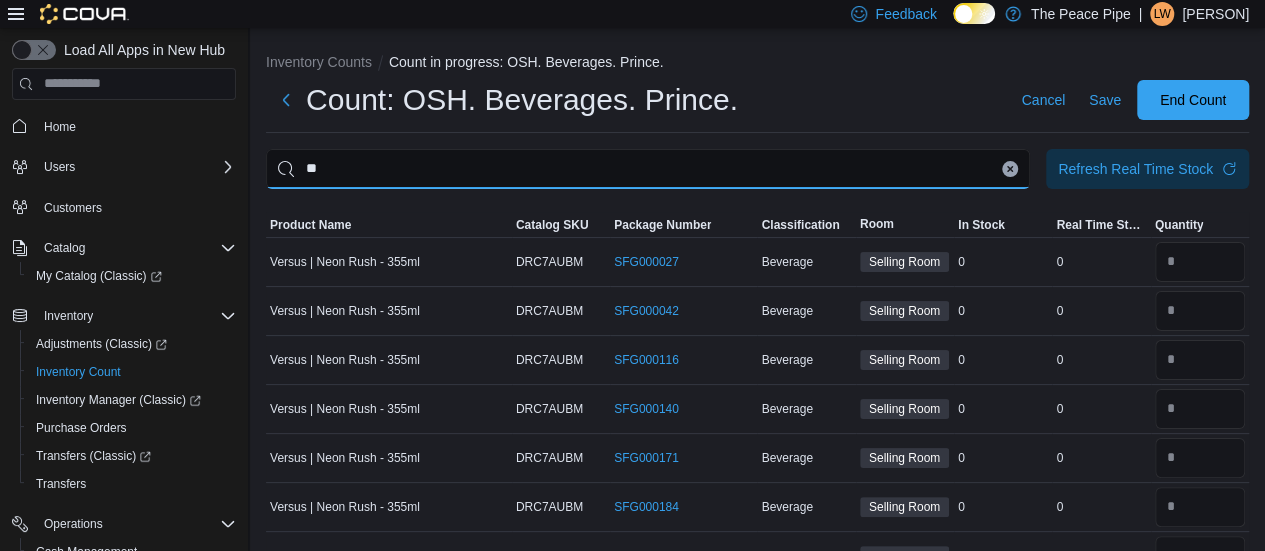 type on "*" 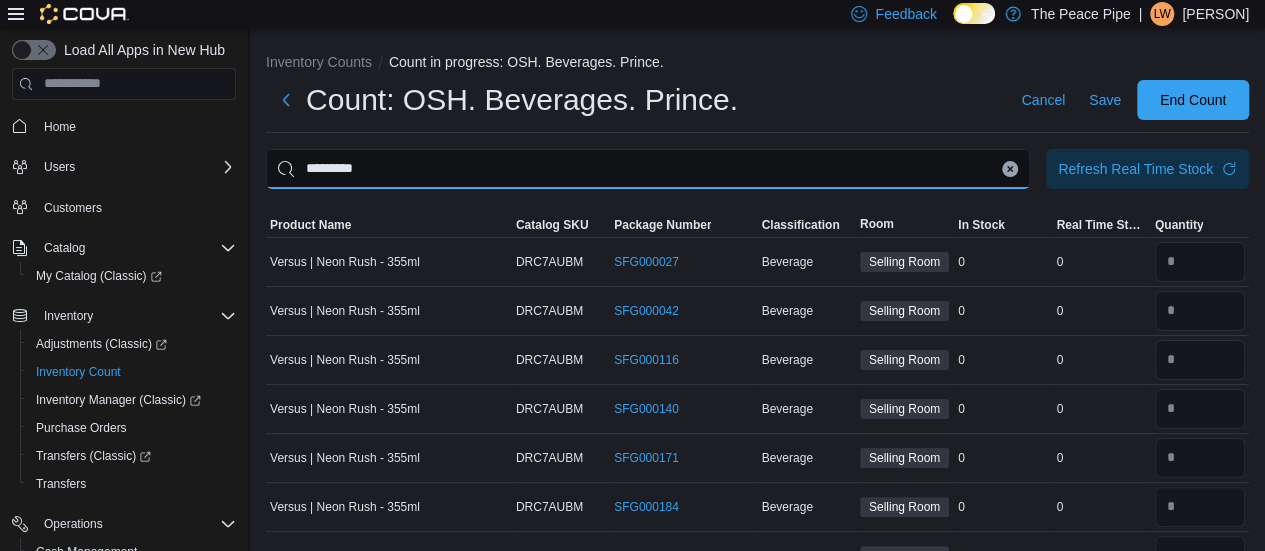 type on "*********" 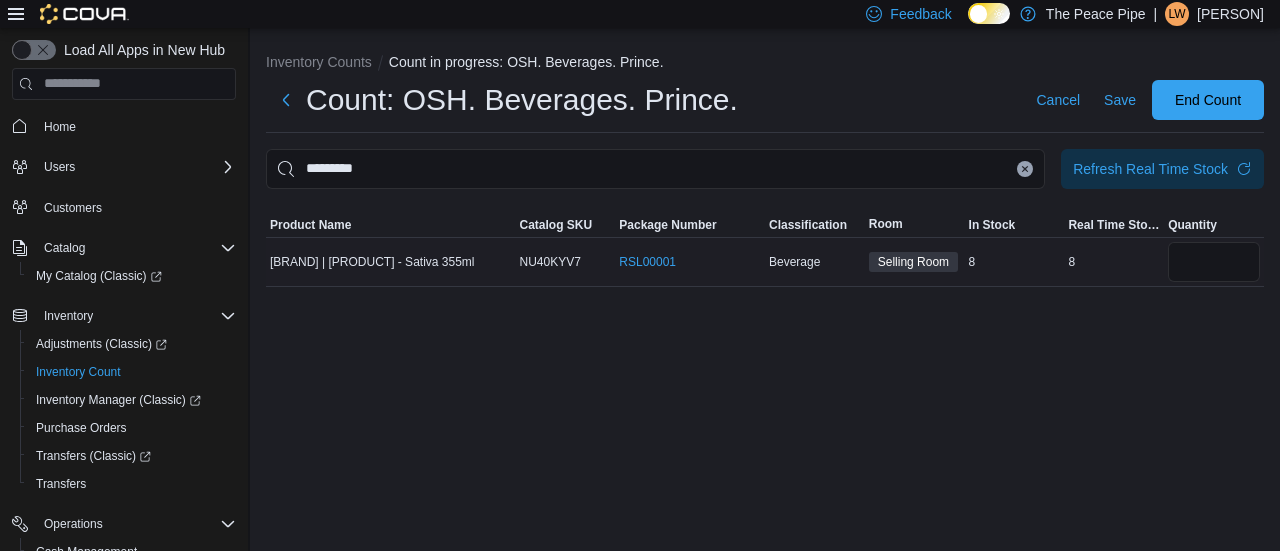 click on "Real Time Stock 8" at bounding box center [1114, 261] 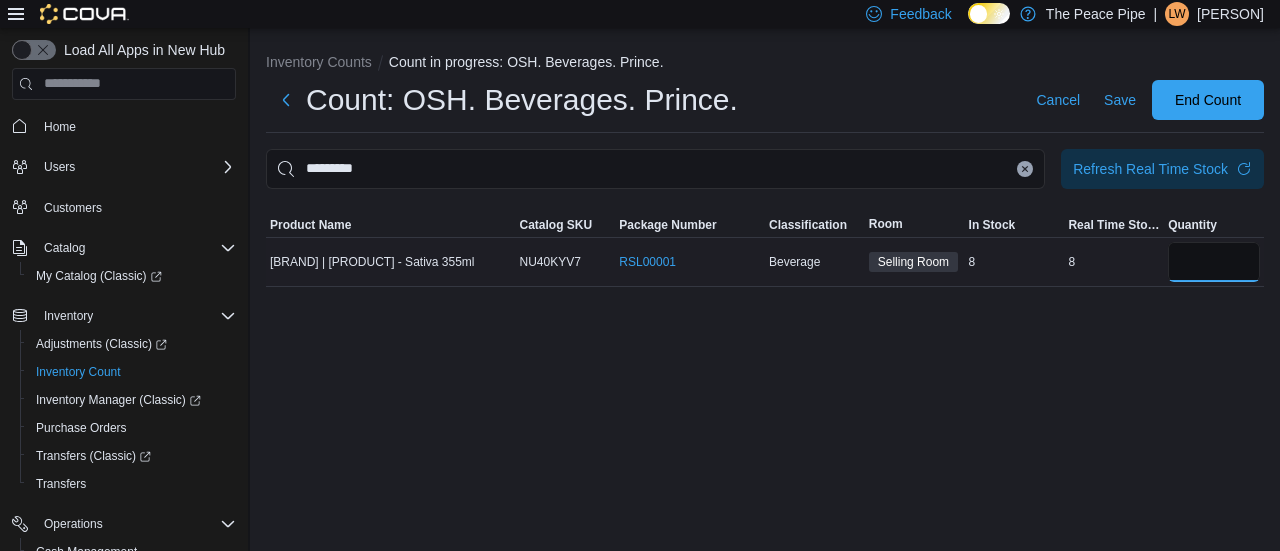 click at bounding box center (1214, 262) 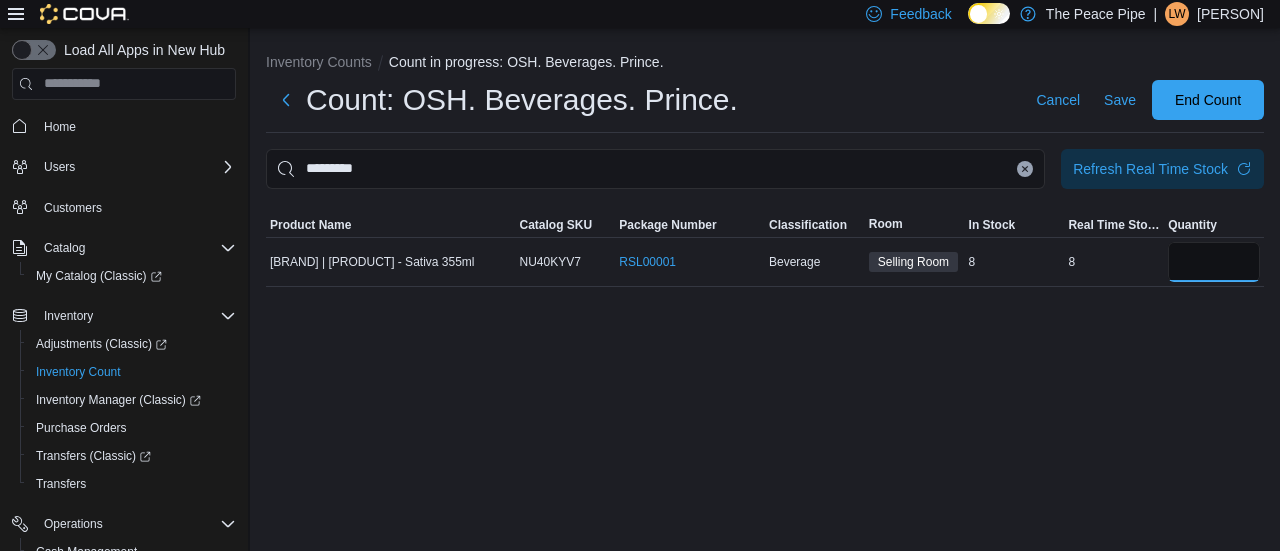 type on "*" 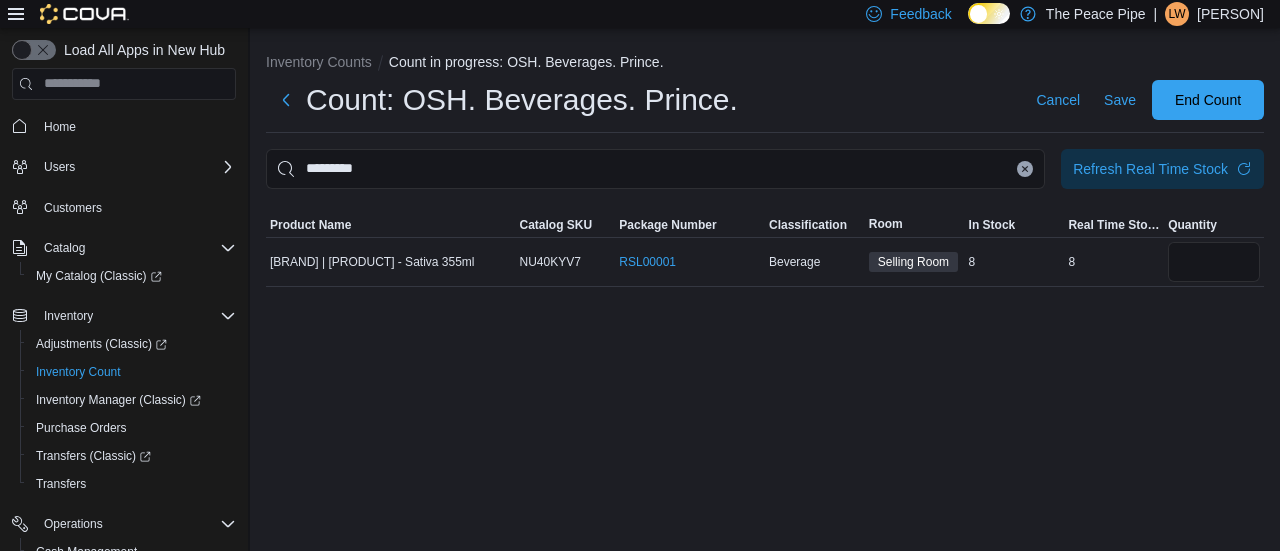 type 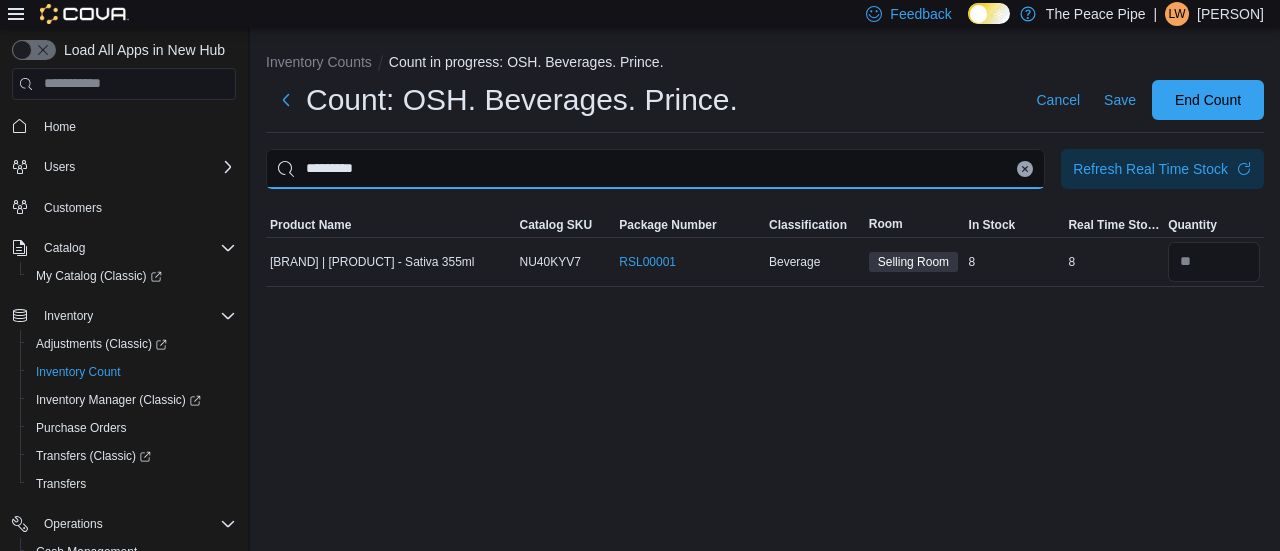 click on "*********" at bounding box center (655, 169) 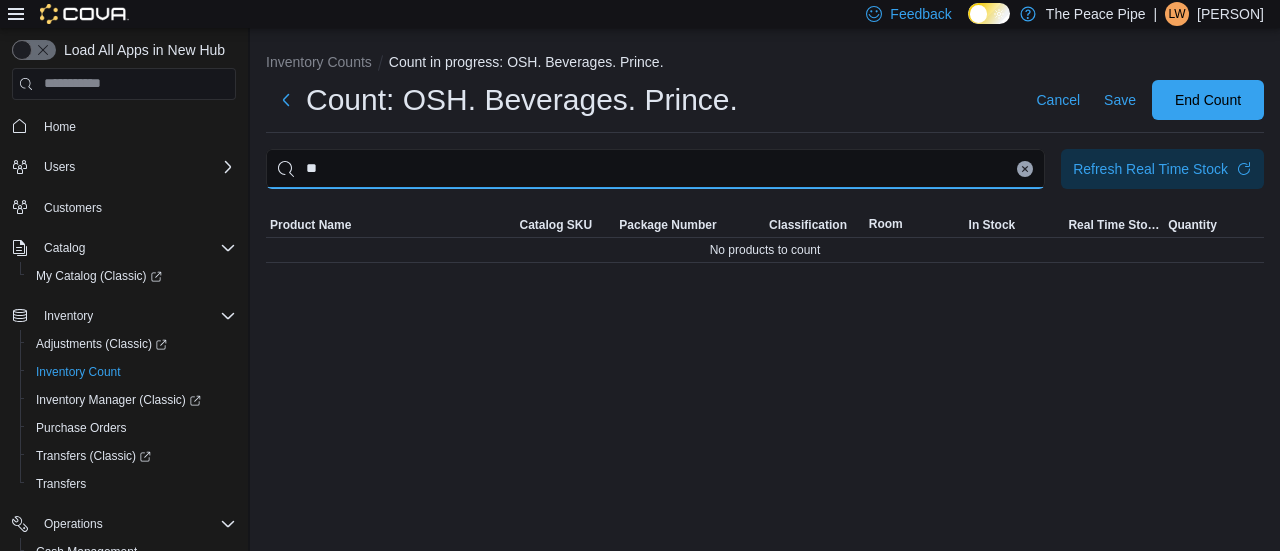 type on "*" 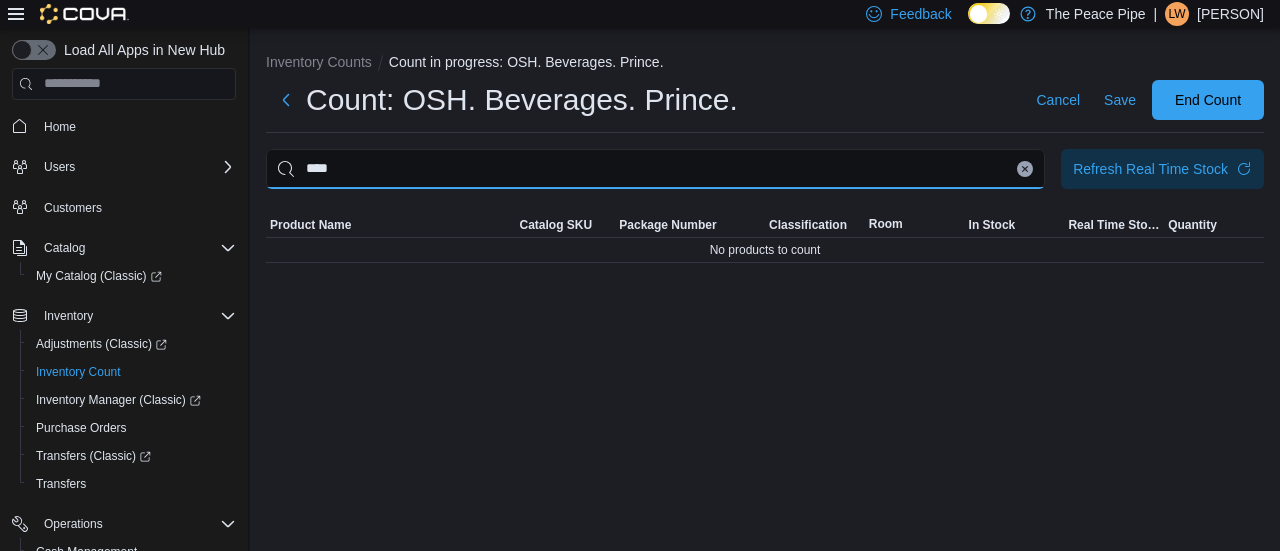 type on "****" 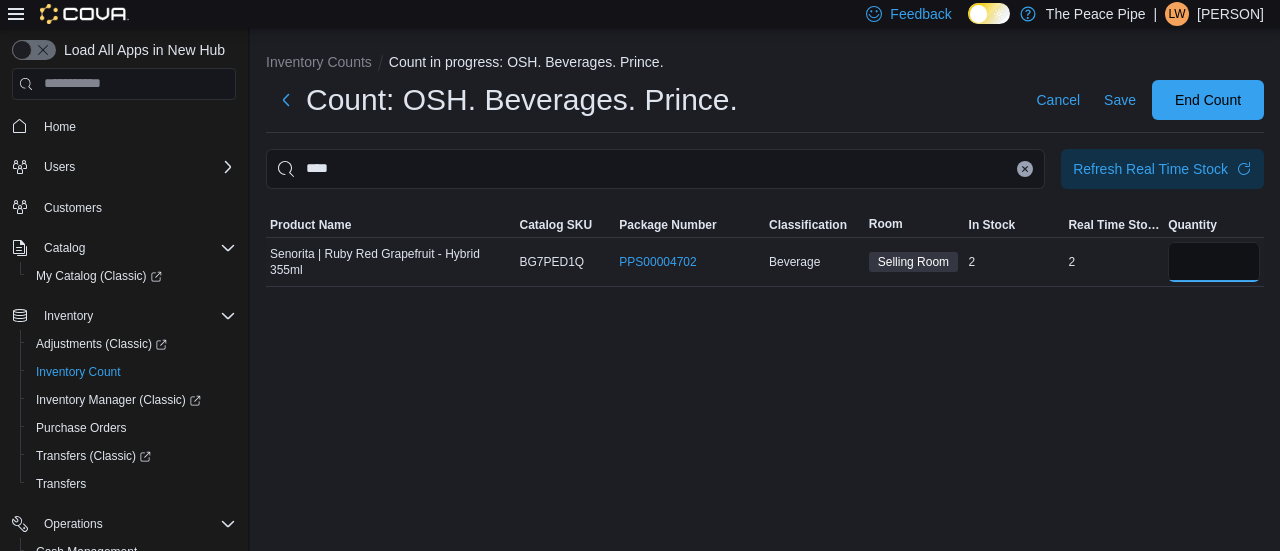 click at bounding box center (1214, 262) 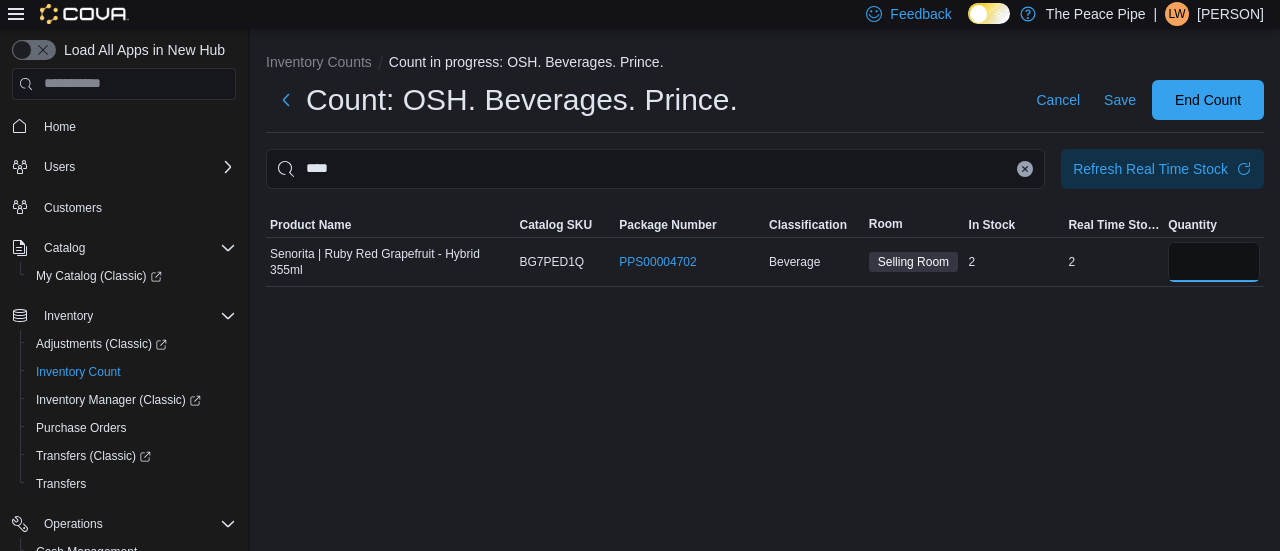 type on "*" 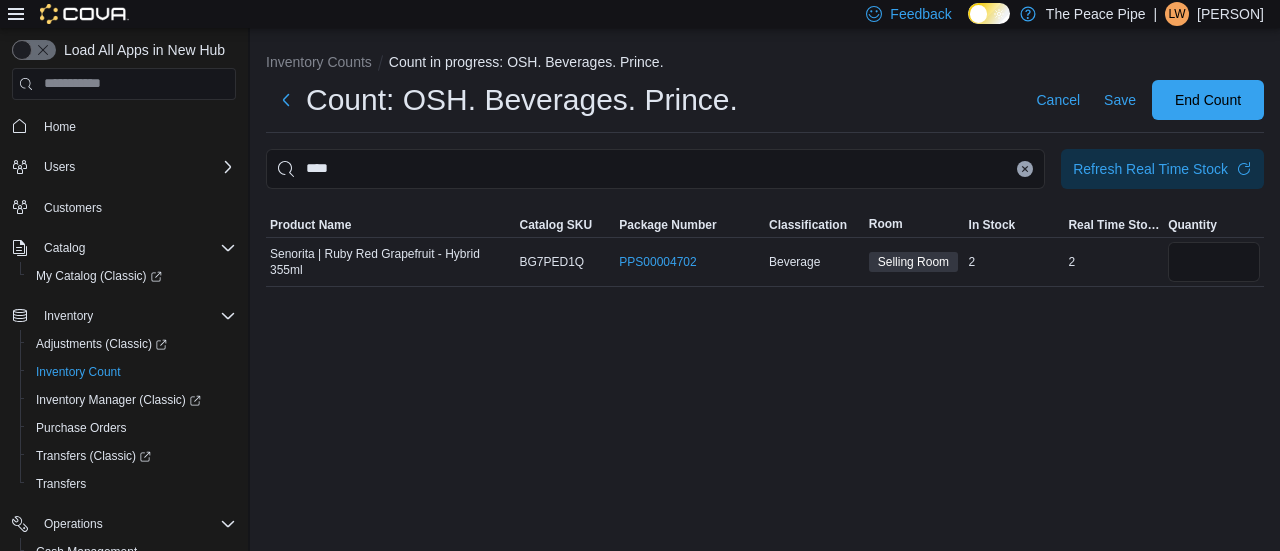 type 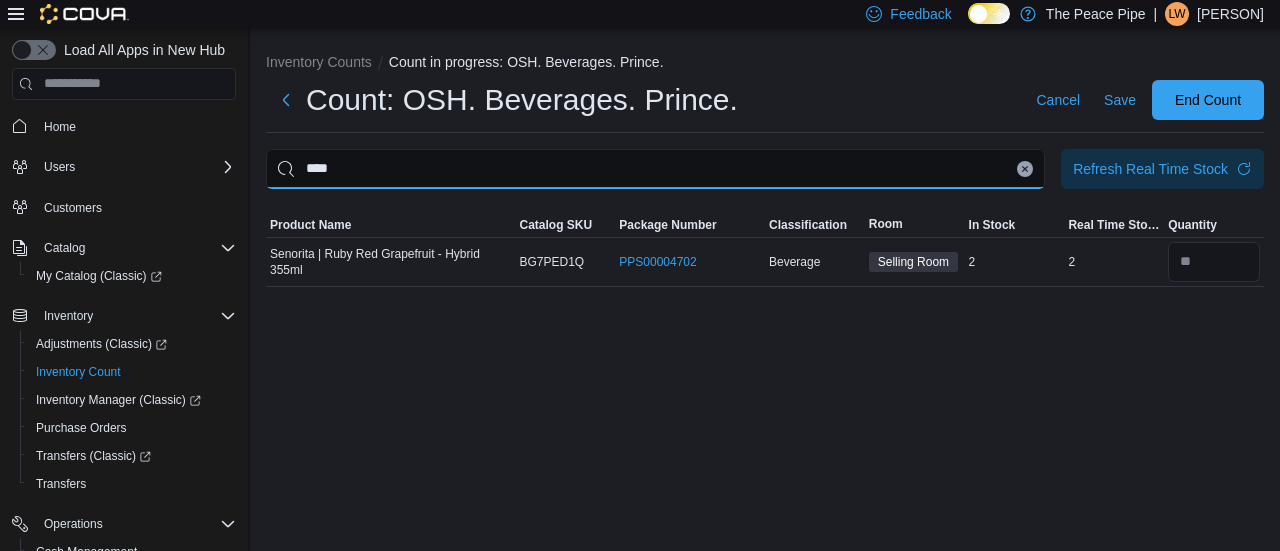 click on "****" at bounding box center (655, 169) 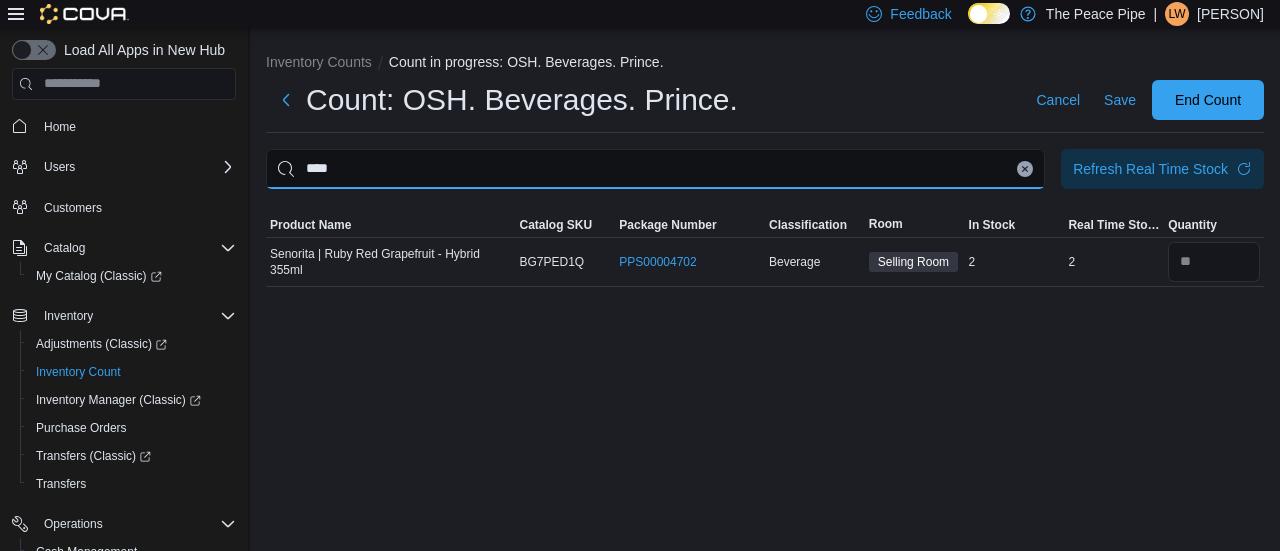 click on "****" at bounding box center (655, 169) 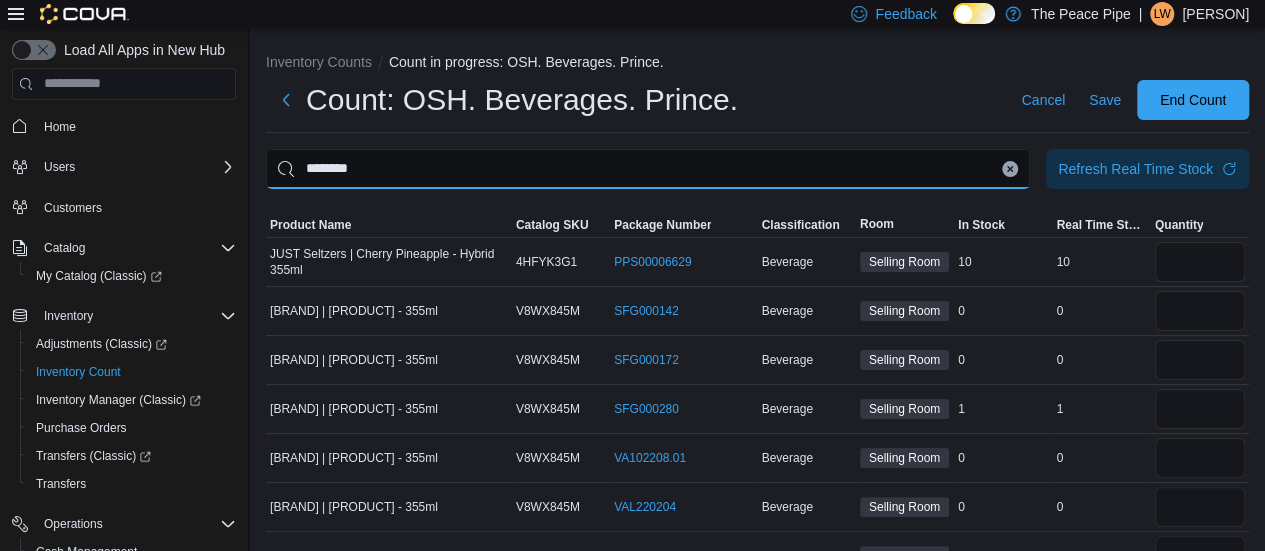 type on "********" 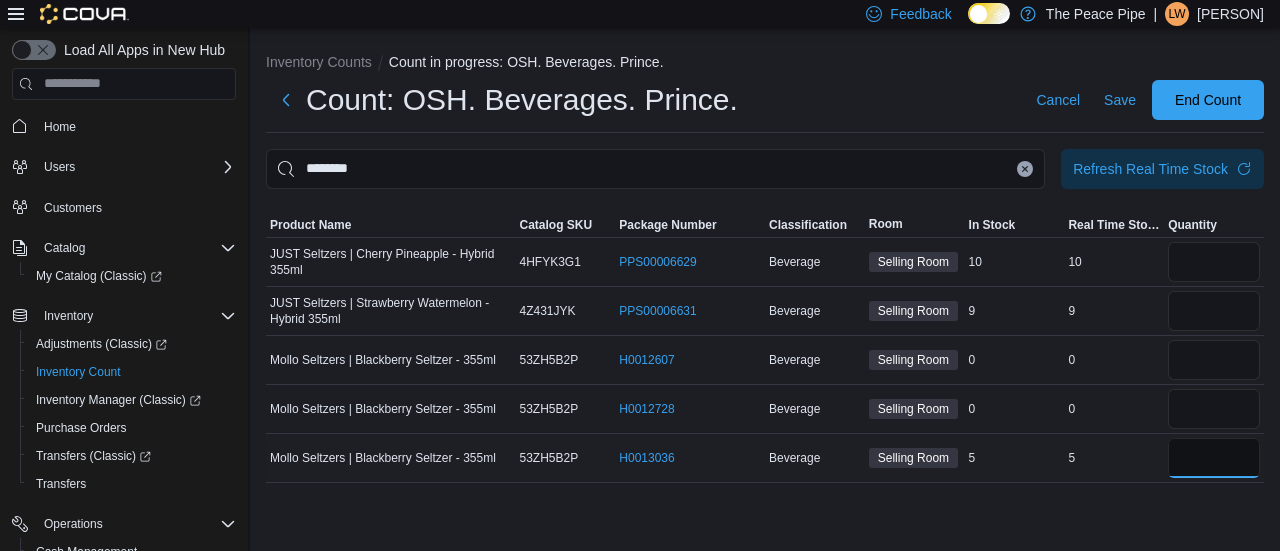 click at bounding box center [1214, 458] 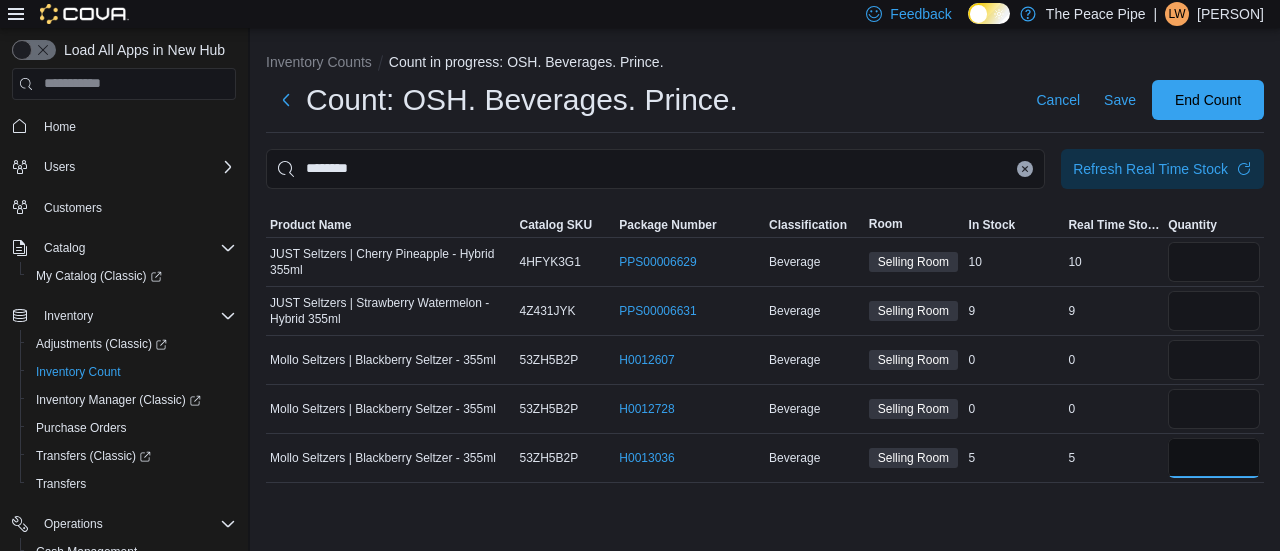 type on "*" 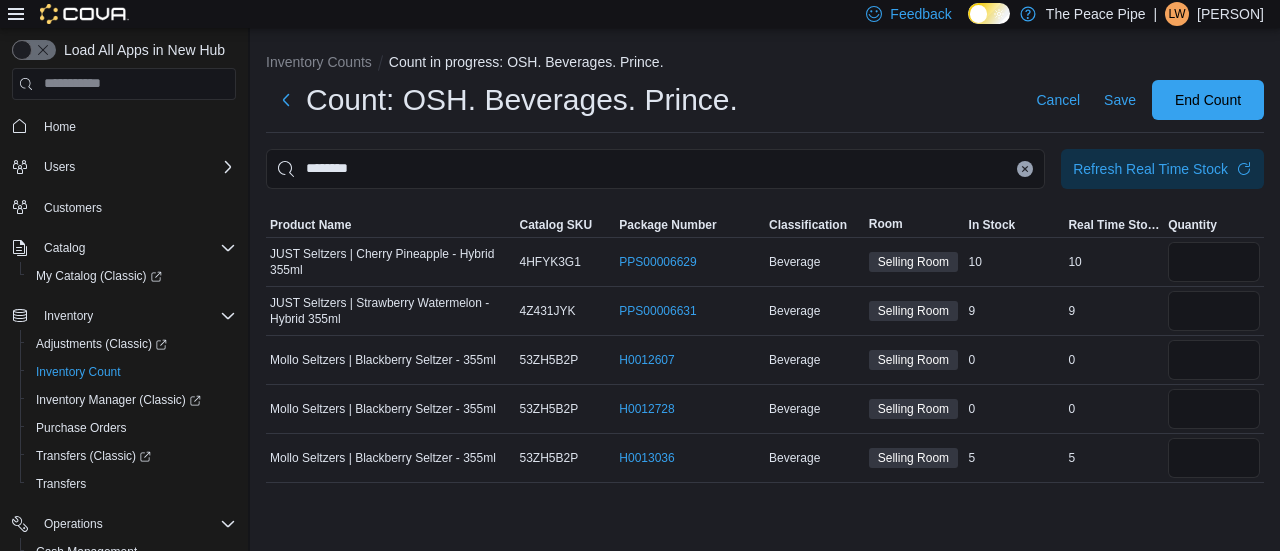 type 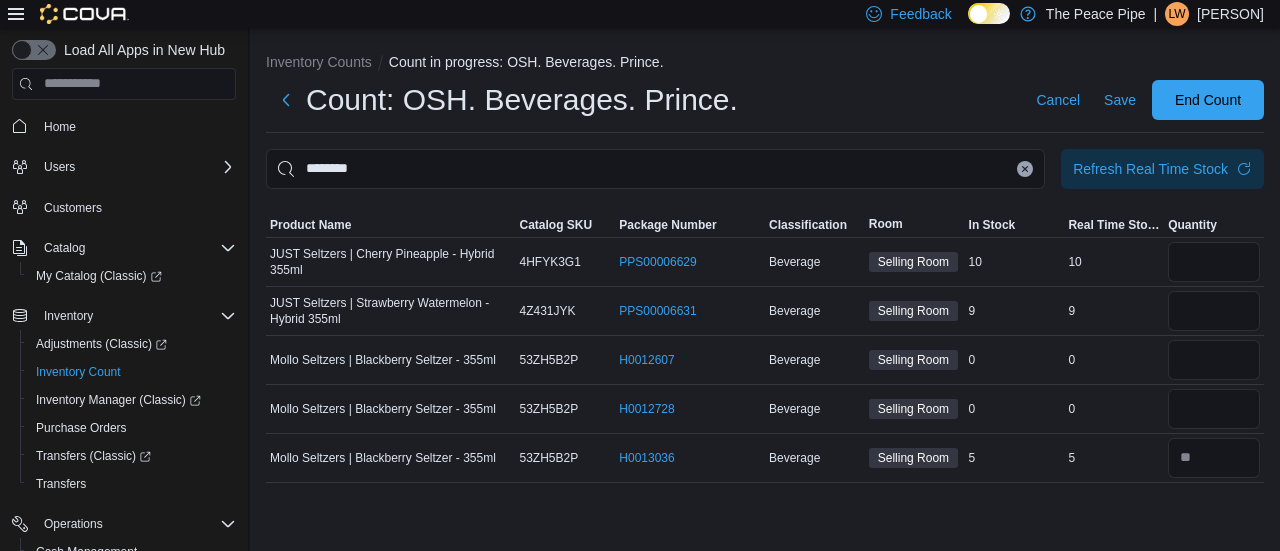 click on "Inventory Counts Count in progress: OSH. Beverages. Prince. Count: OSH. Beverages. Prince. Cancel Save End Count Refresh Real Time Stock Sorting Product Name Catalog SKU Package Number Classification Room In Stock Real Time Stock Quantity [BRAND] | [PRODUCT] - Hybrid 355ml Catalog SKU 4HFYK3G1 Package Number PPS00006629 (opens in a new tab or window) Beverage Selling Room In Stock 10 Real Time Stock 10 [BRAND] | [PRODUCT] - Hybrid 355ml Catalog SKU 4Z431JYK Package Number PPS00006631 (opens in a new tab or window) Beverage Selling Room In Stock 9 Real Time Stock 9 [BRAND] | [PRODUCT] - 355ml Catalog SKU 53ZH5B2P Package Number H0012607 (opens in a new tab or window) Beverage Selling Room In Stock 0 Real Time Stock 0 [BRAND] | [PRODUCT] - 355ml Catalog SKU 53ZH5B2P Package Number H0012728 (opens in a new tab or window) Beverage Selling Room In Stock 0 Real Time Stock 0 [BRAND] | [PRODUCT] - 355ml Catalog SKU 5" at bounding box center [765, 289] 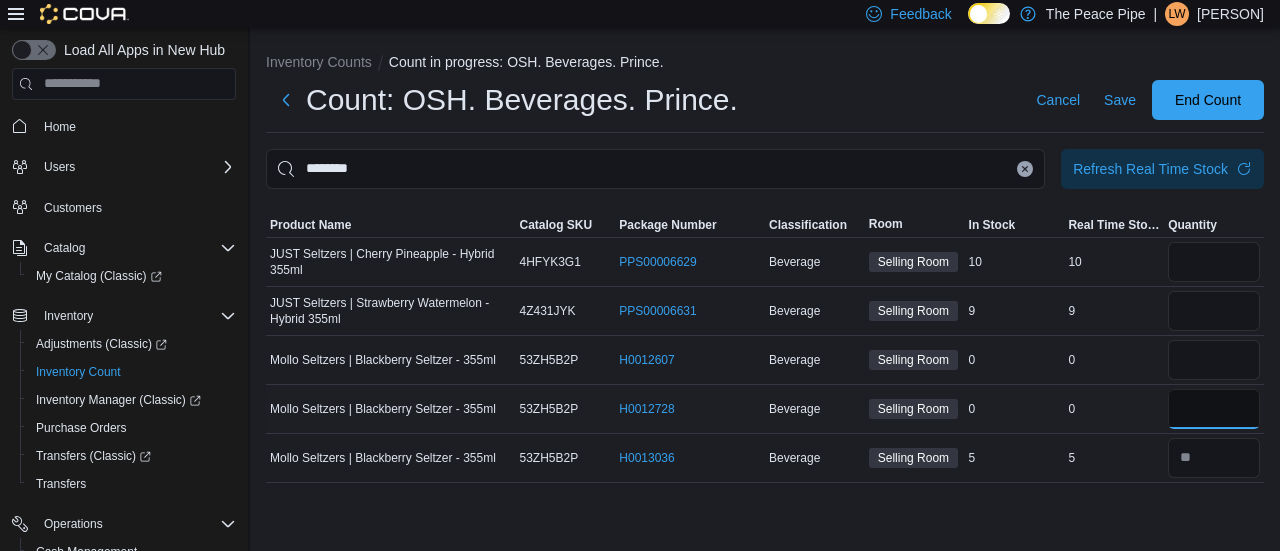 click at bounding box center [1214, 409] 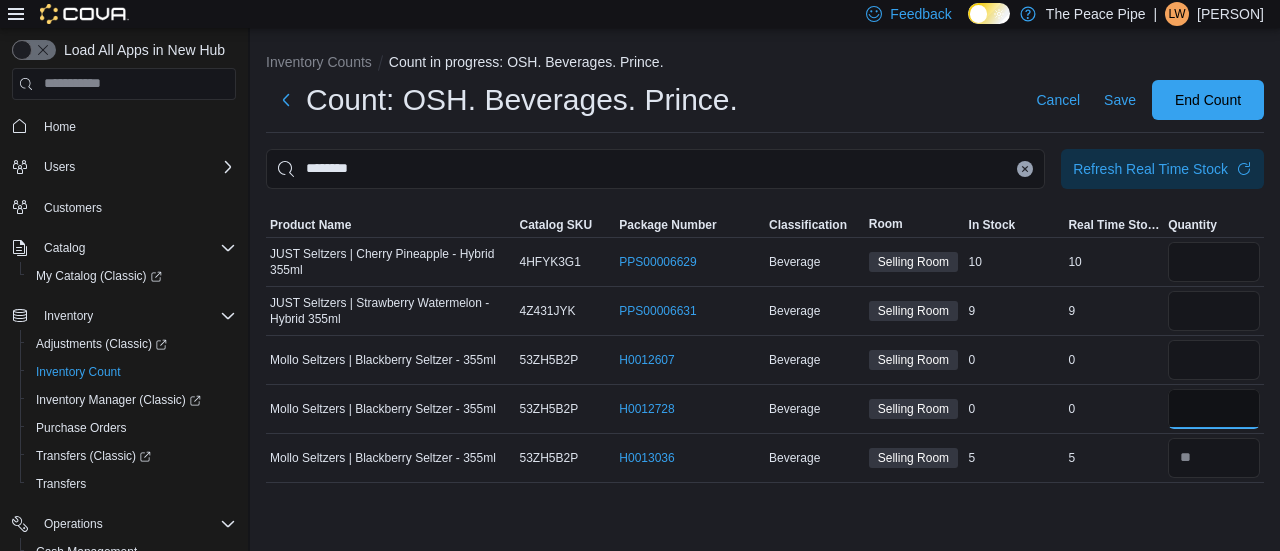 type on "*" 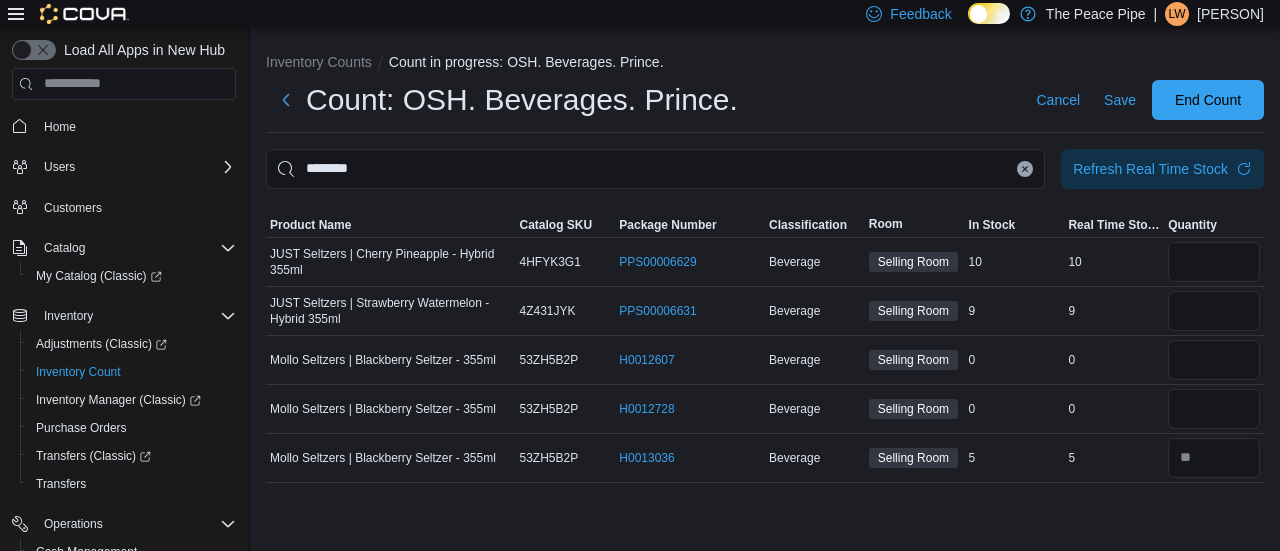 type 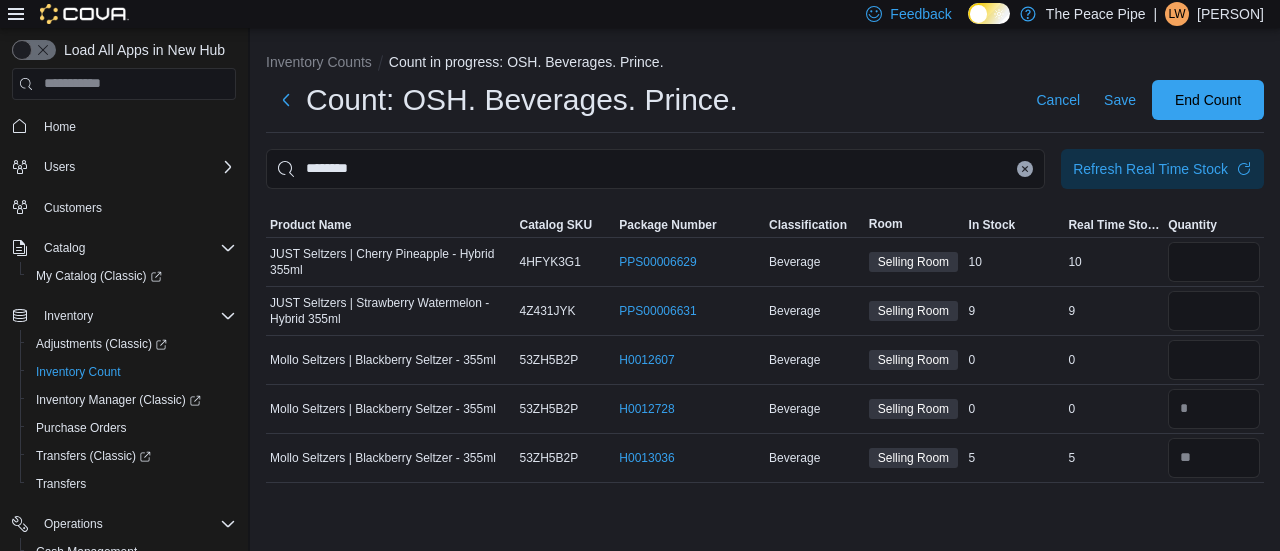 click 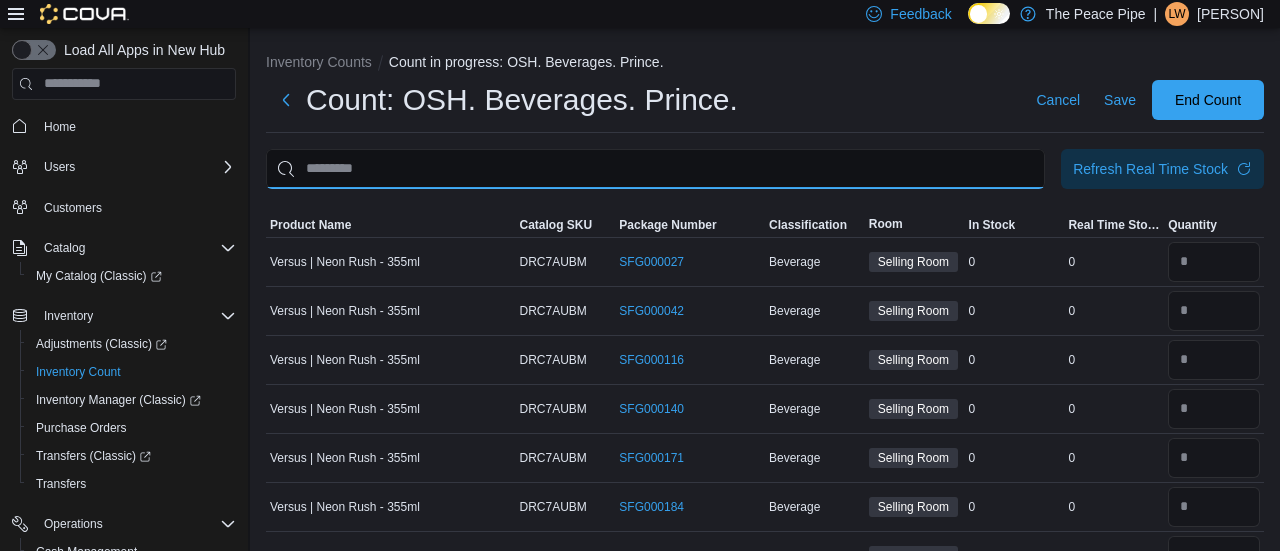 click at bounding box center [655, 169] 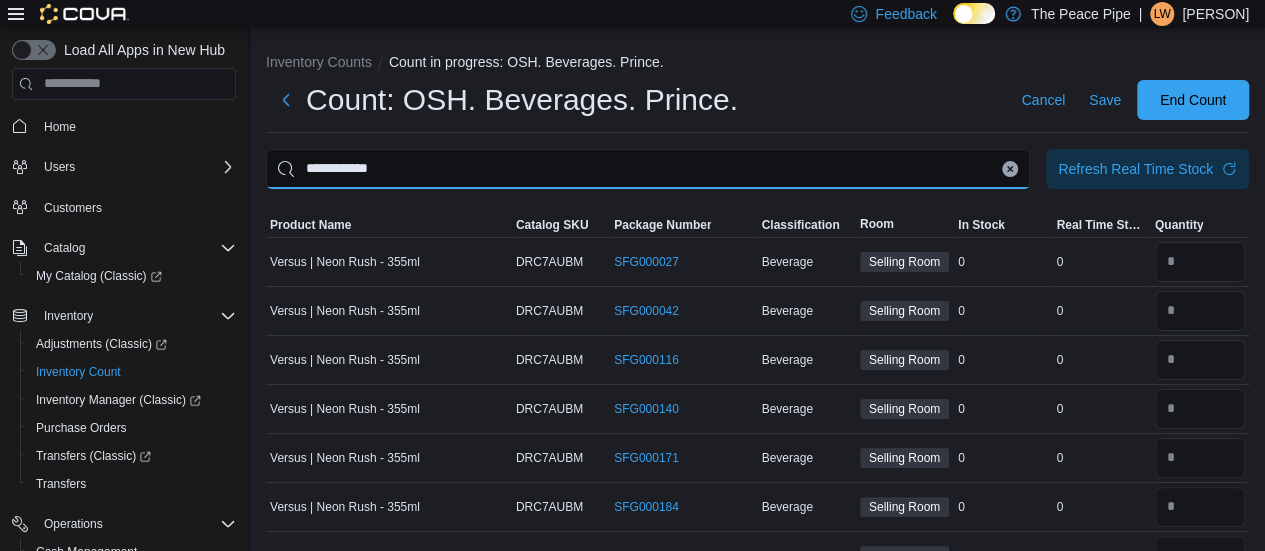 type on "**********" 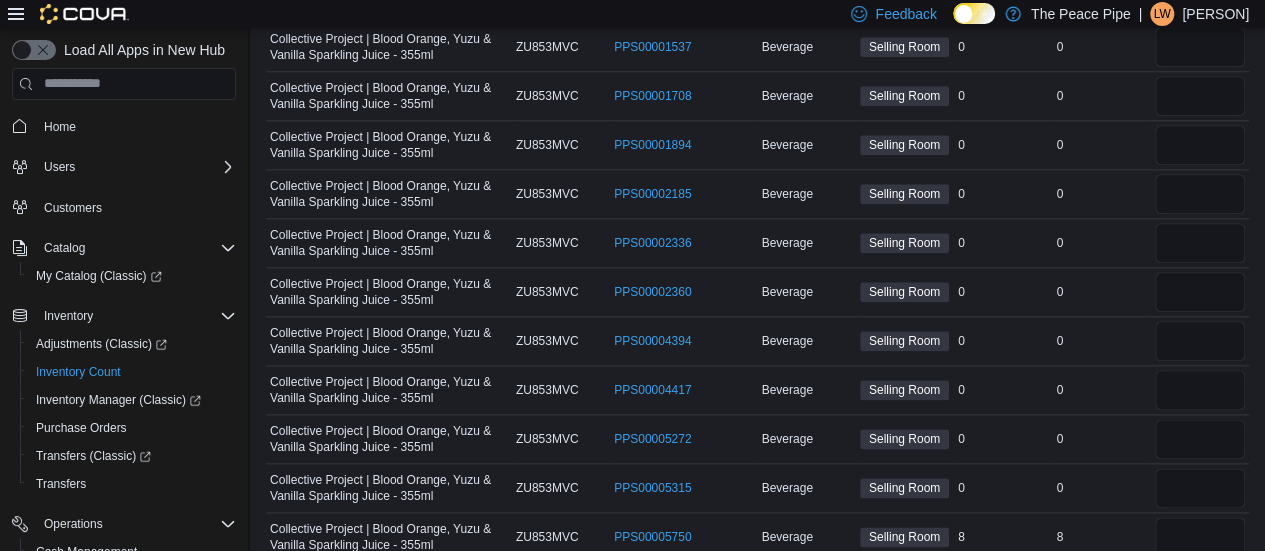 scroll, scrollTop: 1064, scrollLeft: 0, axis: vertical 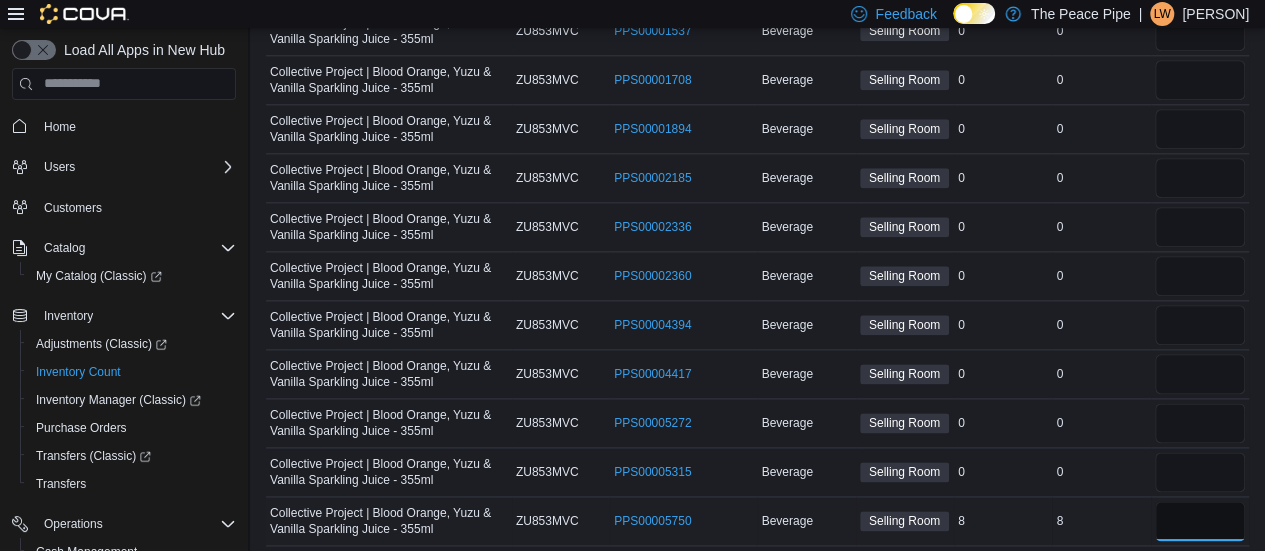 click at bounding box center (1200, 521) 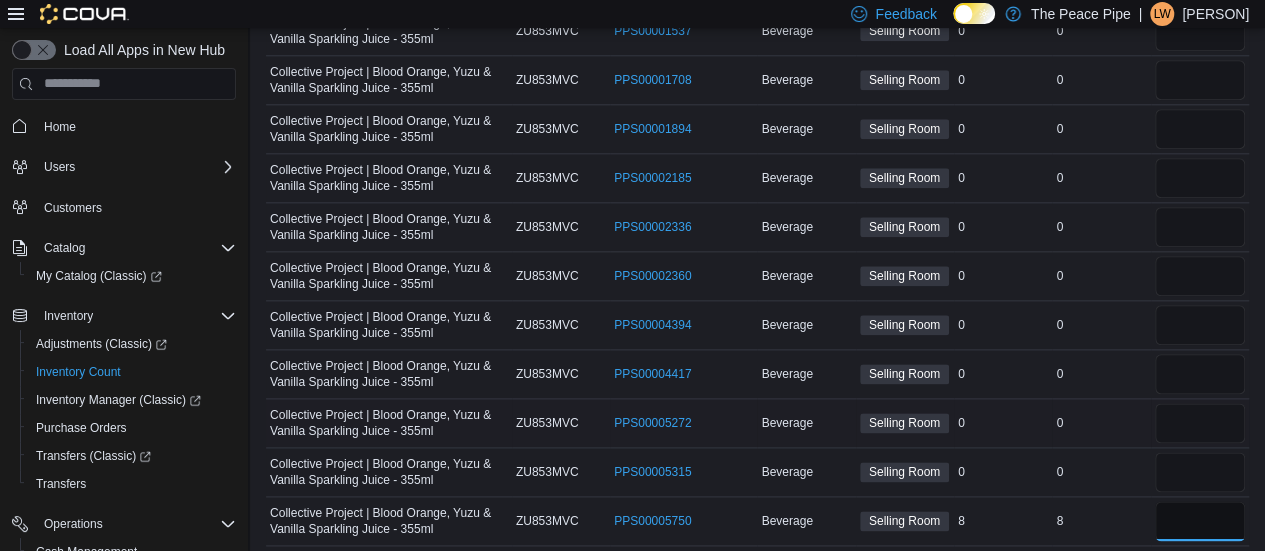 type on "*" 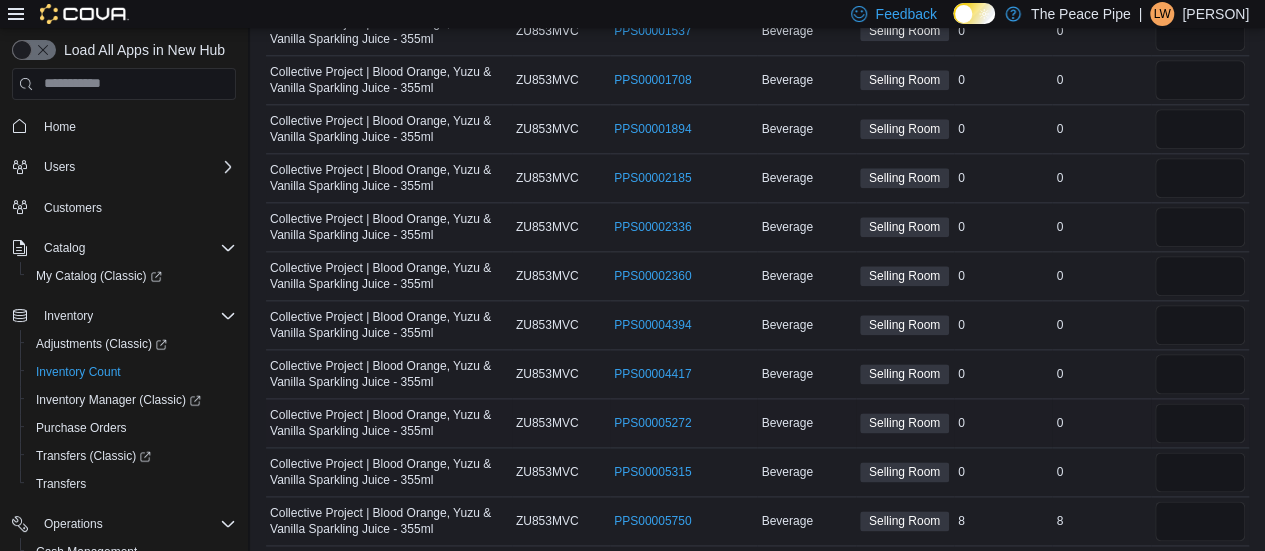 click on "In Stock 0" at bounding box center [1003, 422] 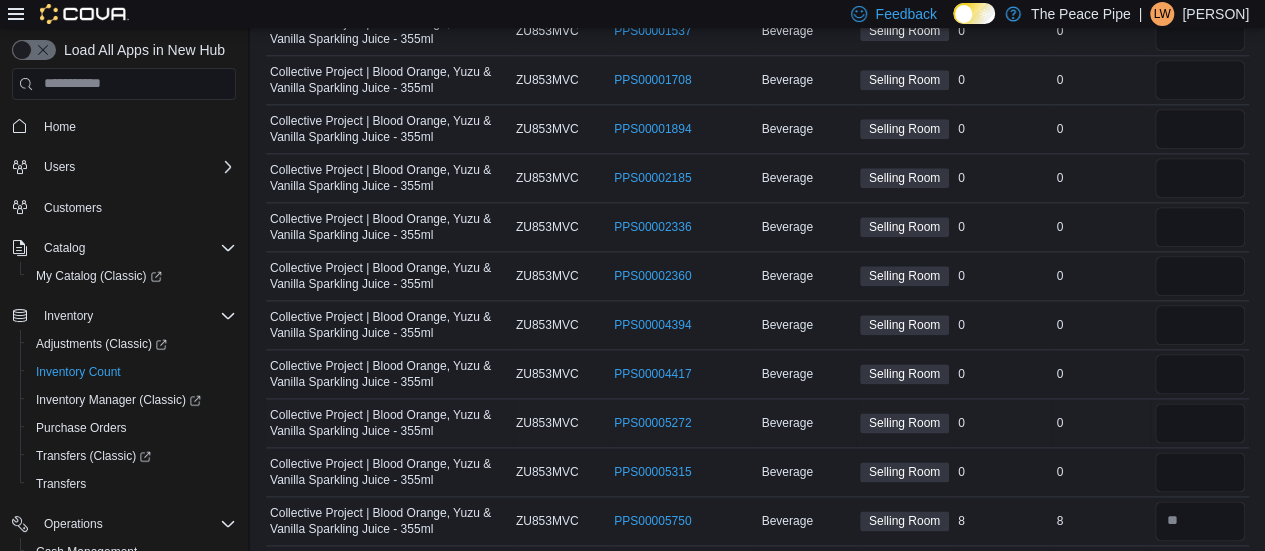 type 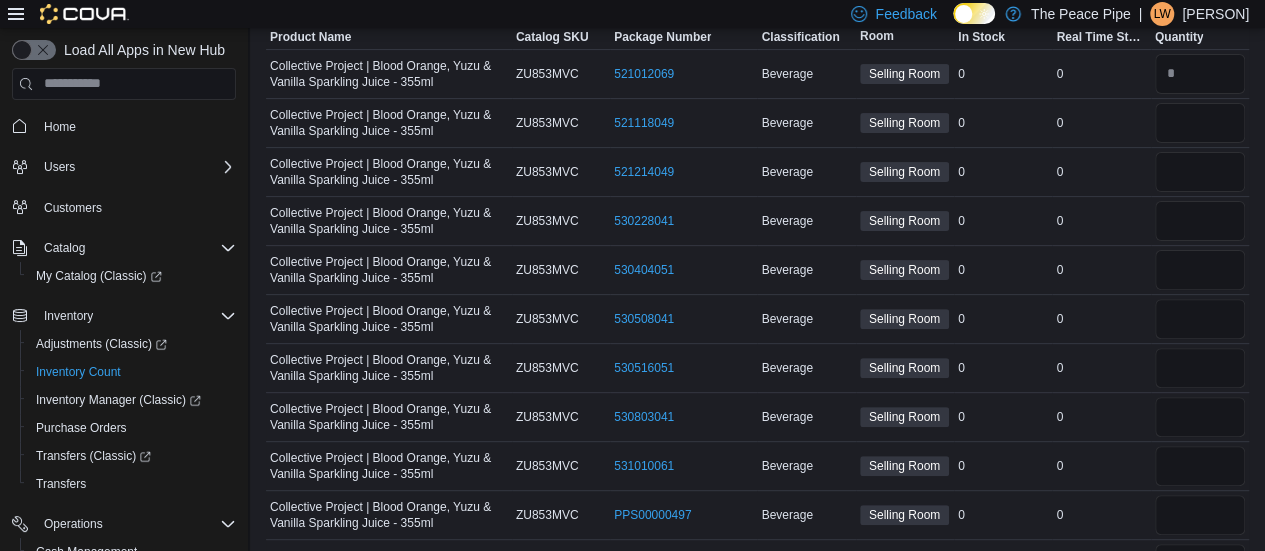 scroll, scrollTop: 0, scrollLeft: 0, axis: both 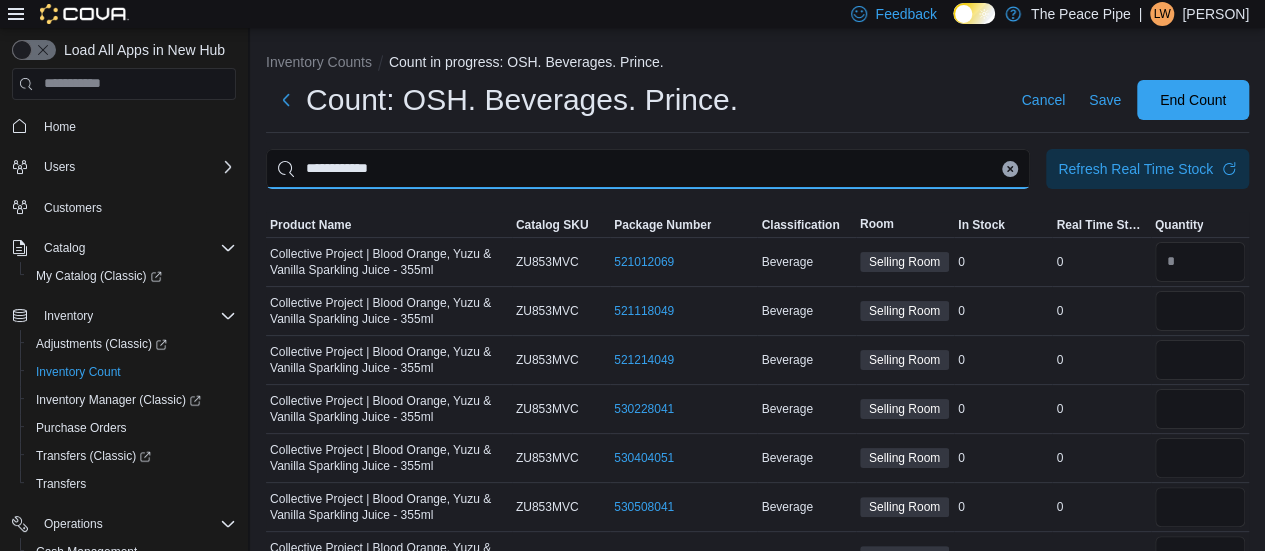 click on "**********" at bounding box center [648, 169] 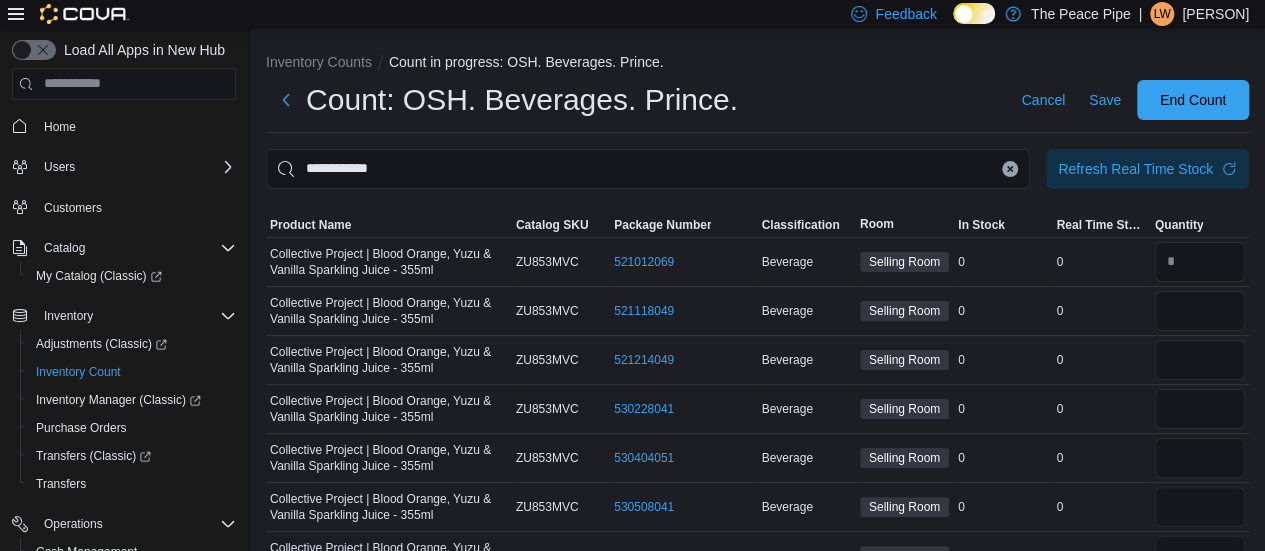 click 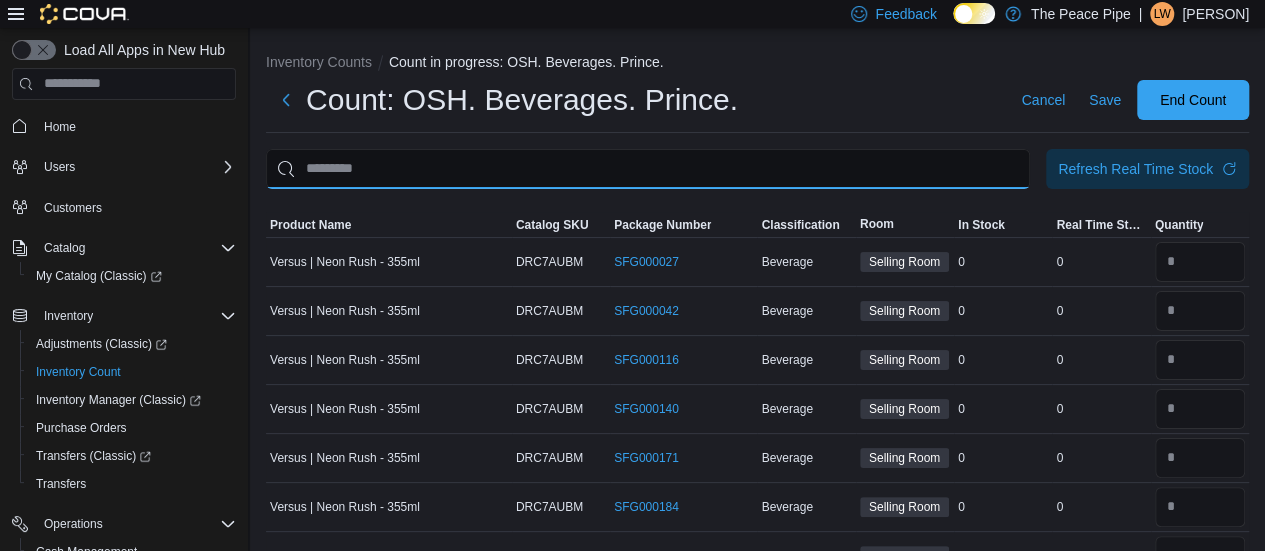 type on "*" 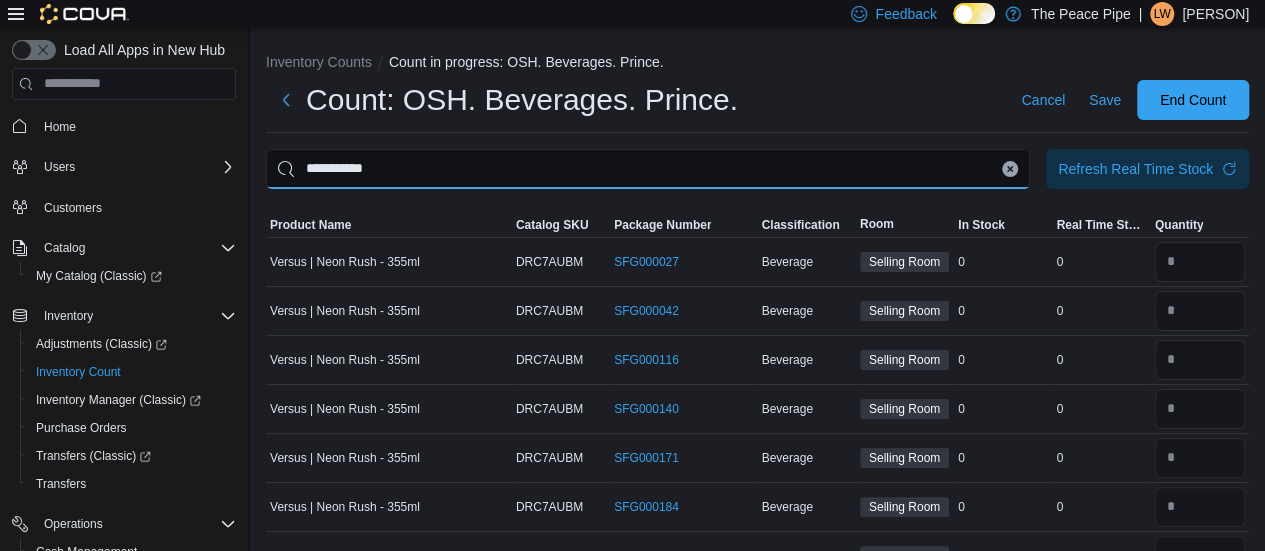 type on "**********" 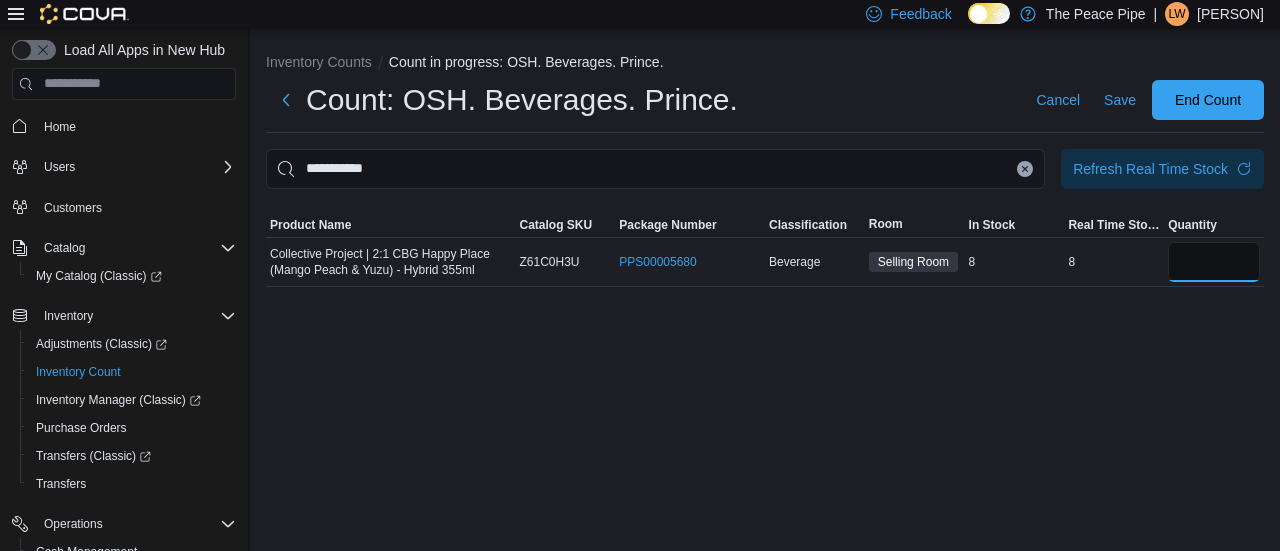 click at bounding box center (1214, 262) 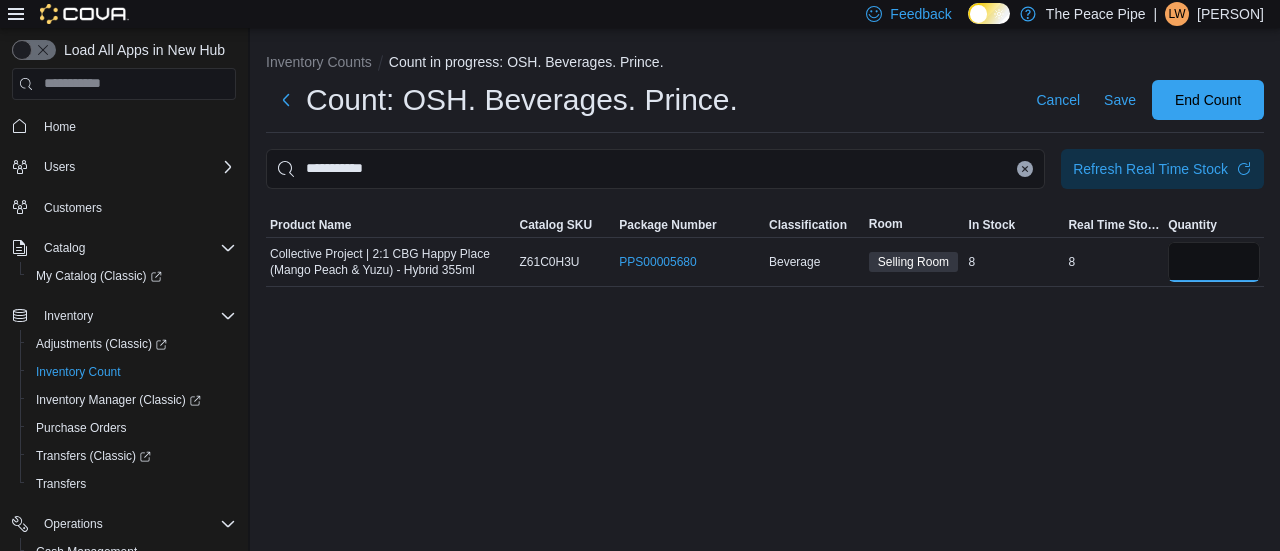 type on "*" 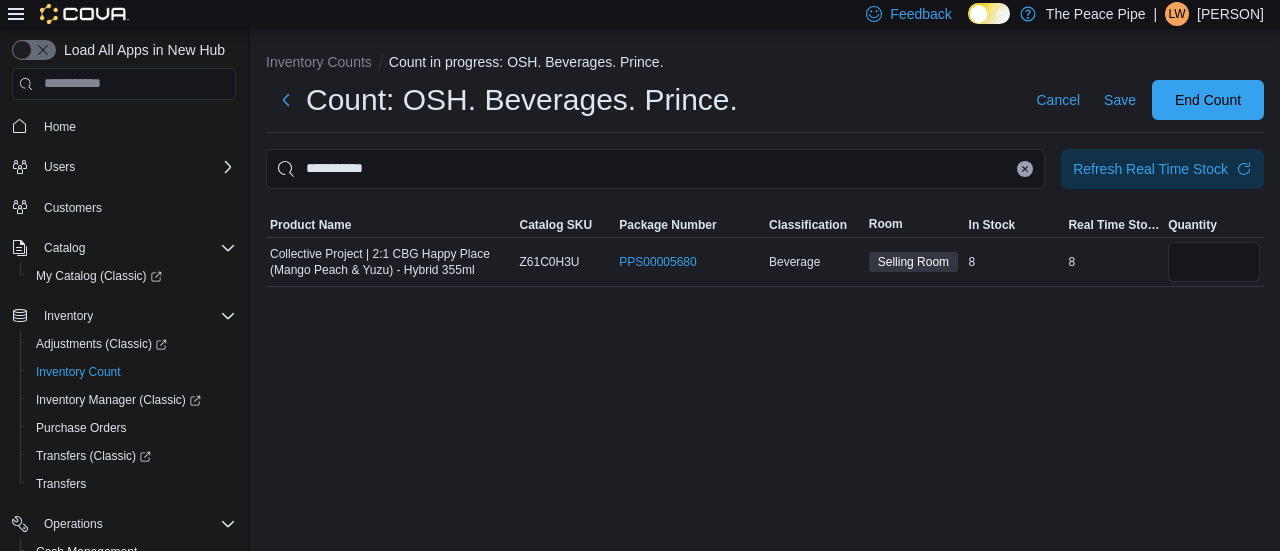 type 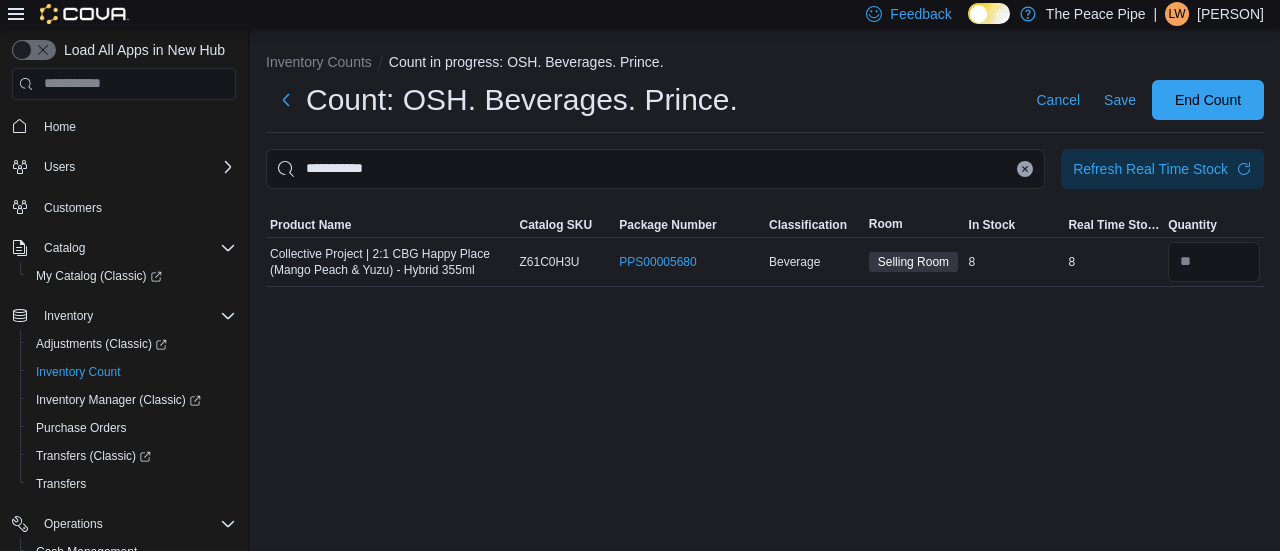 click 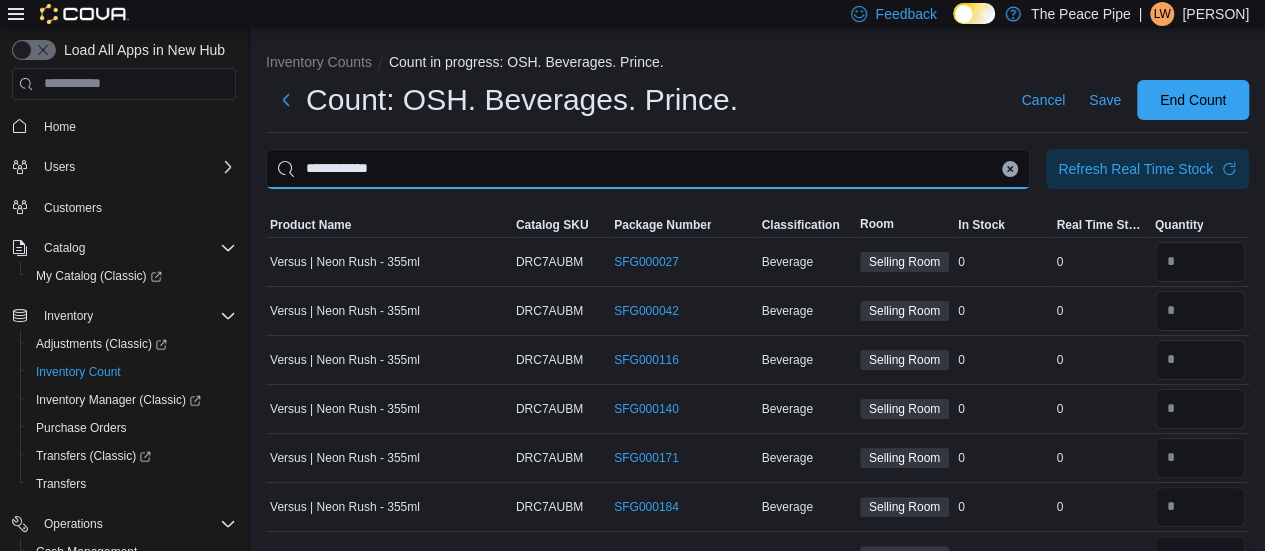 type on "**********" 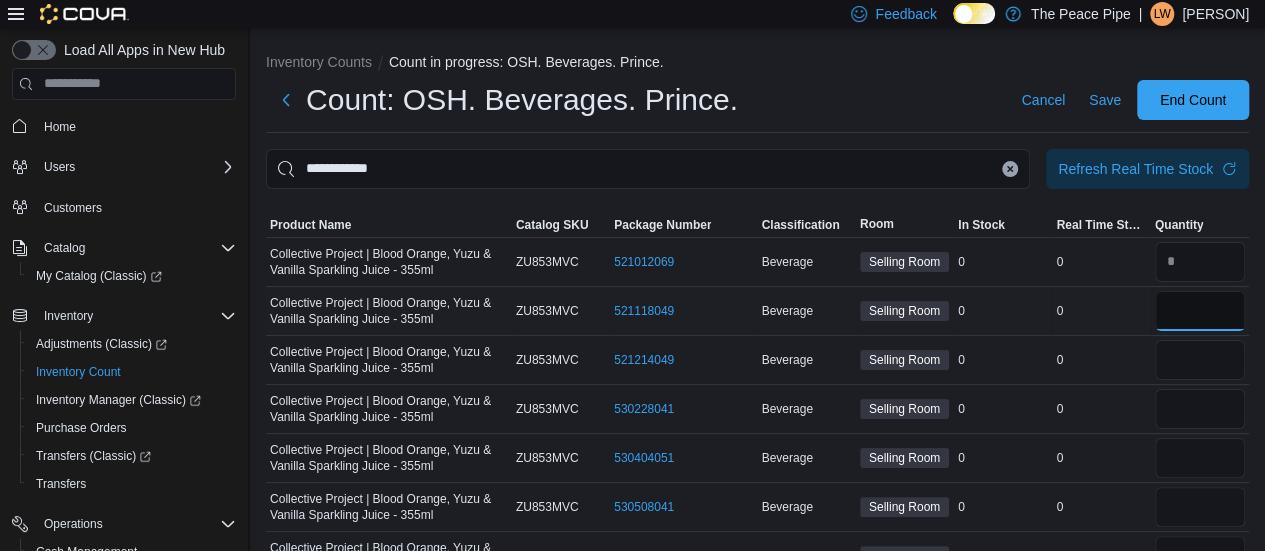 click at bounding box center [1200, 311] 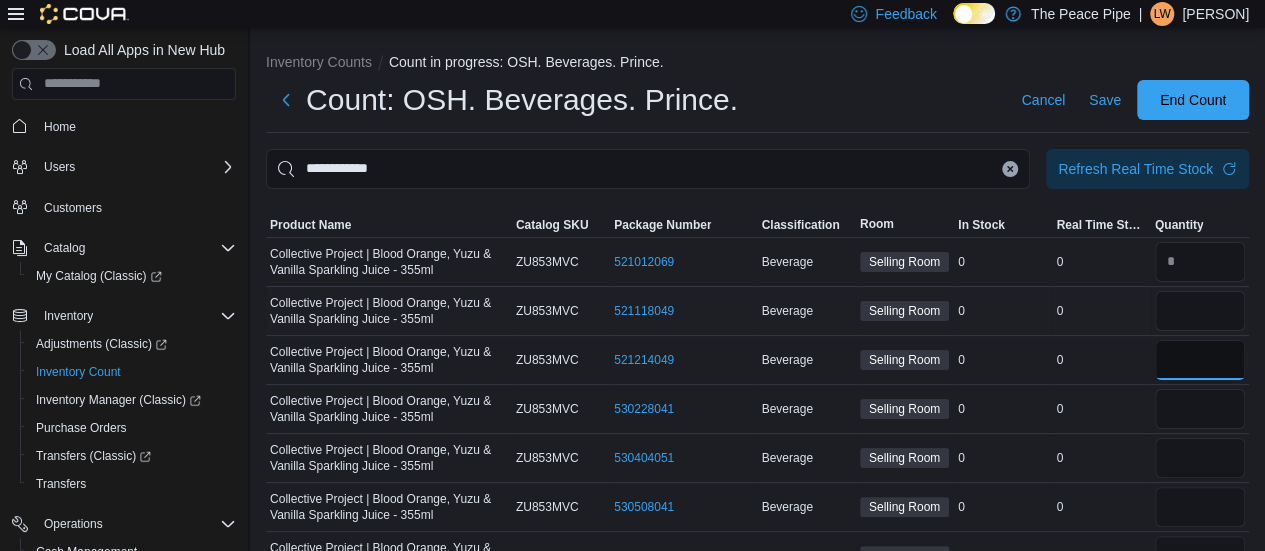 type 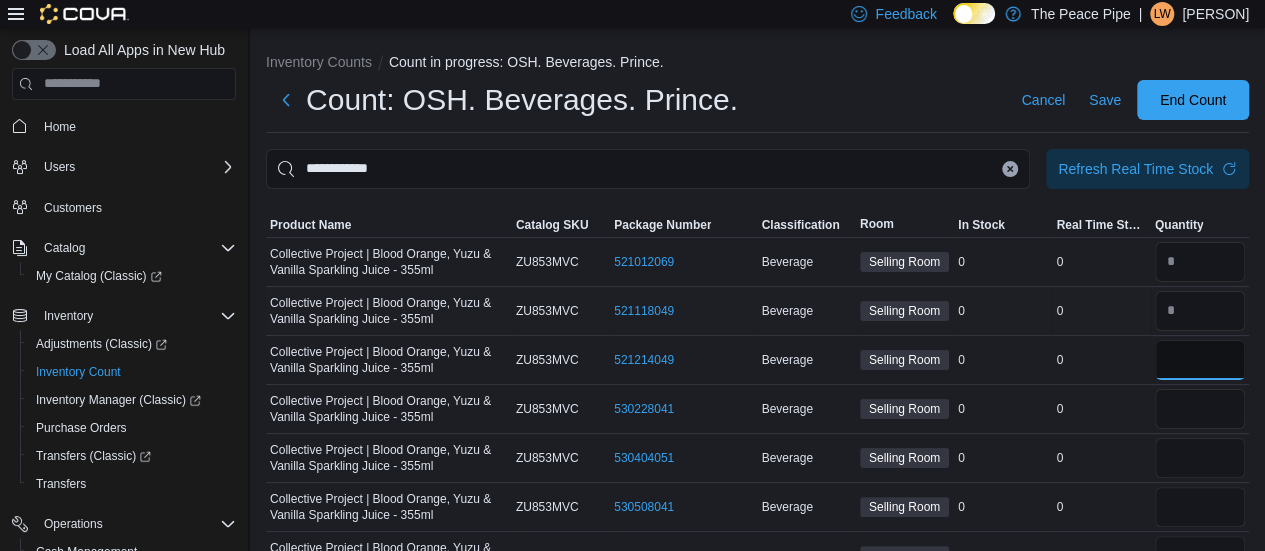 type on "*" 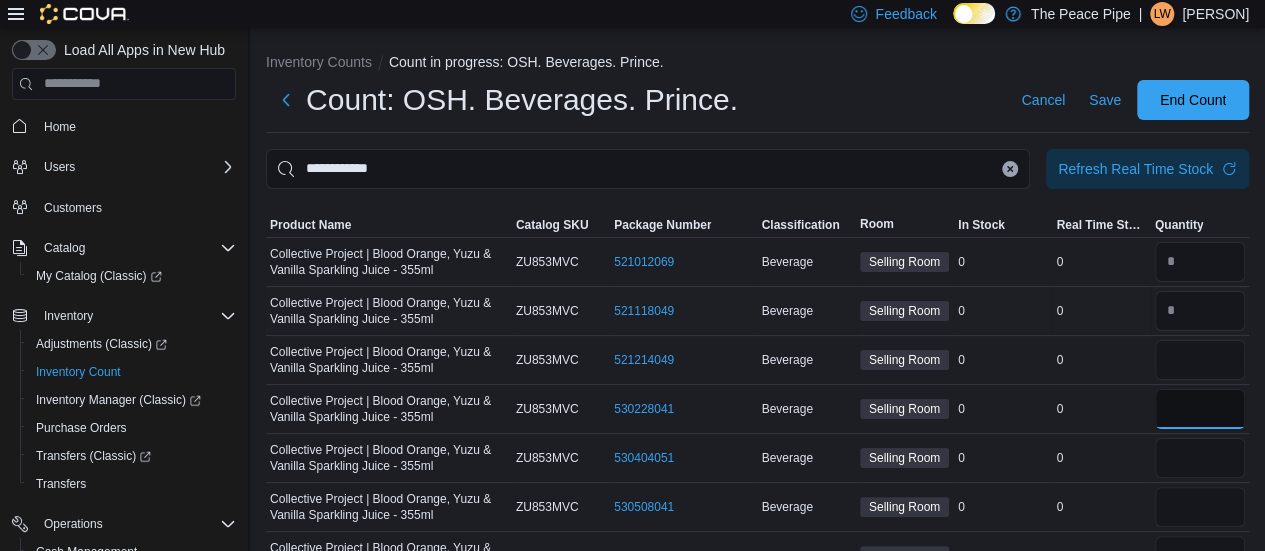 type 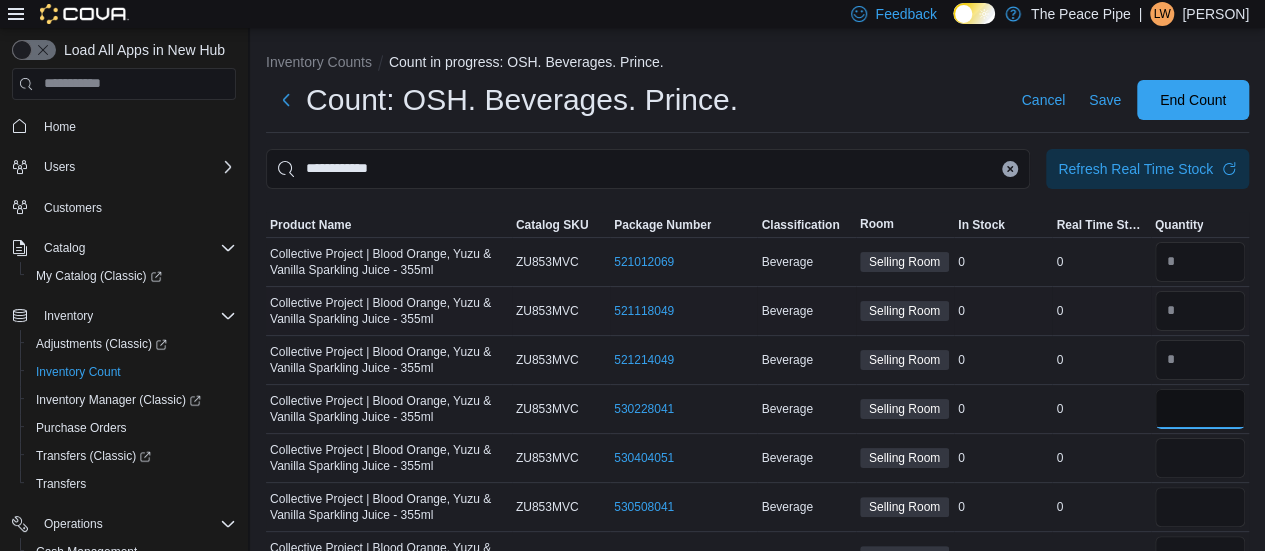 type on "*" 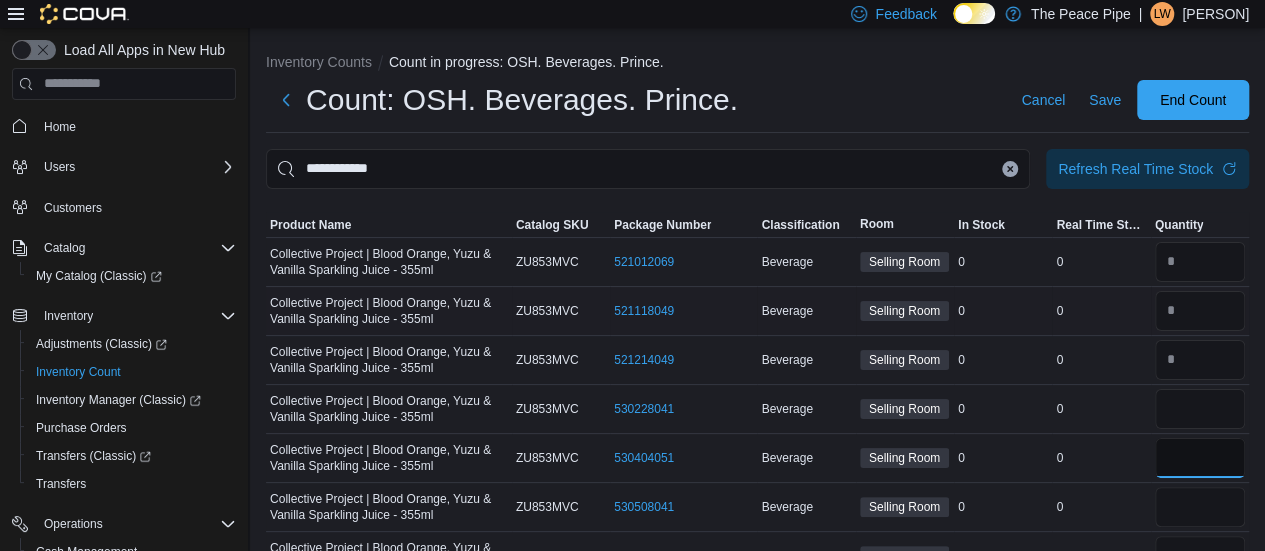 type 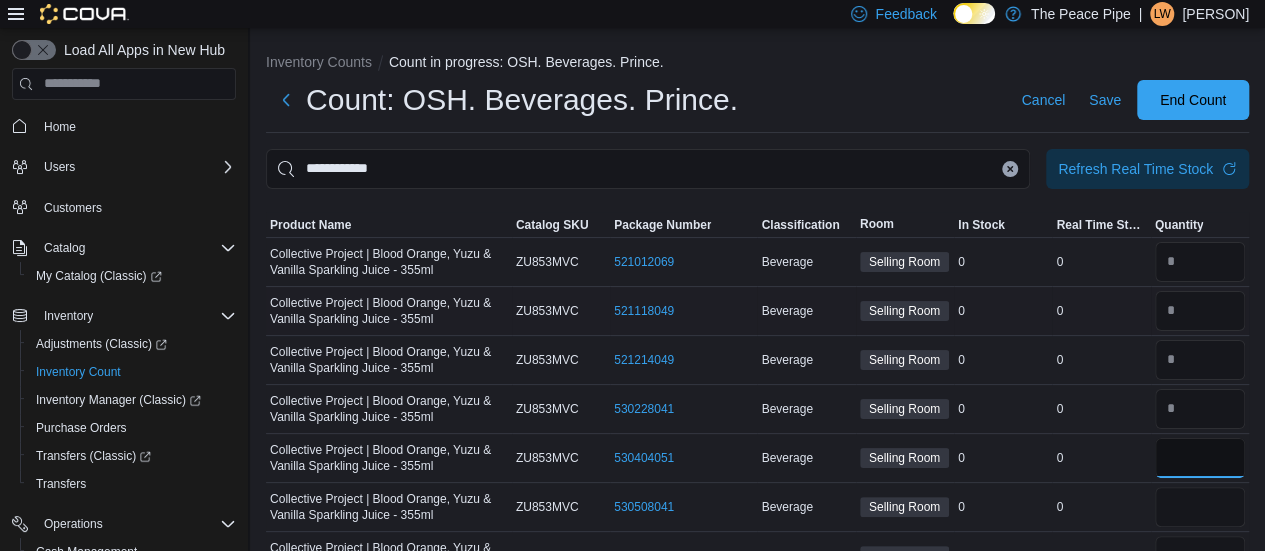 type on "*" 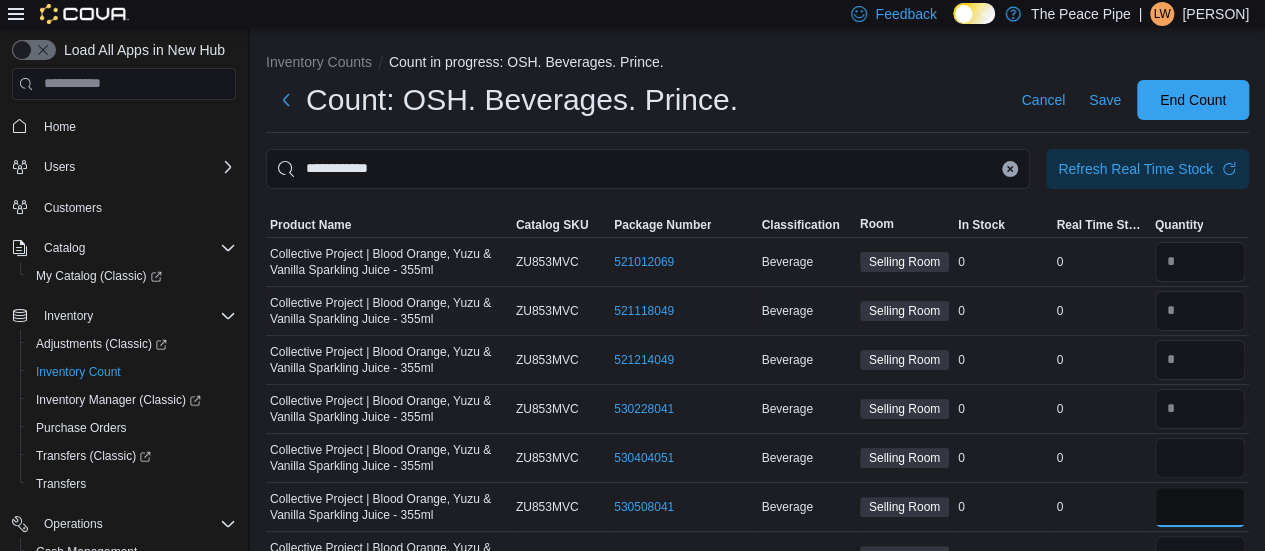 type 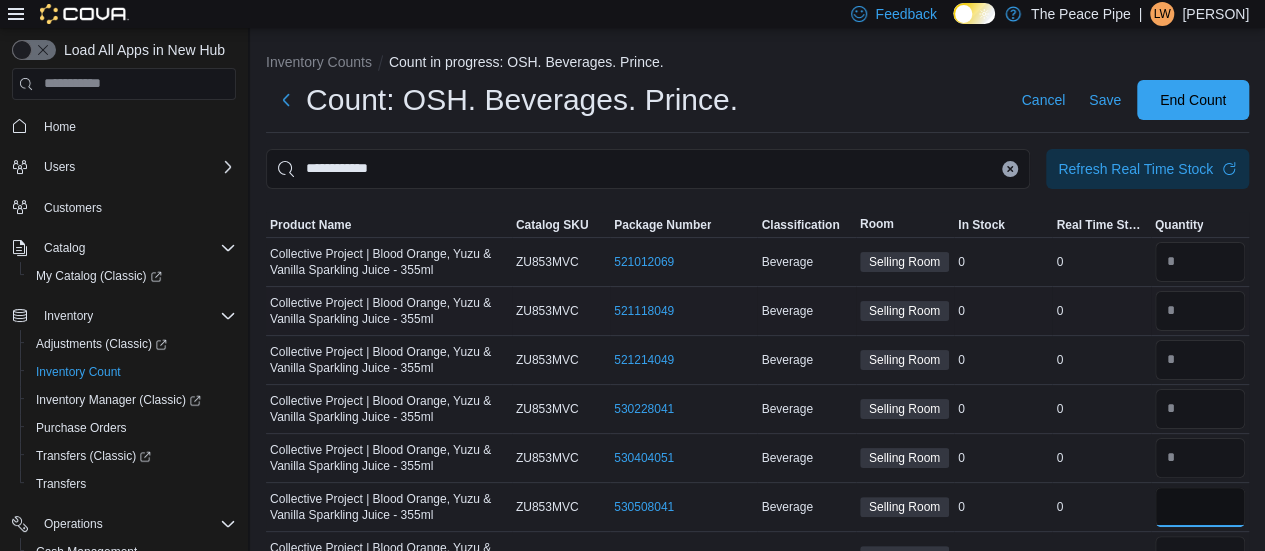 type on "*" 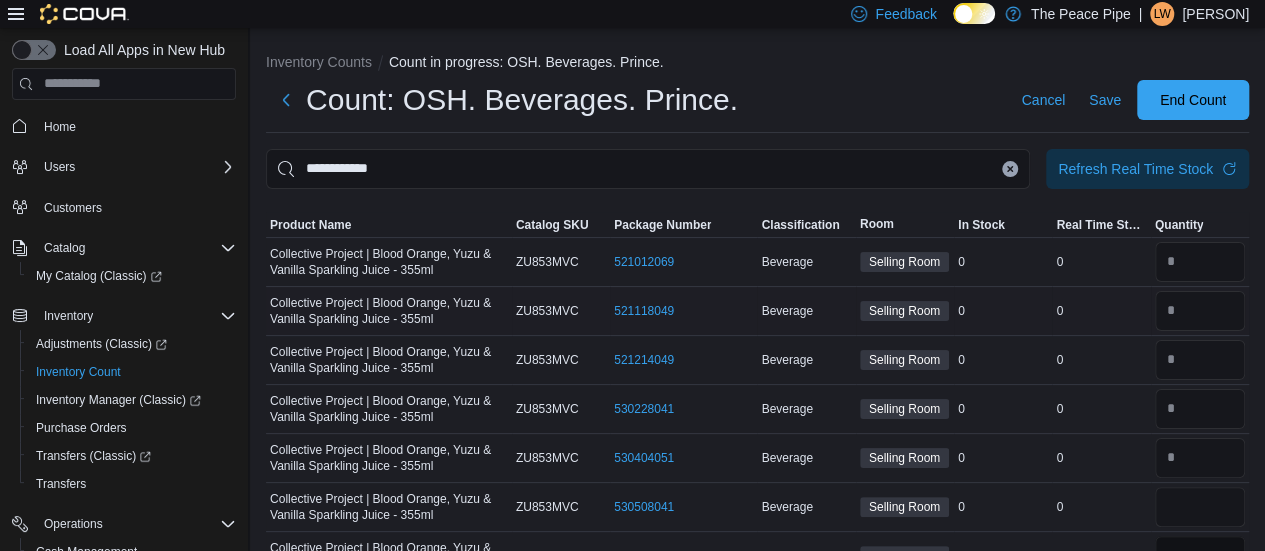 type 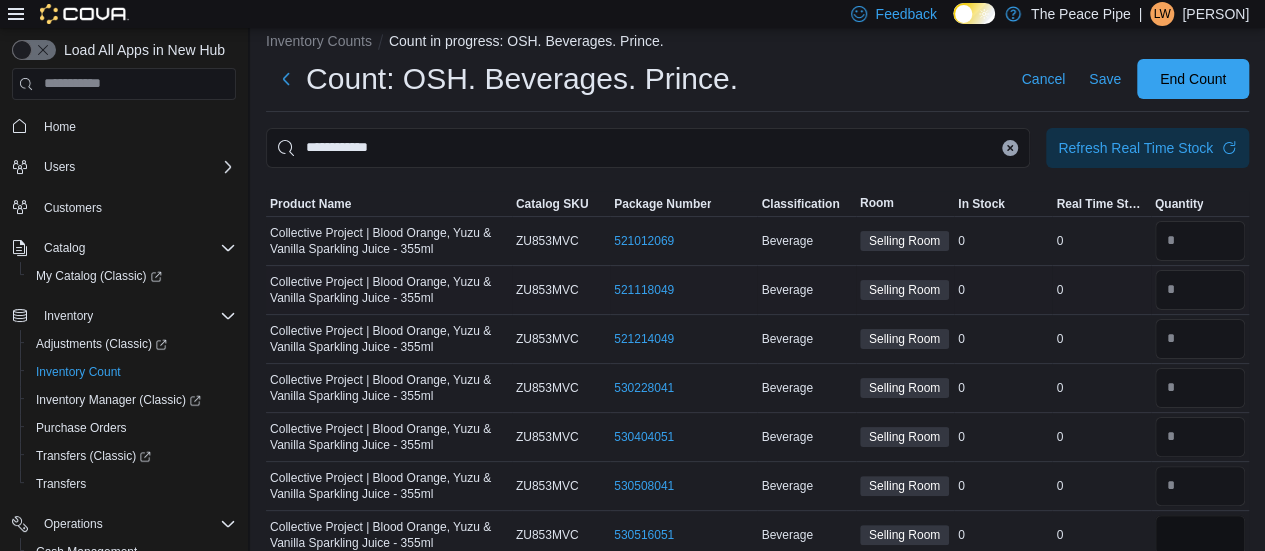 type on "*" 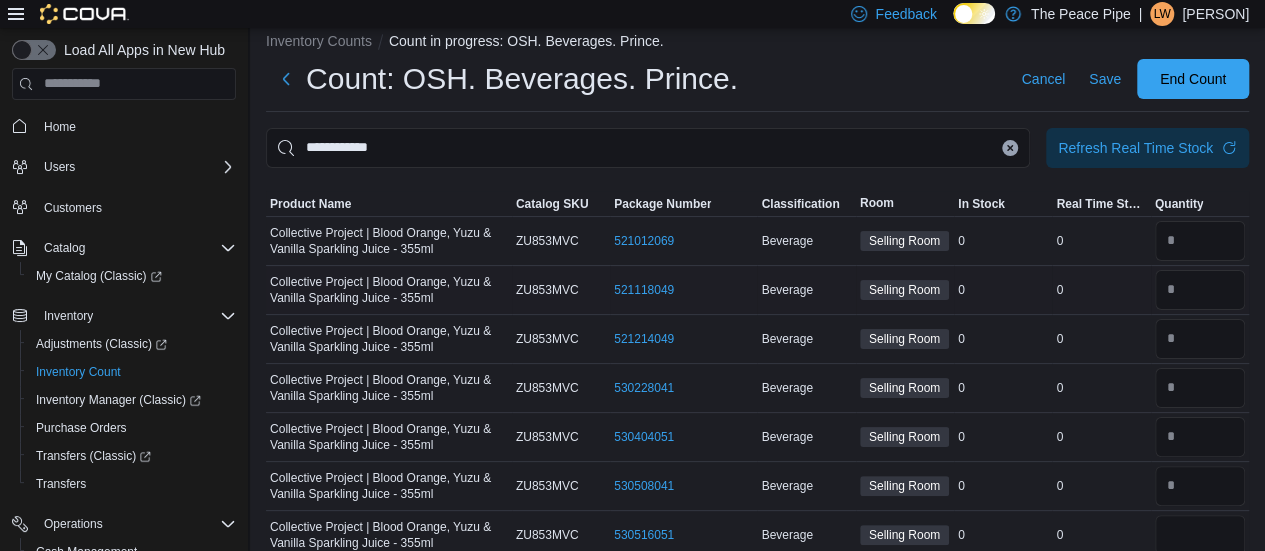 type 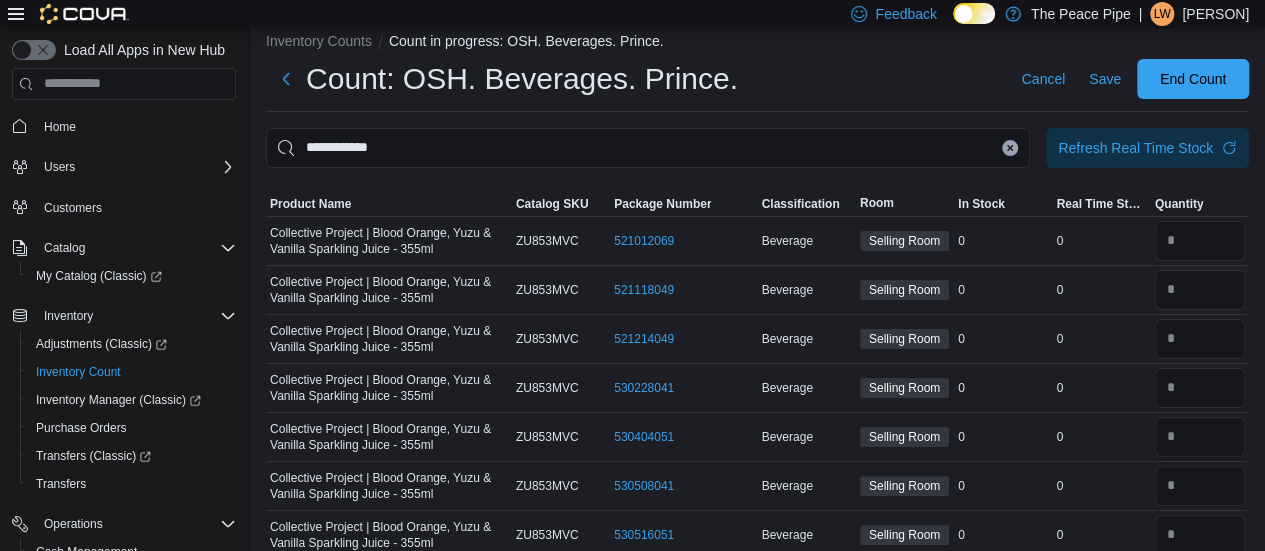 scroll, scrollTop: 326, scrollLeft: 0, axis: vertical 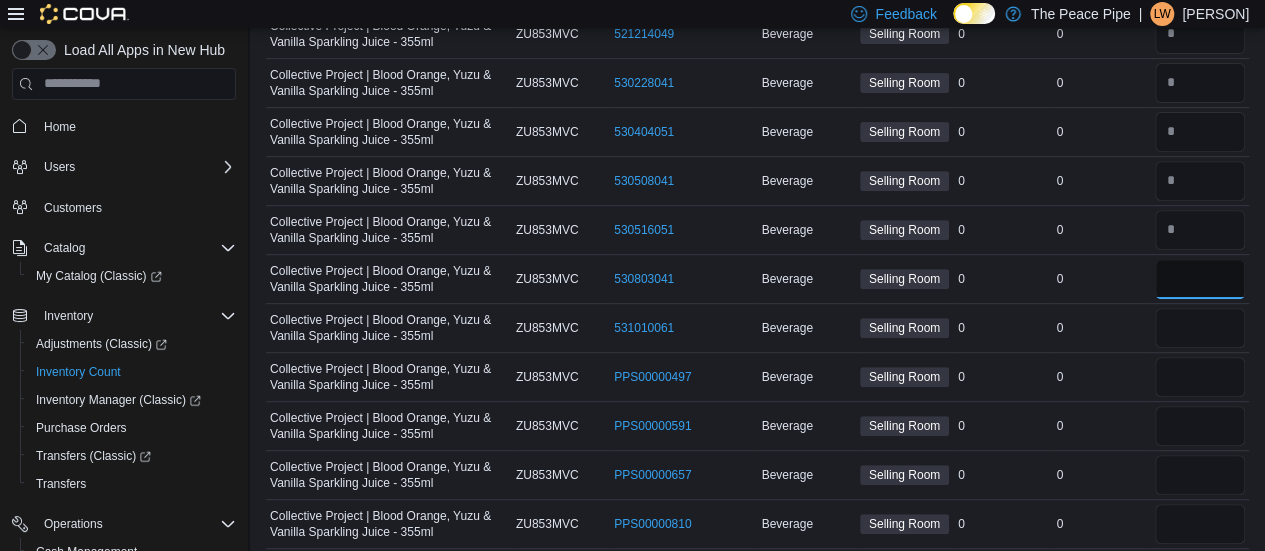 type on "*" 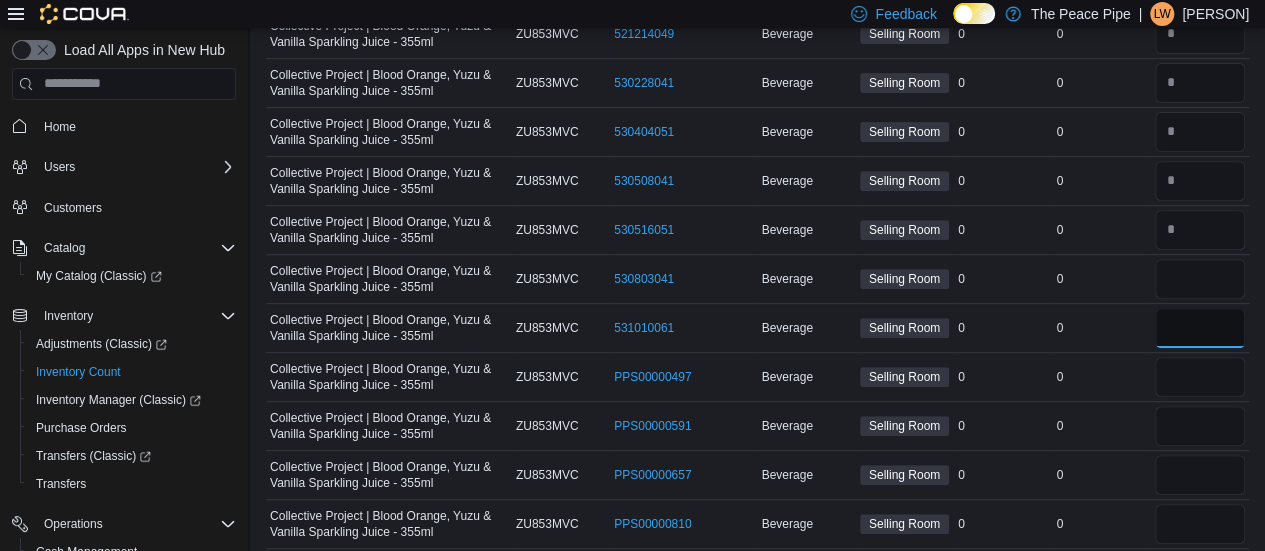 type 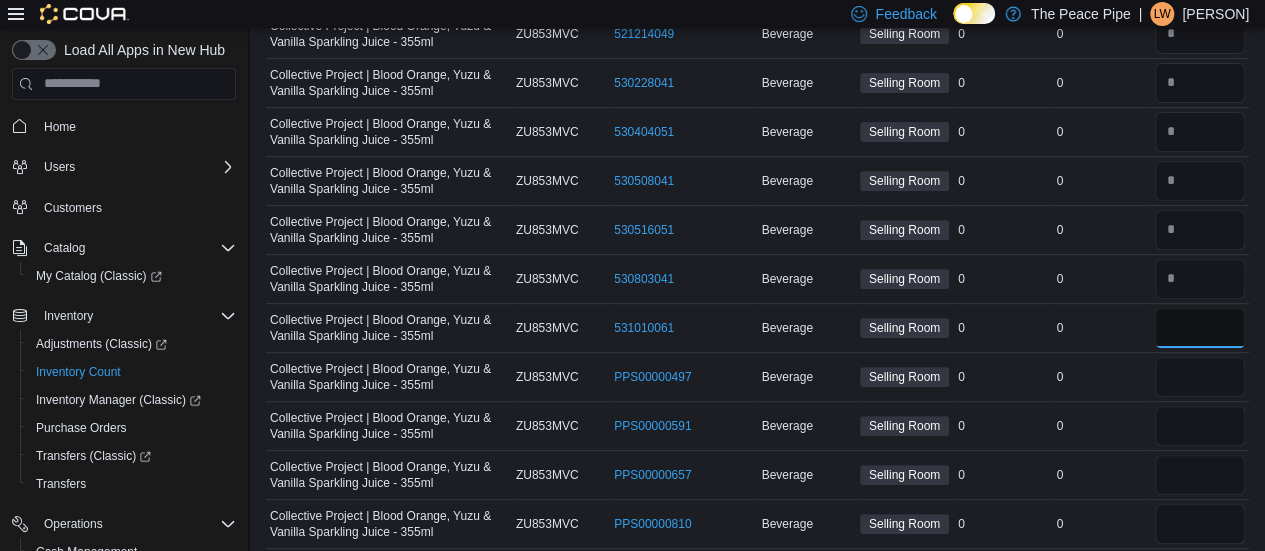 type on "*" 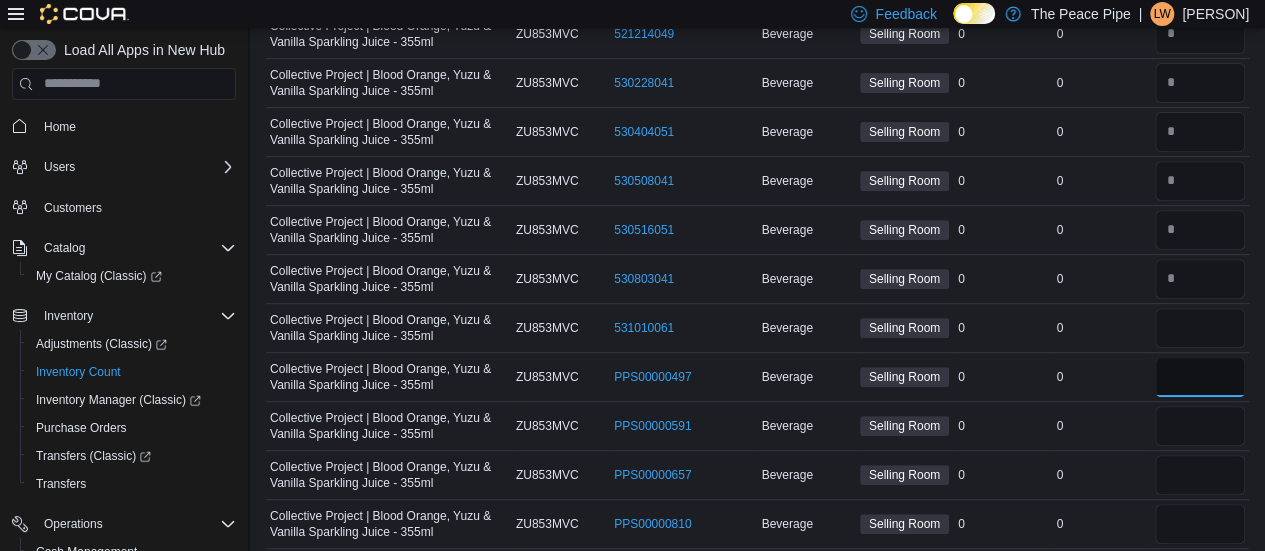 type 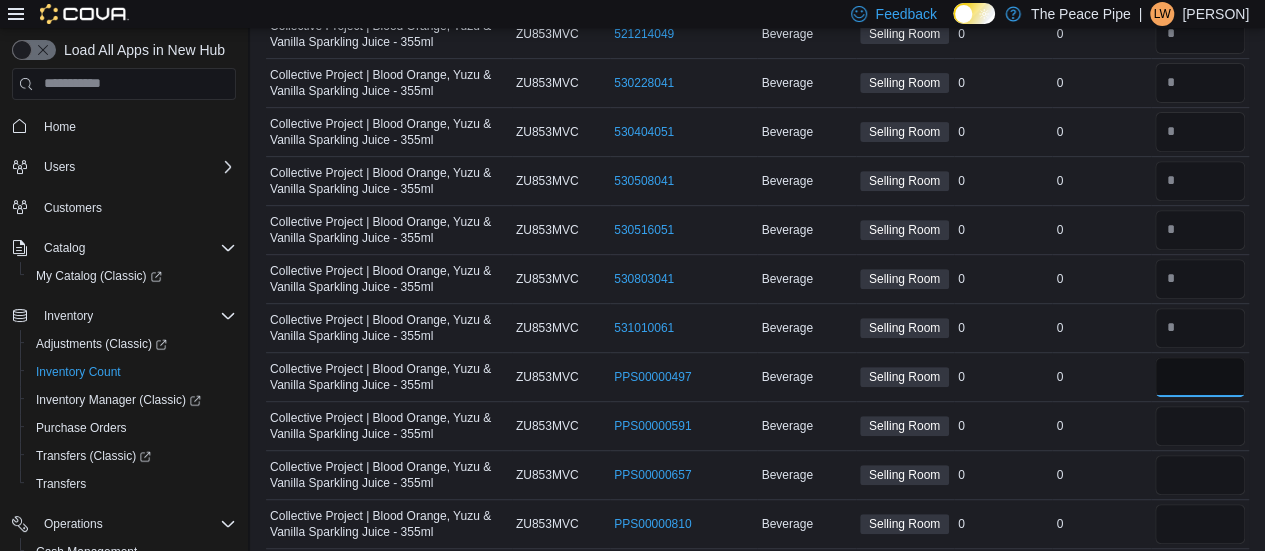 type on "*" 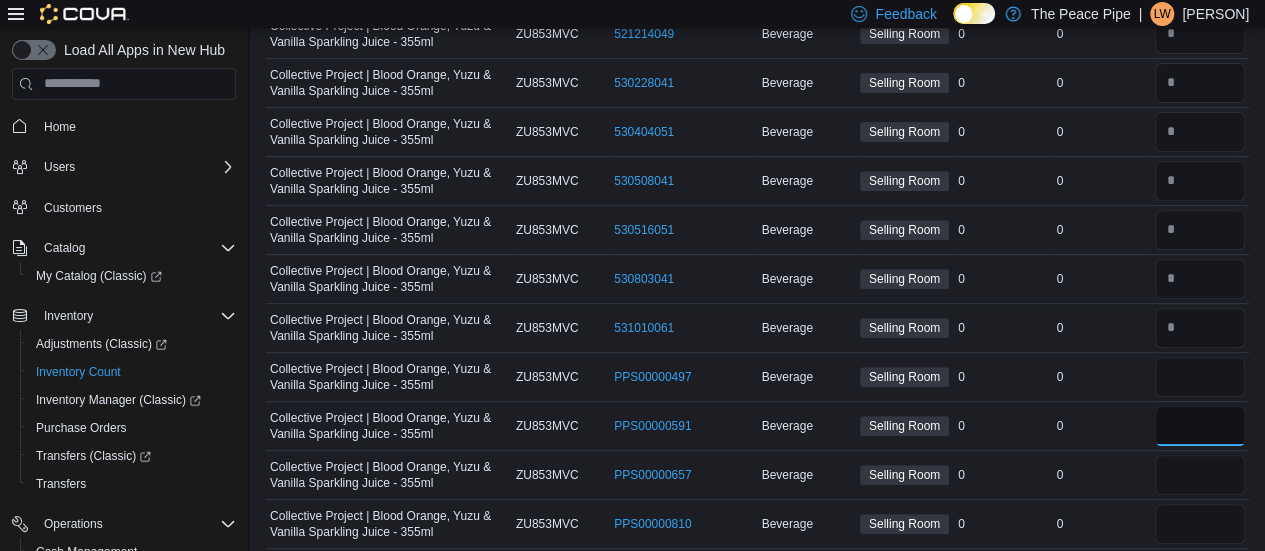 type 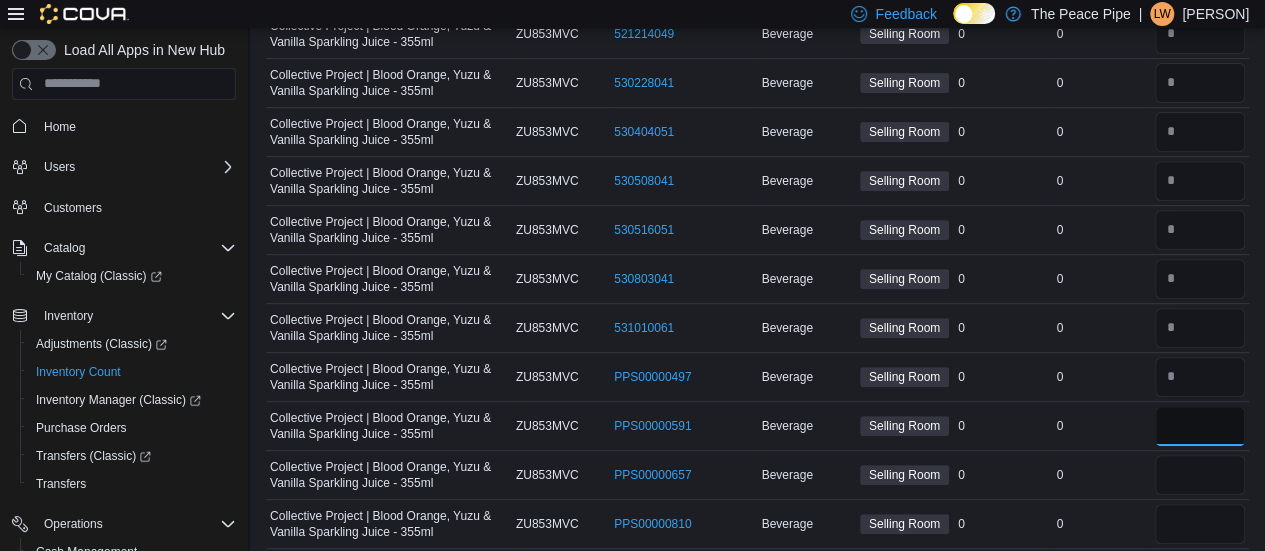 type on "*" 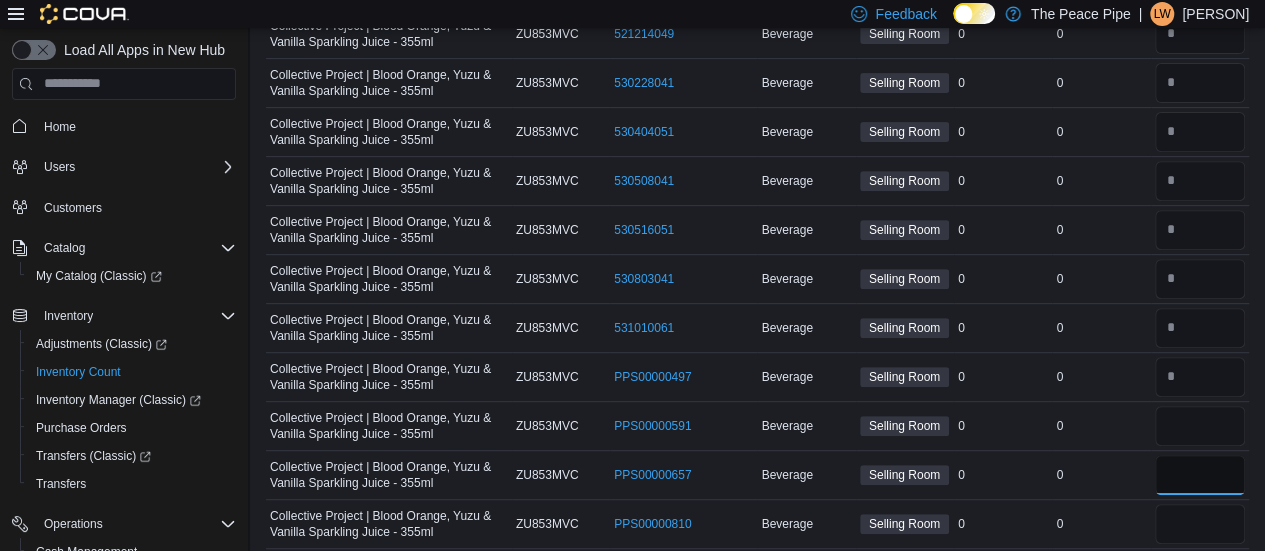 type 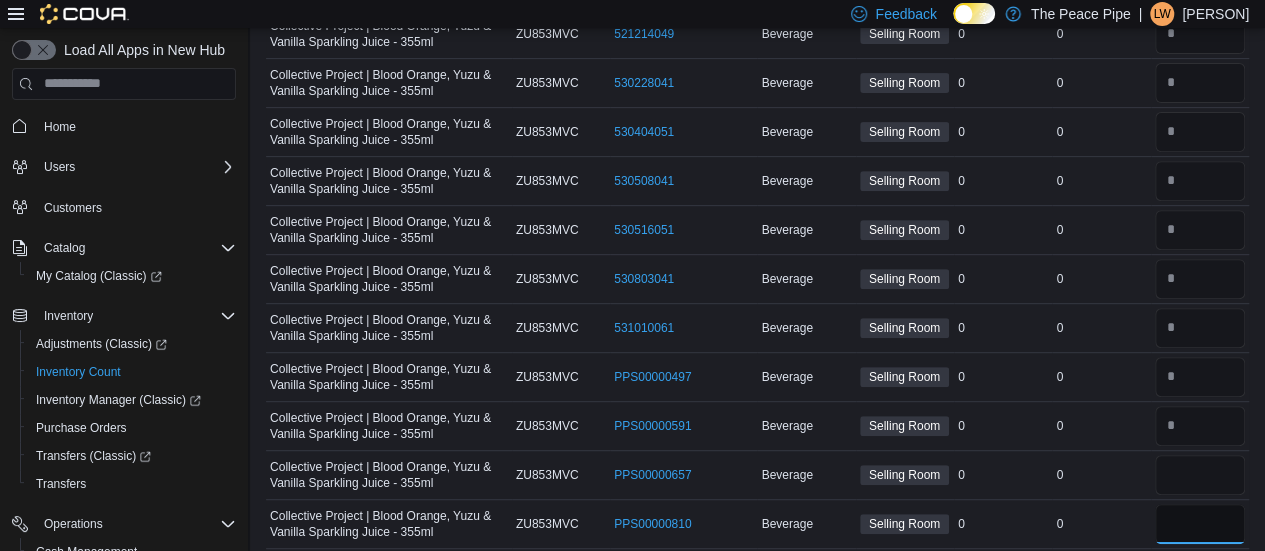 type on "*" 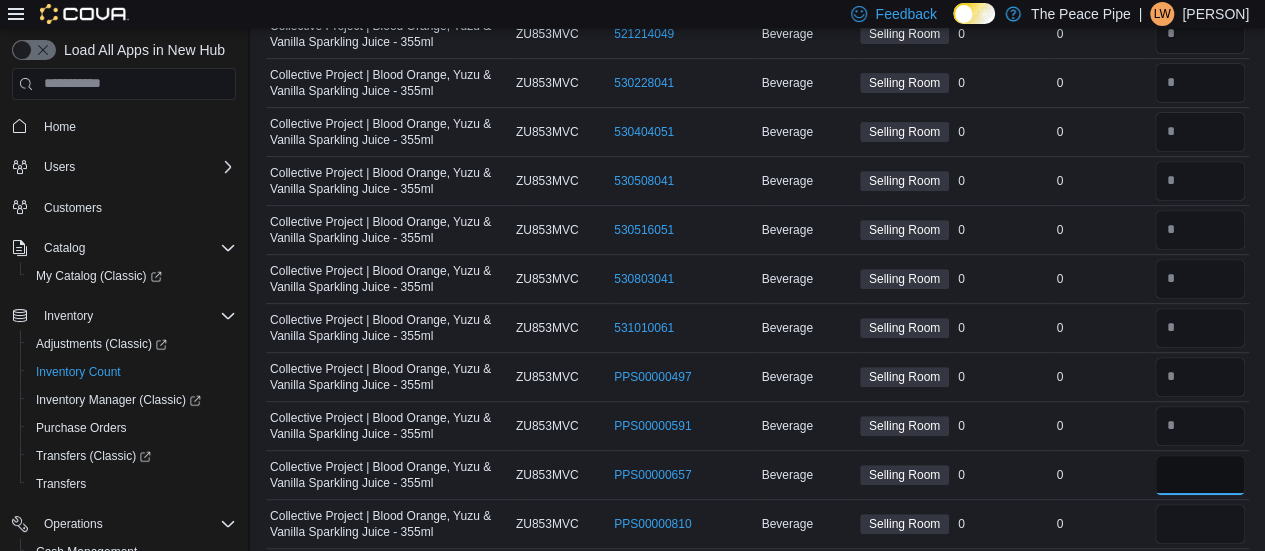 type 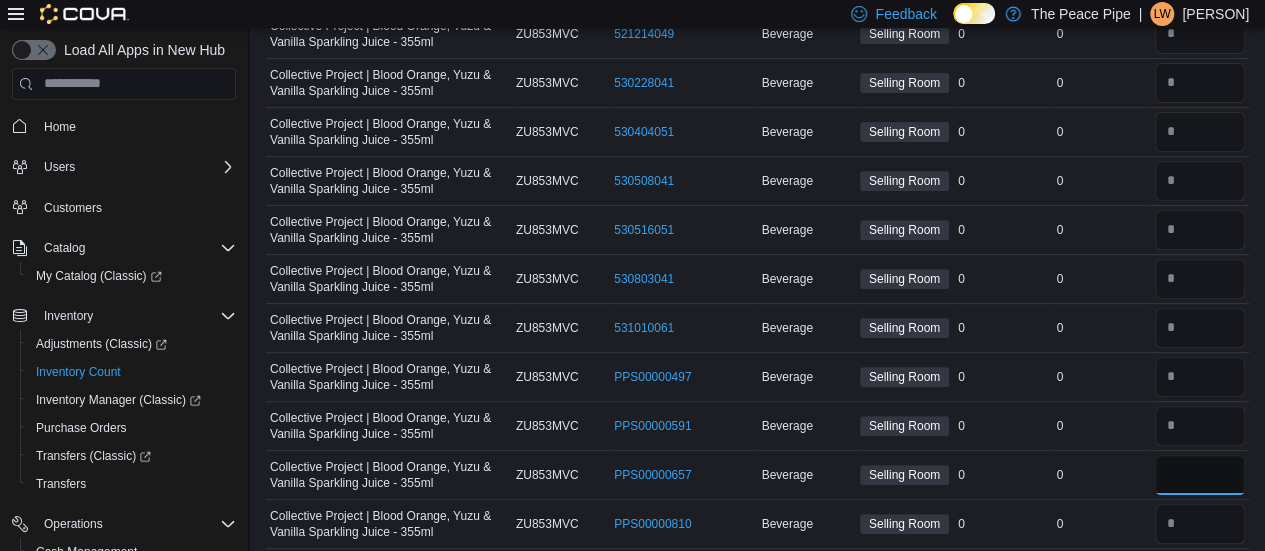 type on "*" 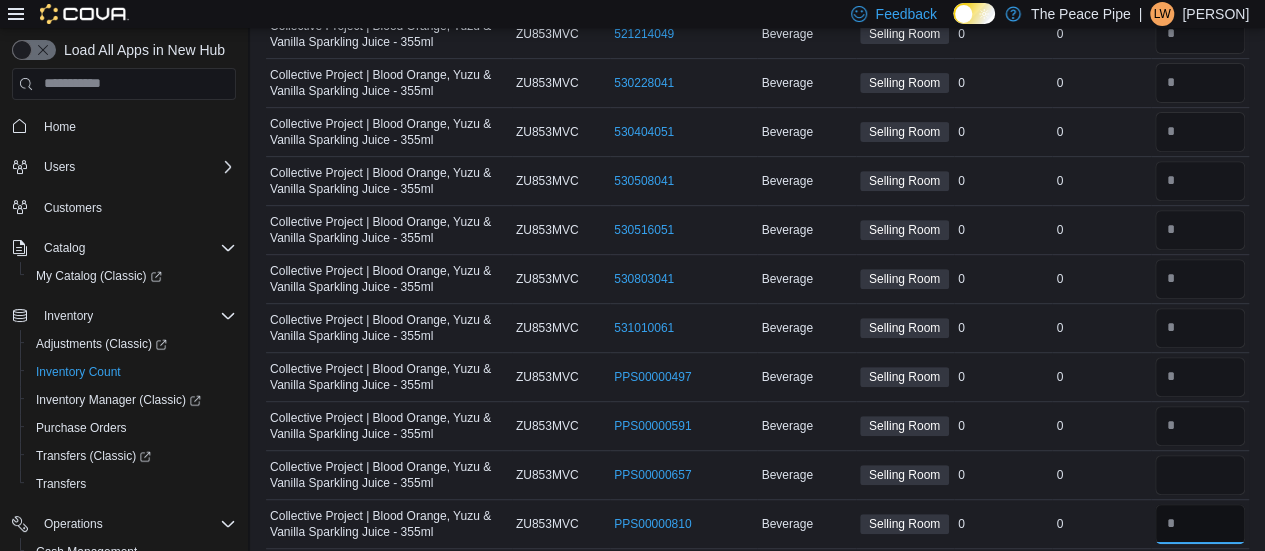type 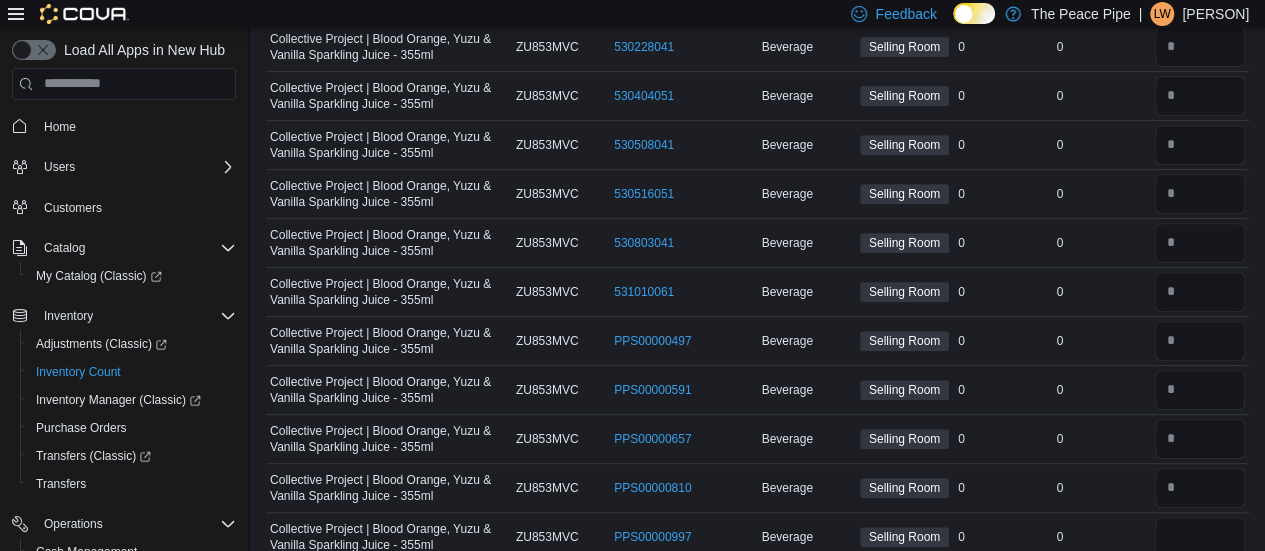 scroll, scrollTop: 666, scrollLeft: 0, axis: vertical 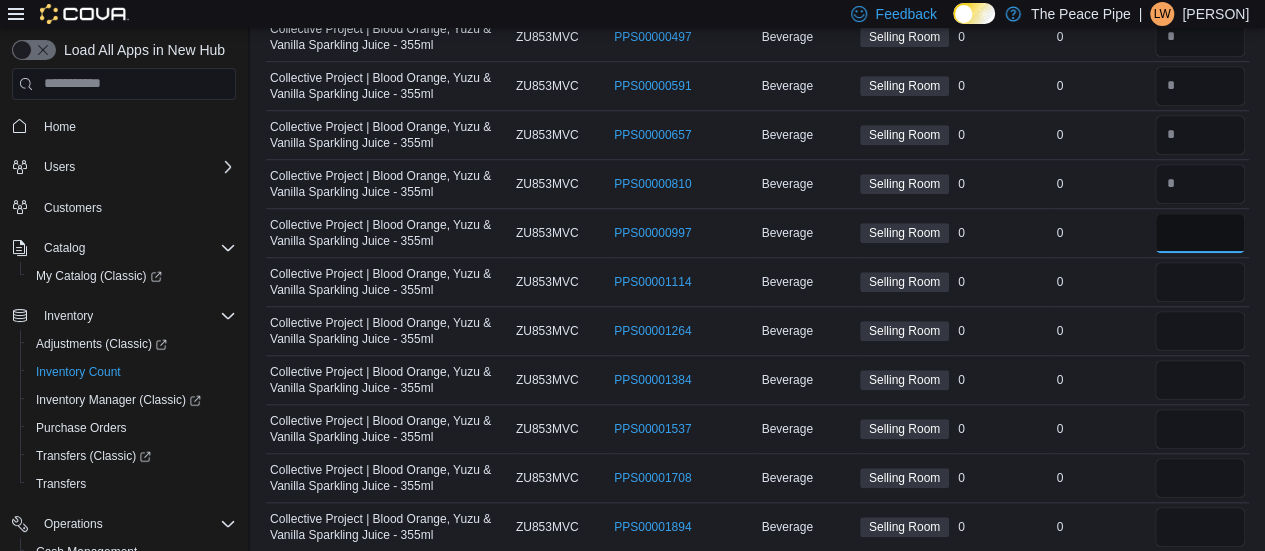 type on "*" 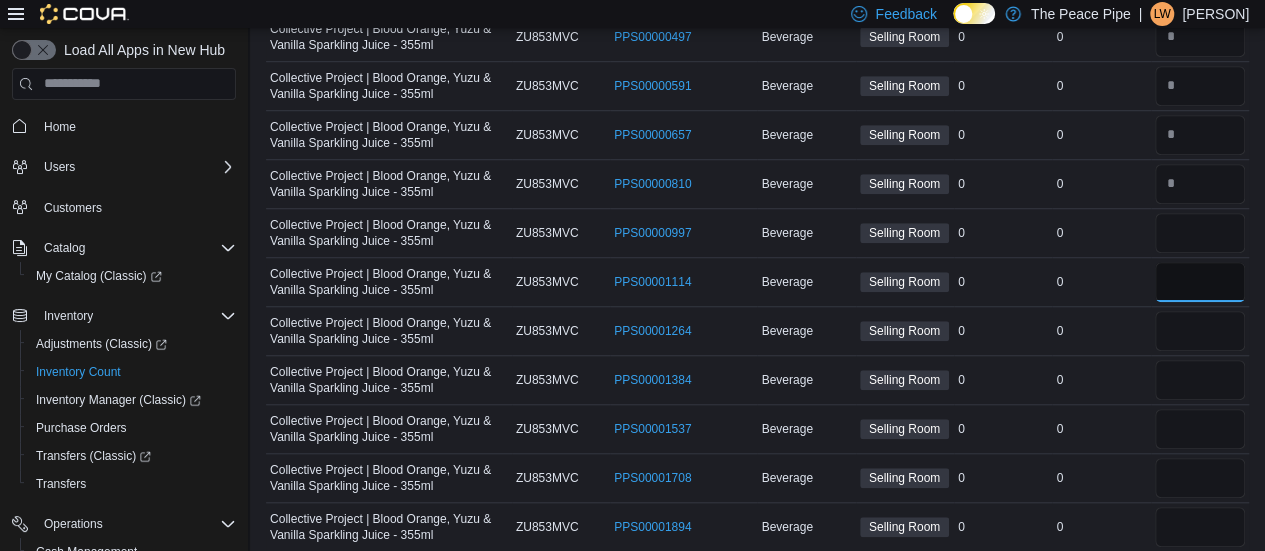 type 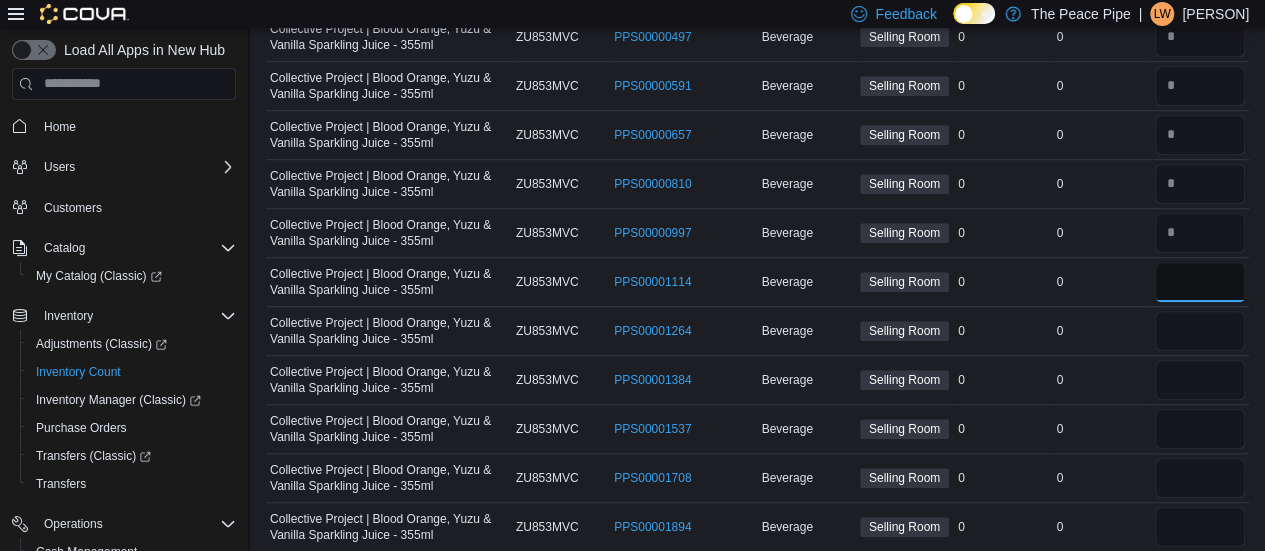 type on "*" 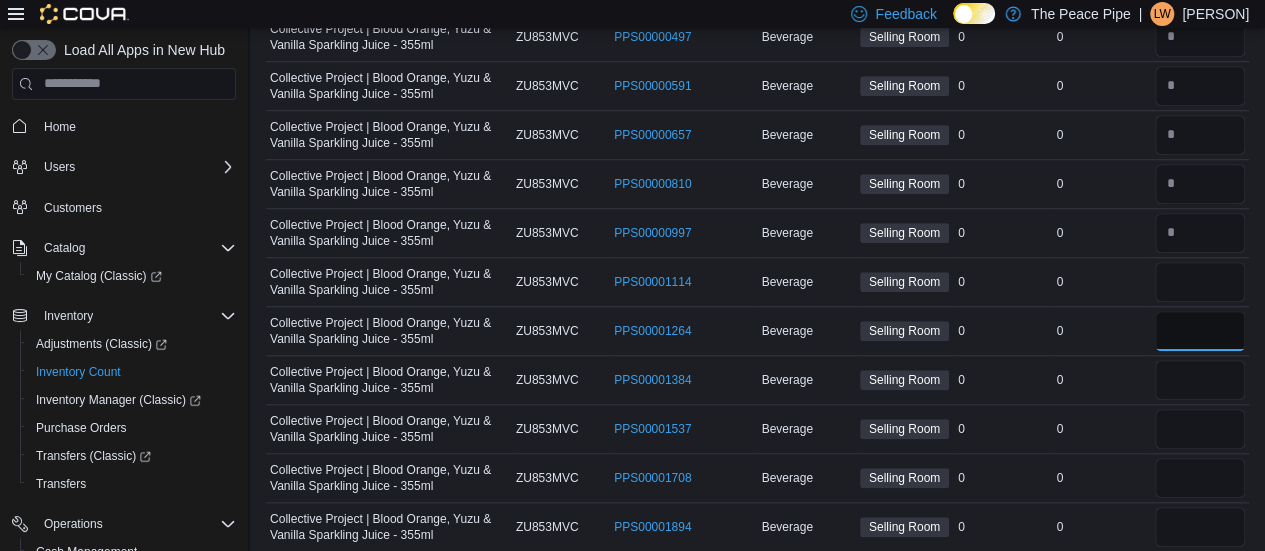type 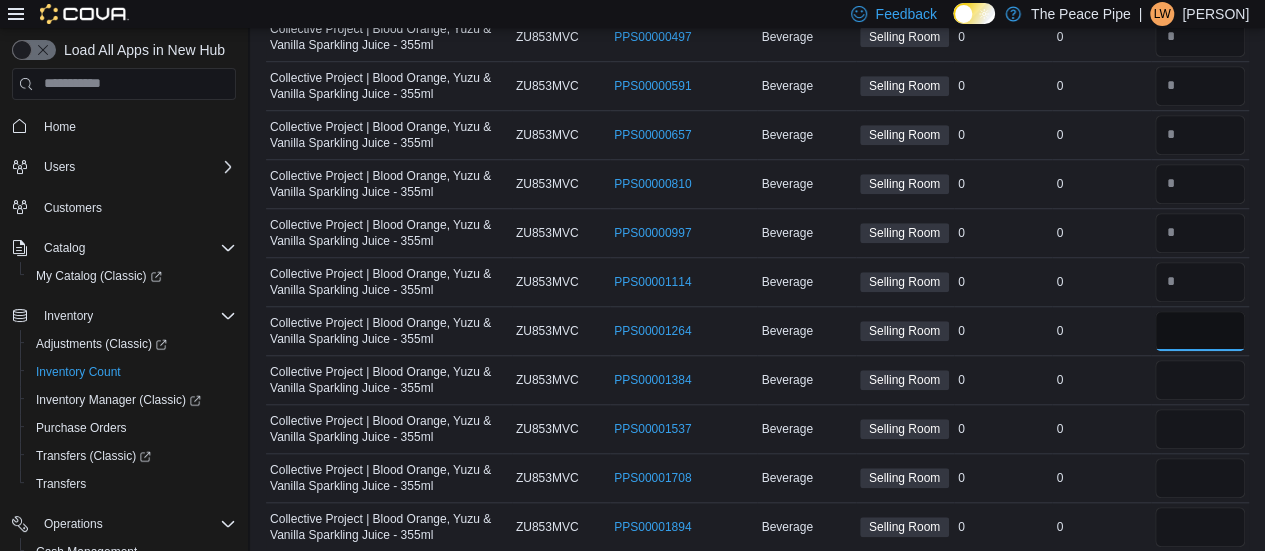 type on "*" 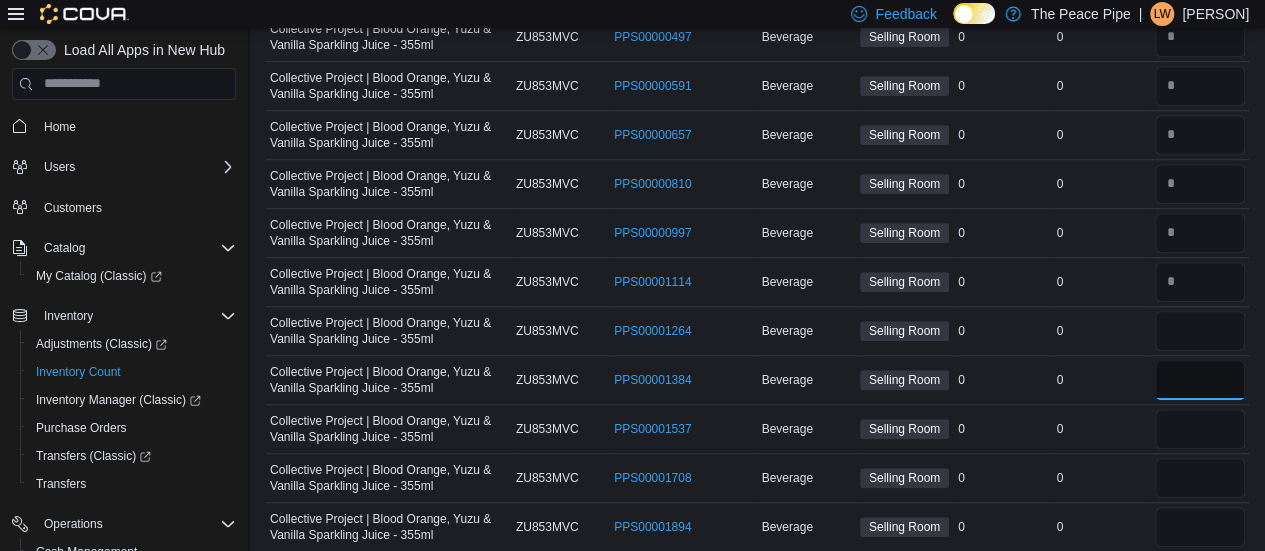 type 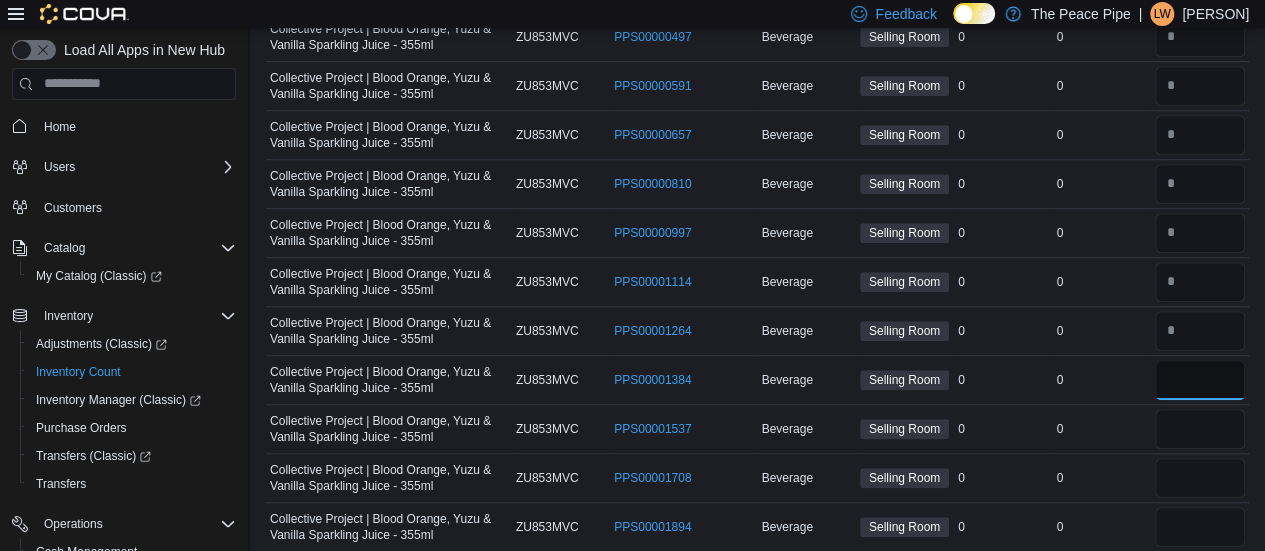 type on "*" 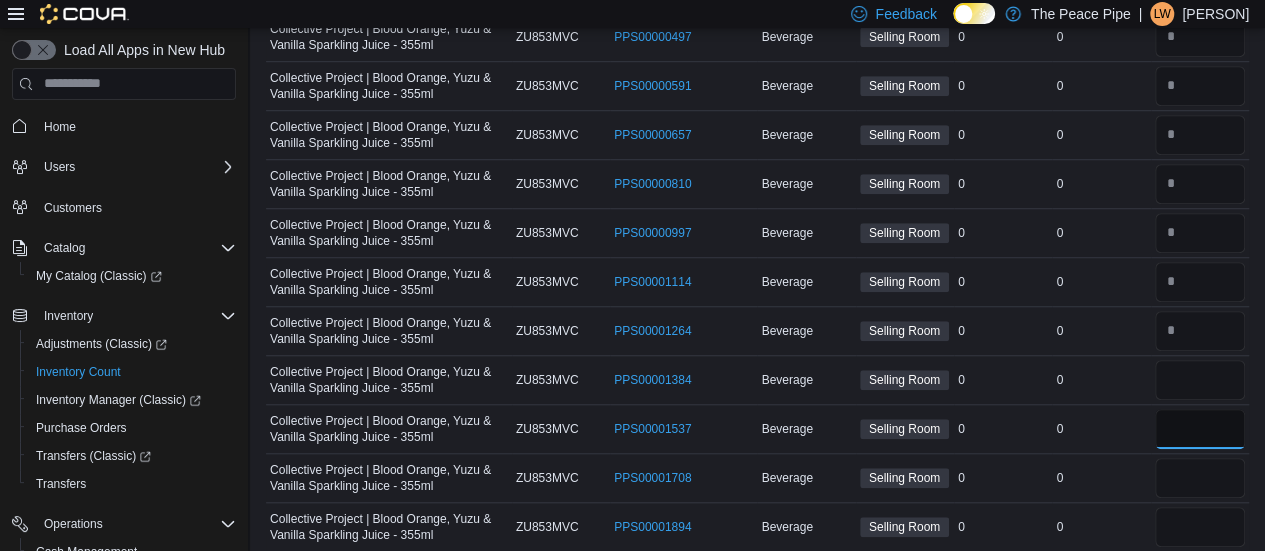 type 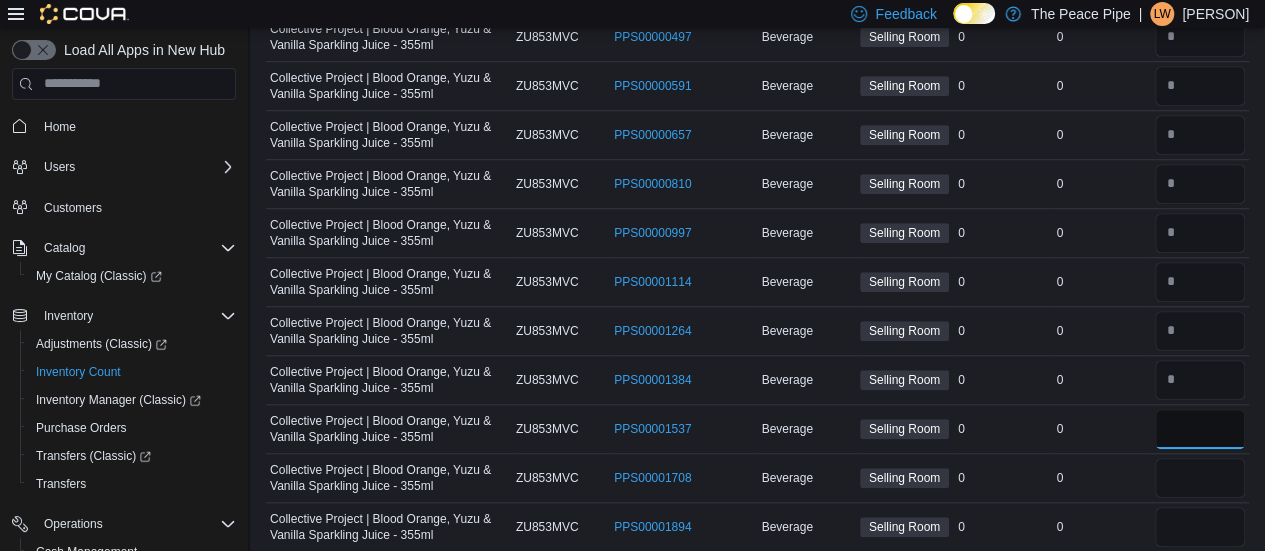 type on "*" 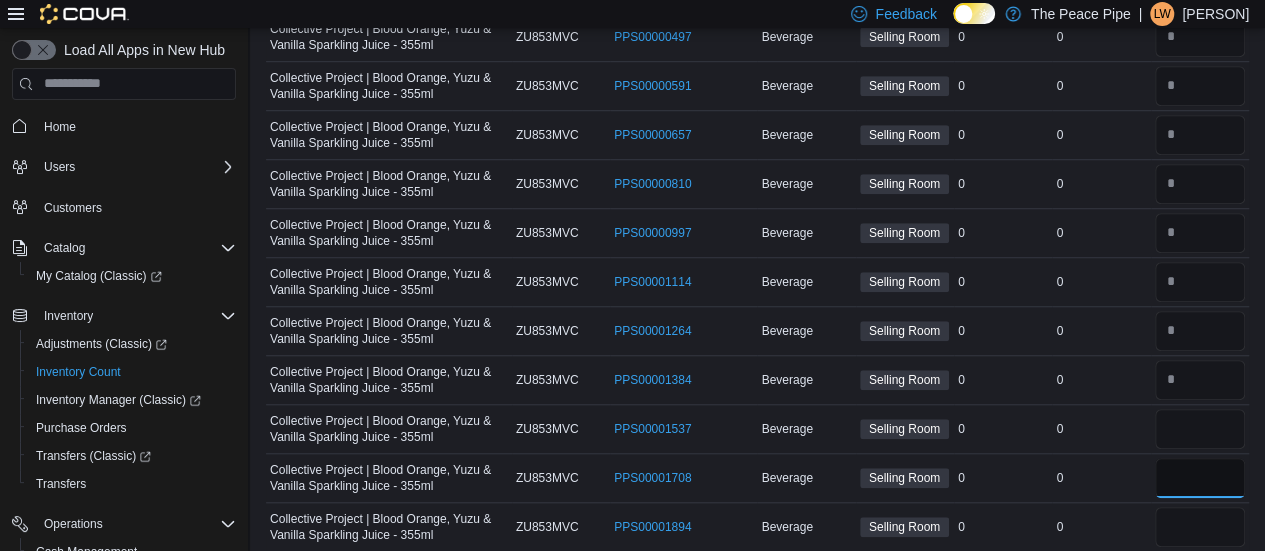 type 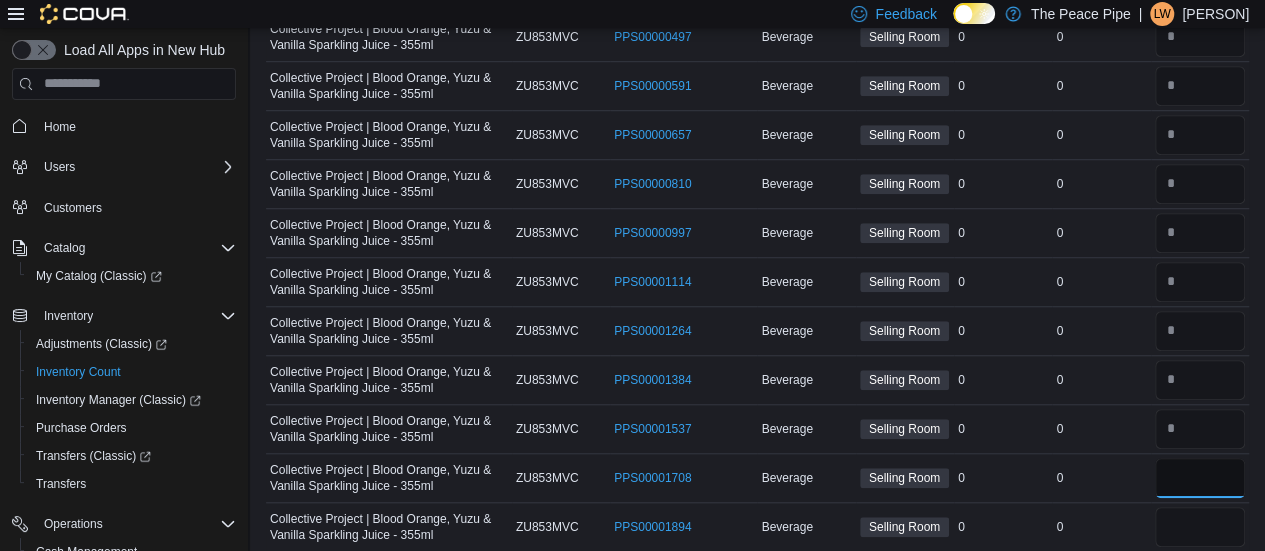 type on "*" 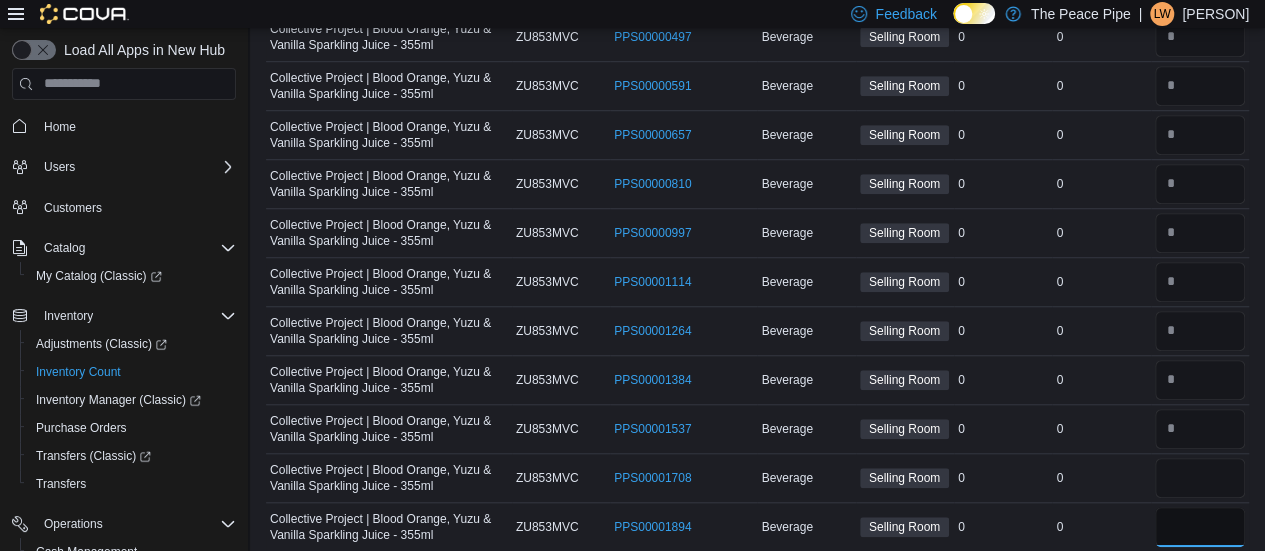 type 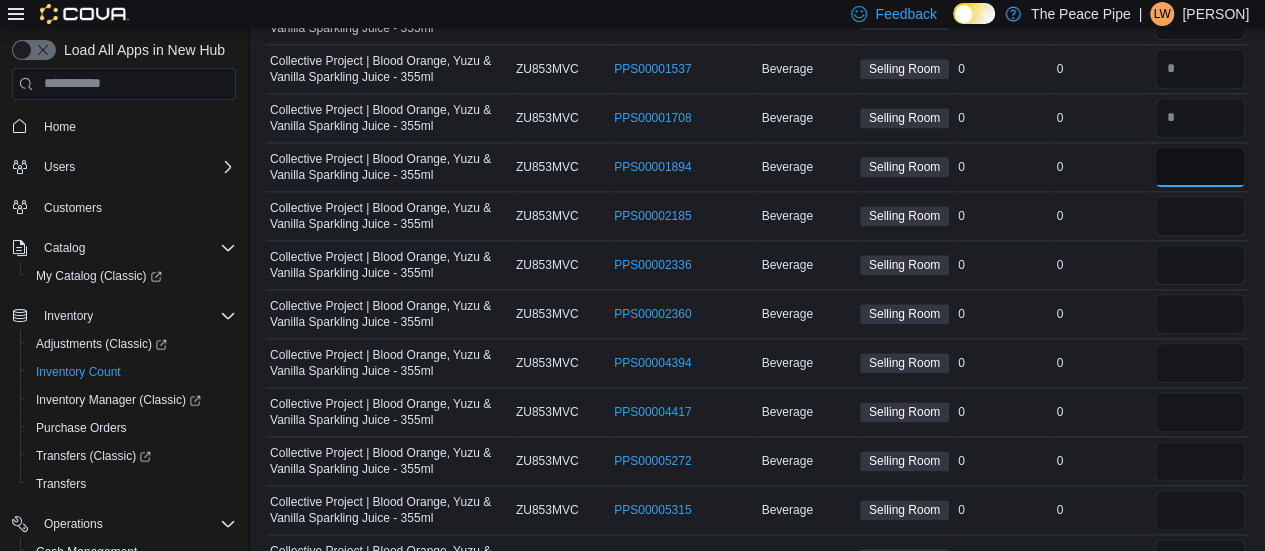 scroll, scrollTop: 1064, scrollLeft: 0, axis: vertical 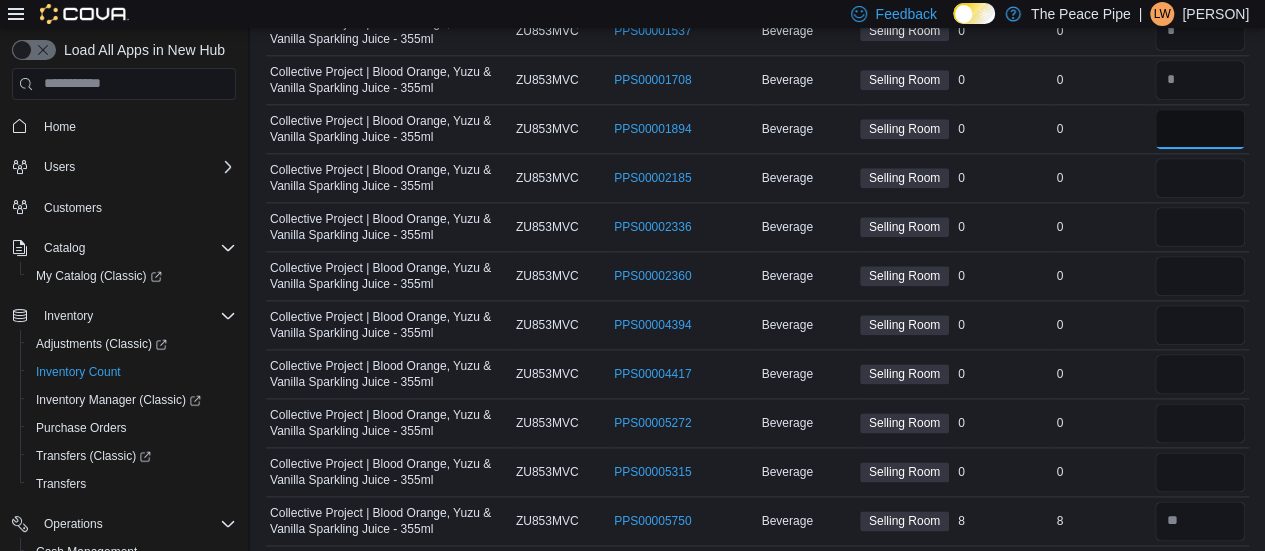 type on "**" 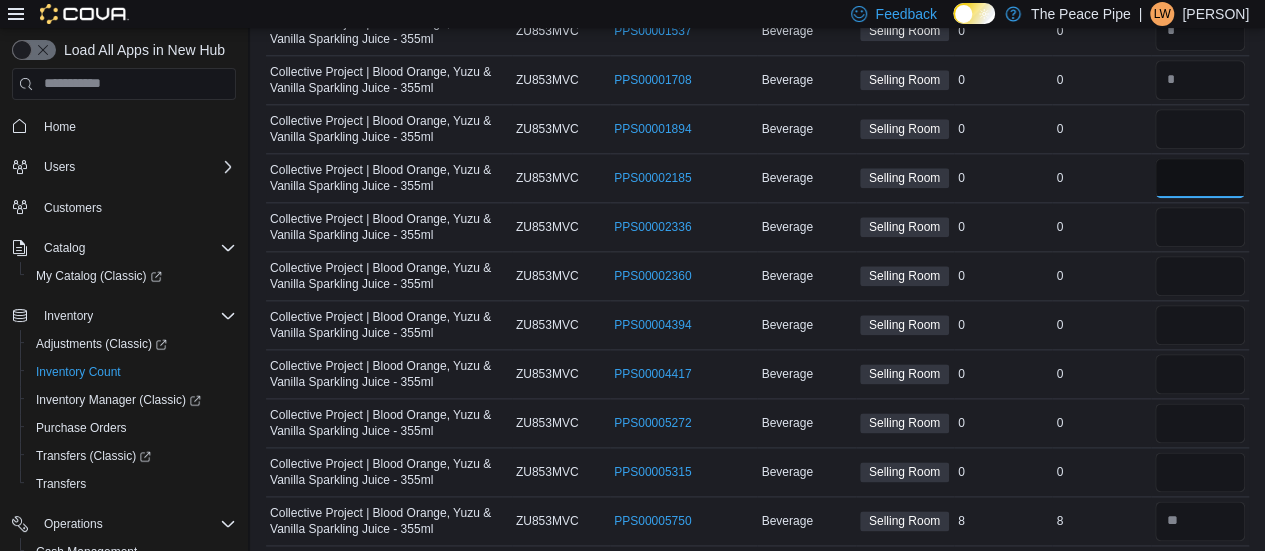 type 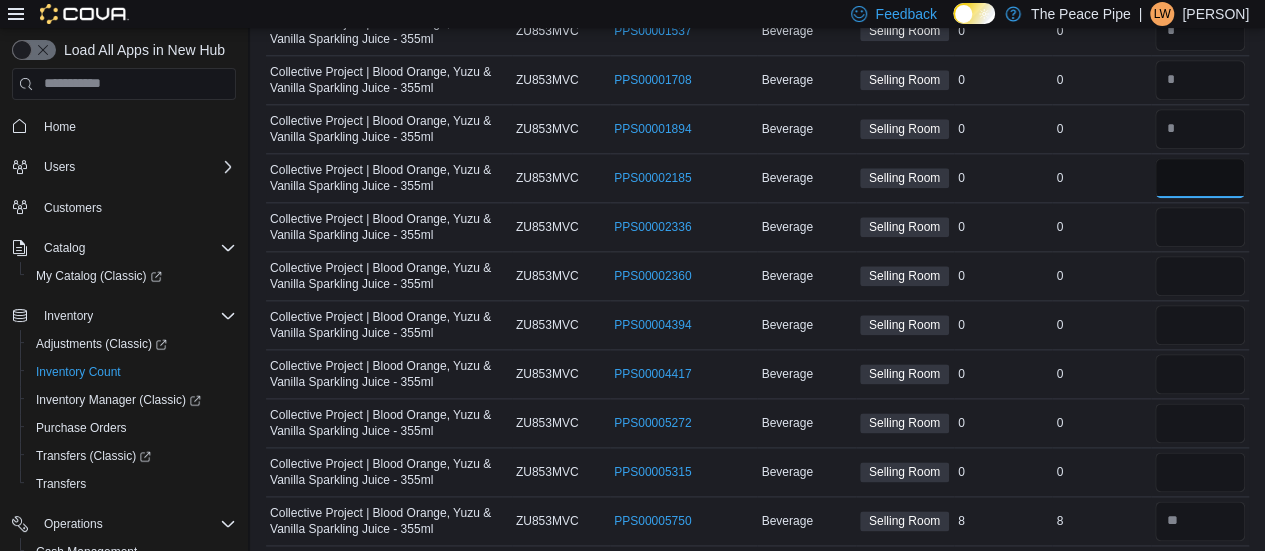 type on "*" 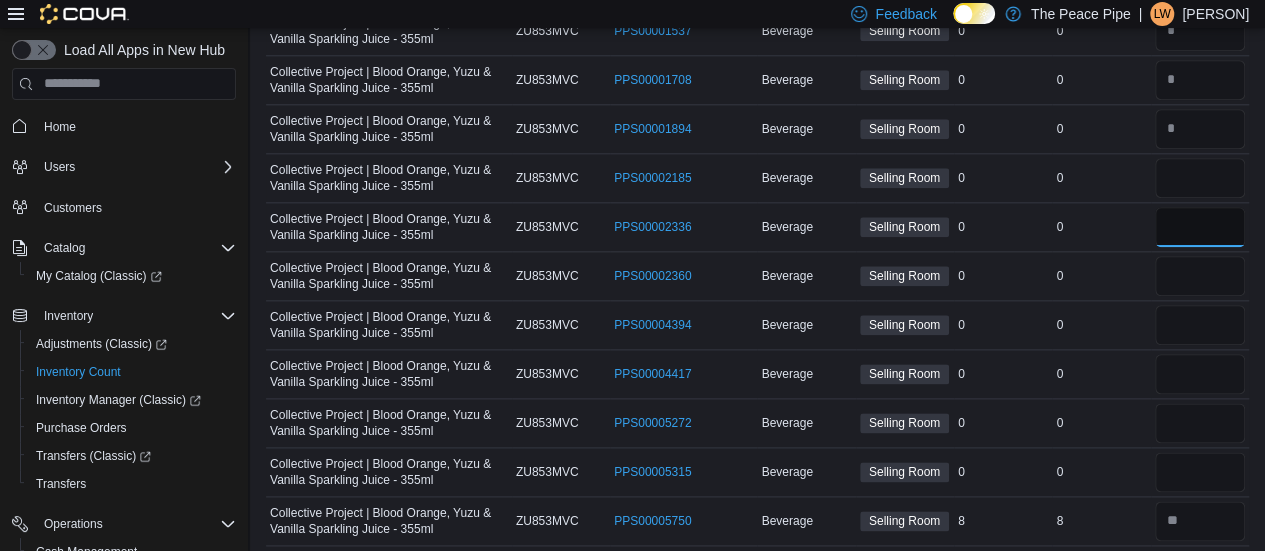 type 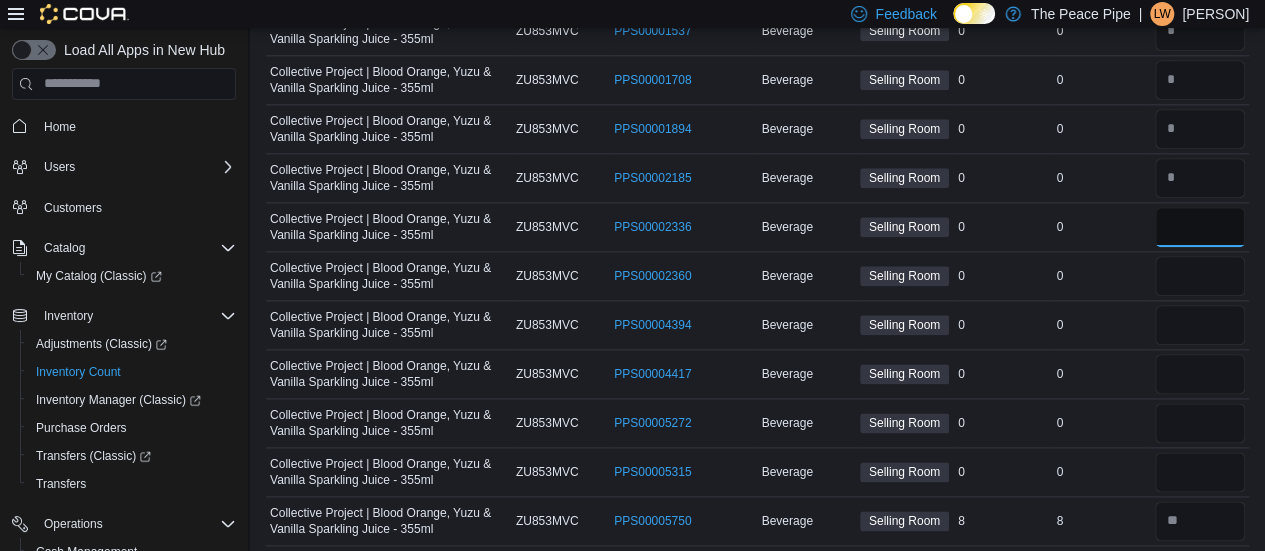 type on "*" 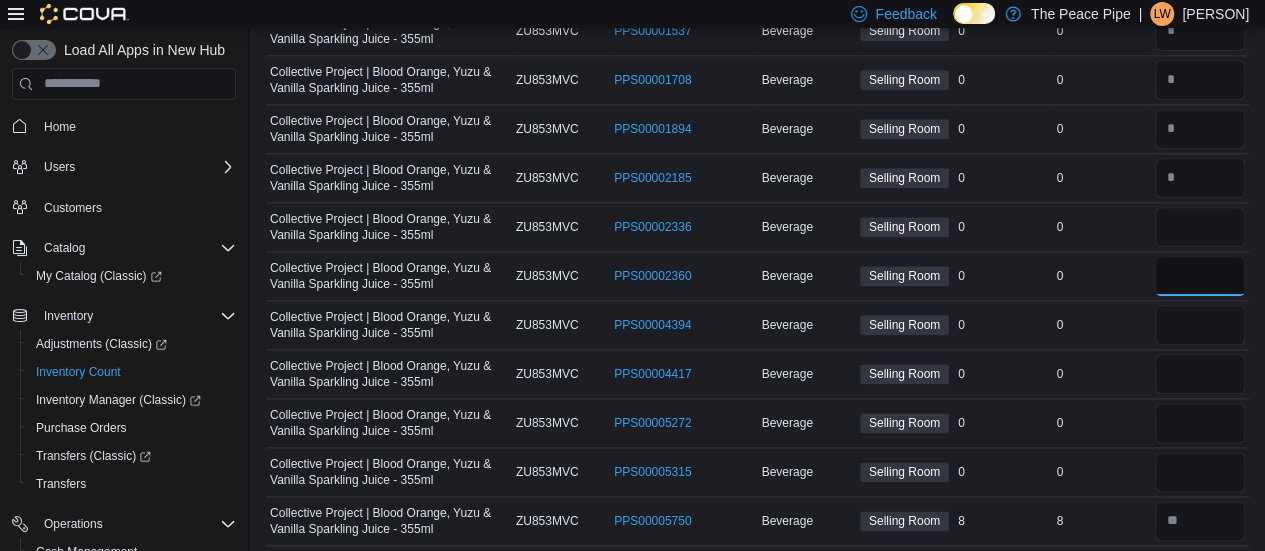 type 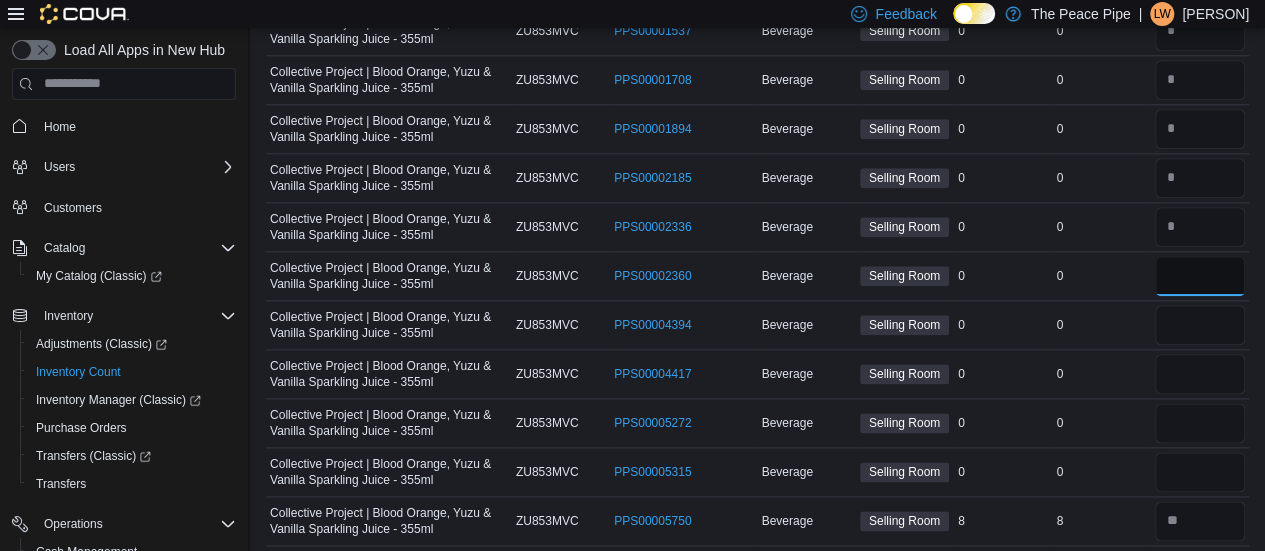 type on "*" 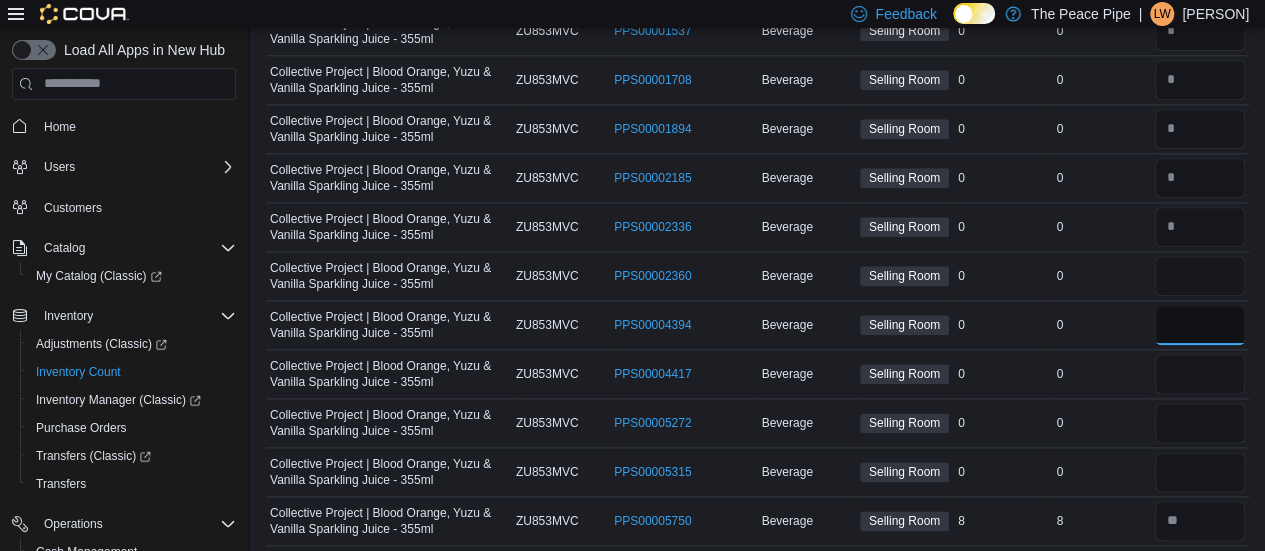 type 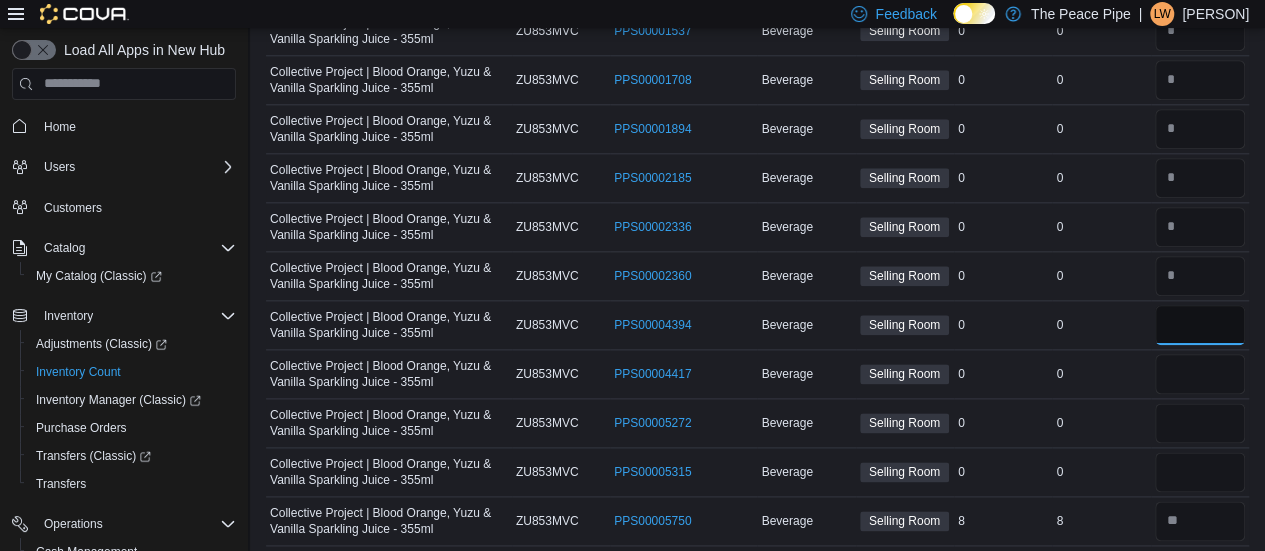 type on "*" 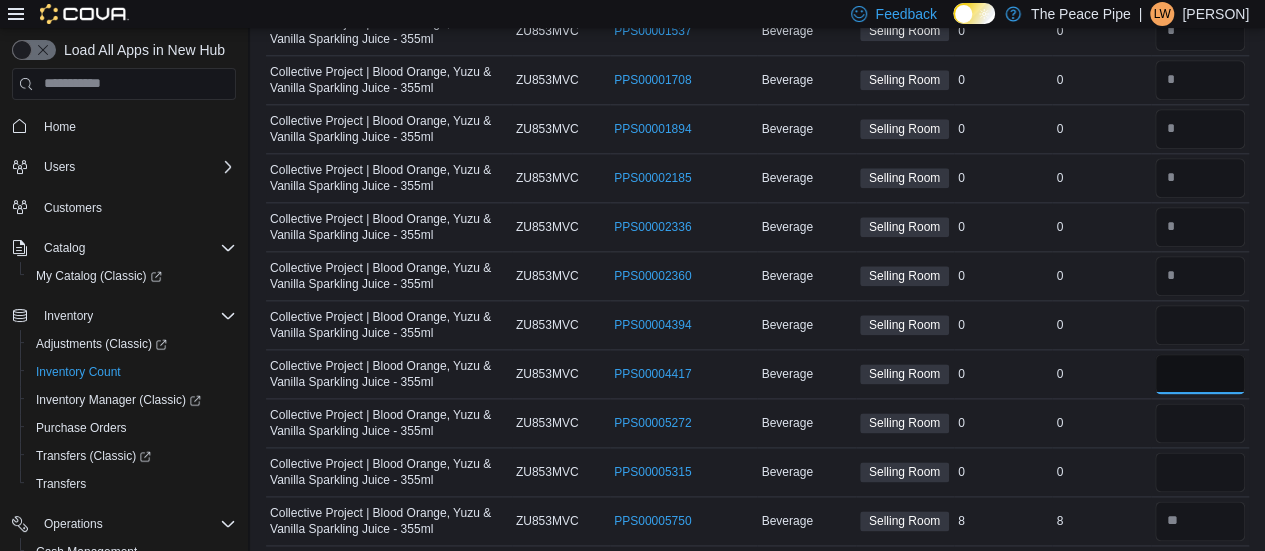 type 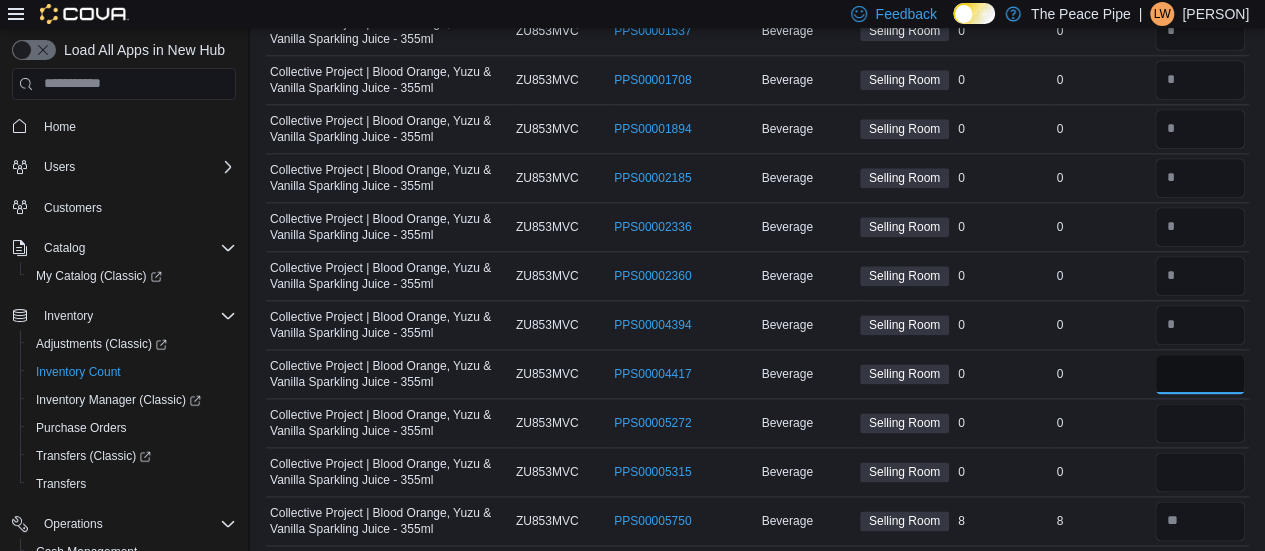 type on "*" 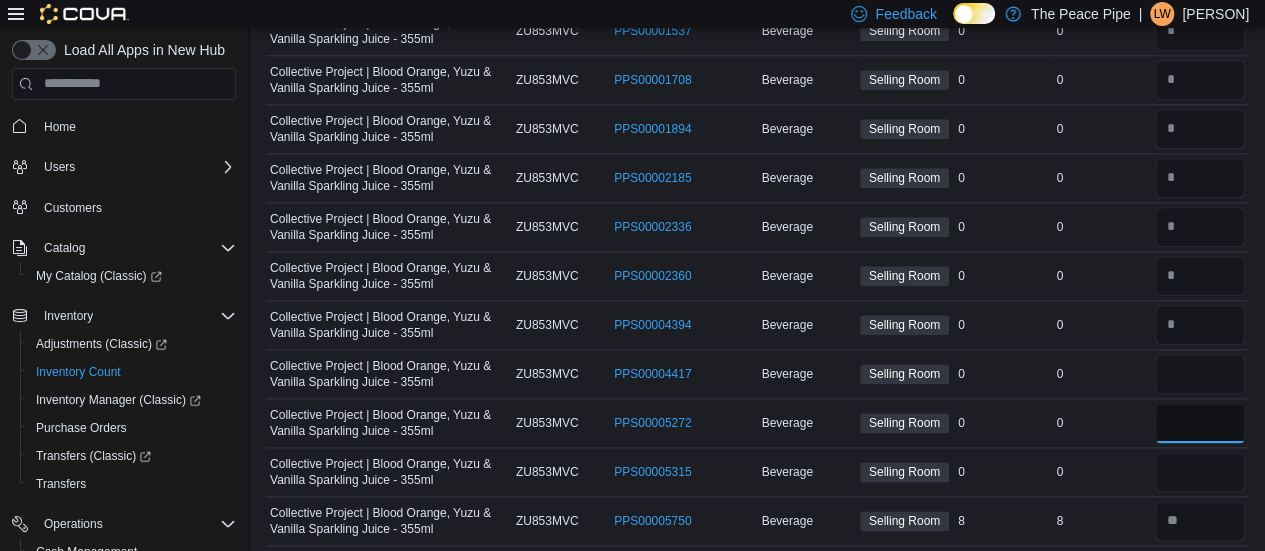 type 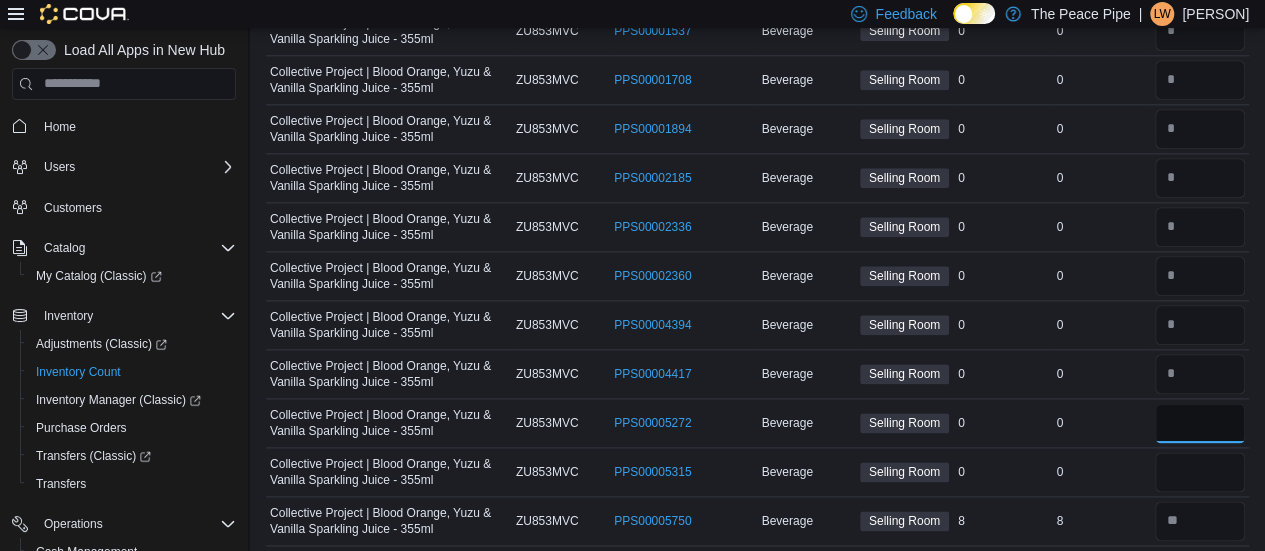 type on "*" 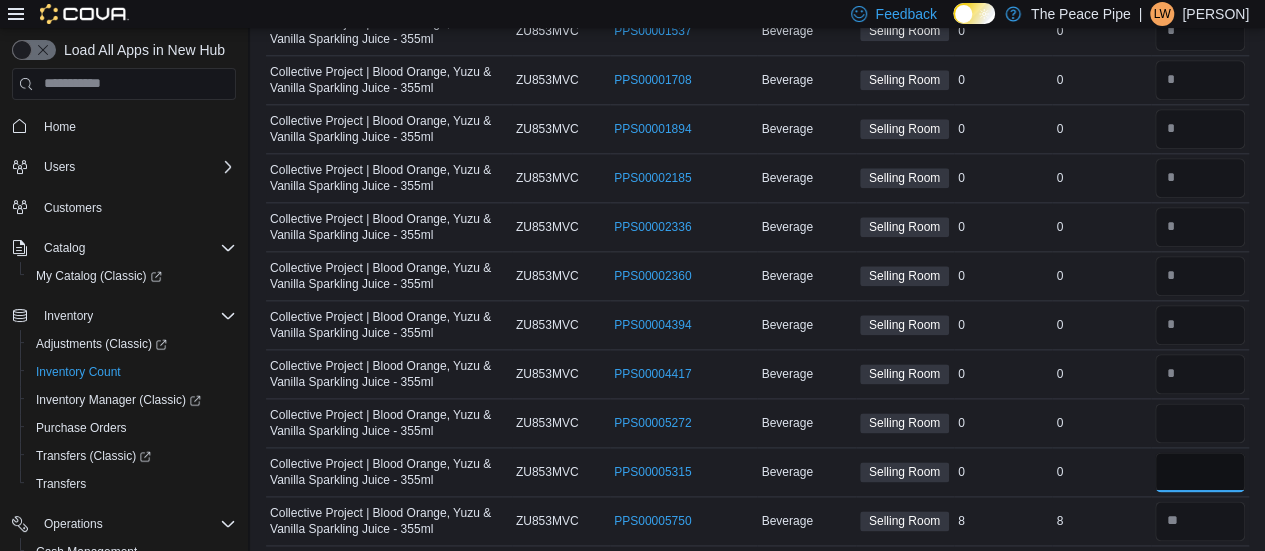 type 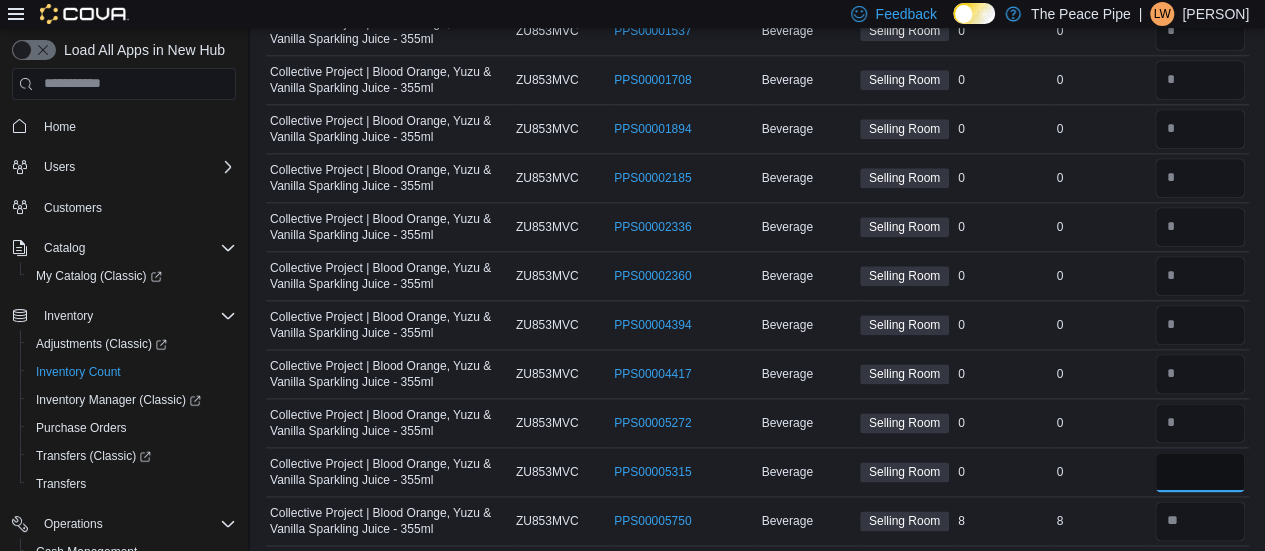 type on "*" 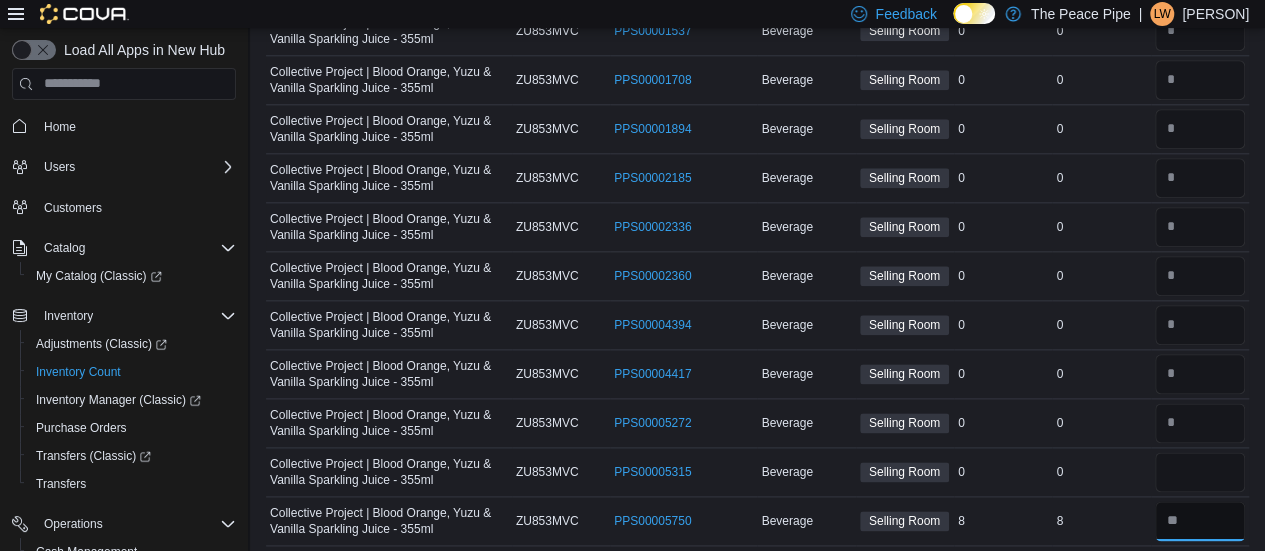 type 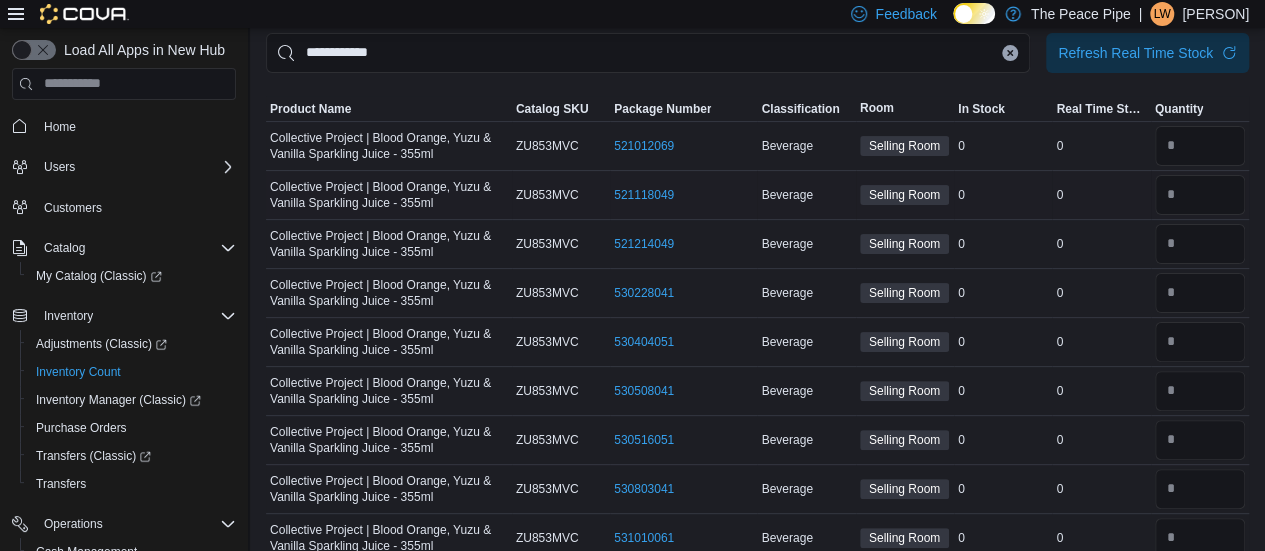 scroll, scrollTop: 0, scrollLeft: 0, axis: both 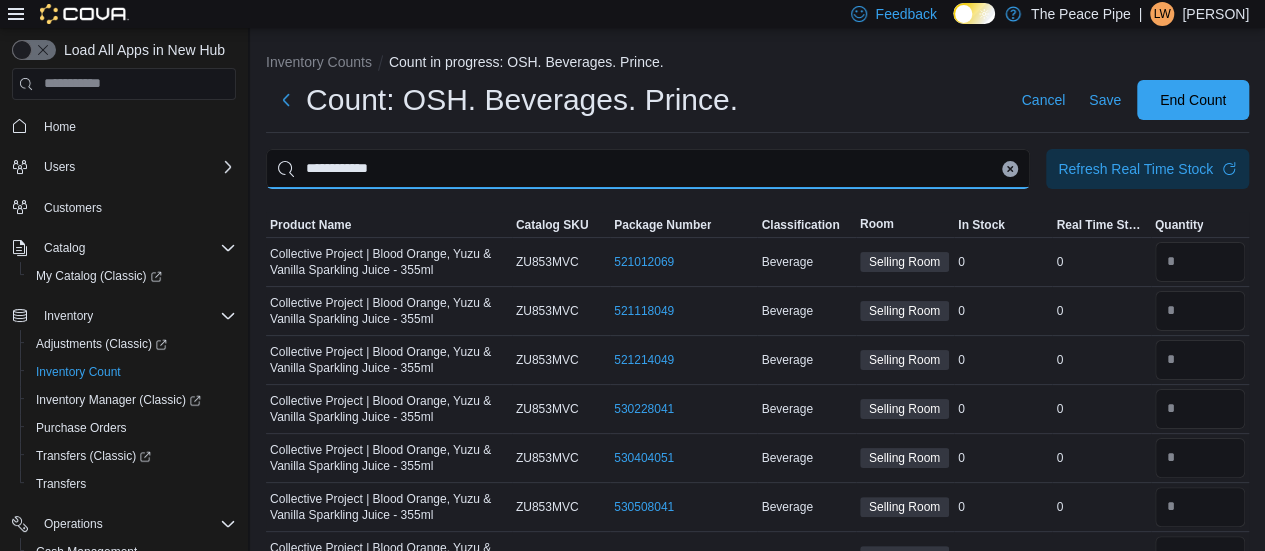 click on "**********" at bounding box center (648, 169) 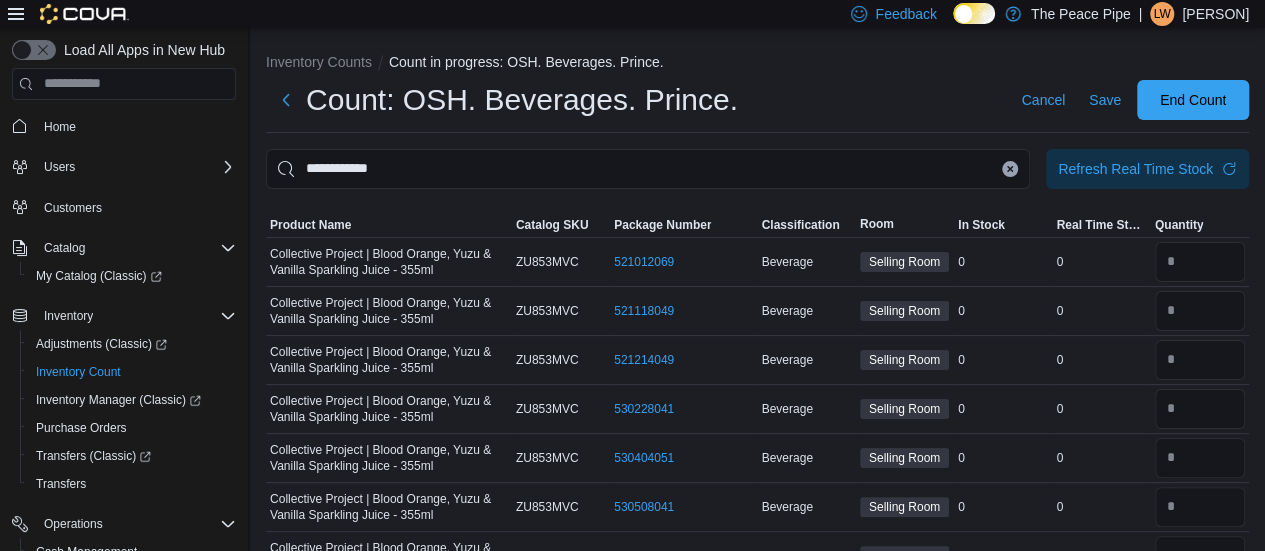 click at bounding box center (1010, 169) 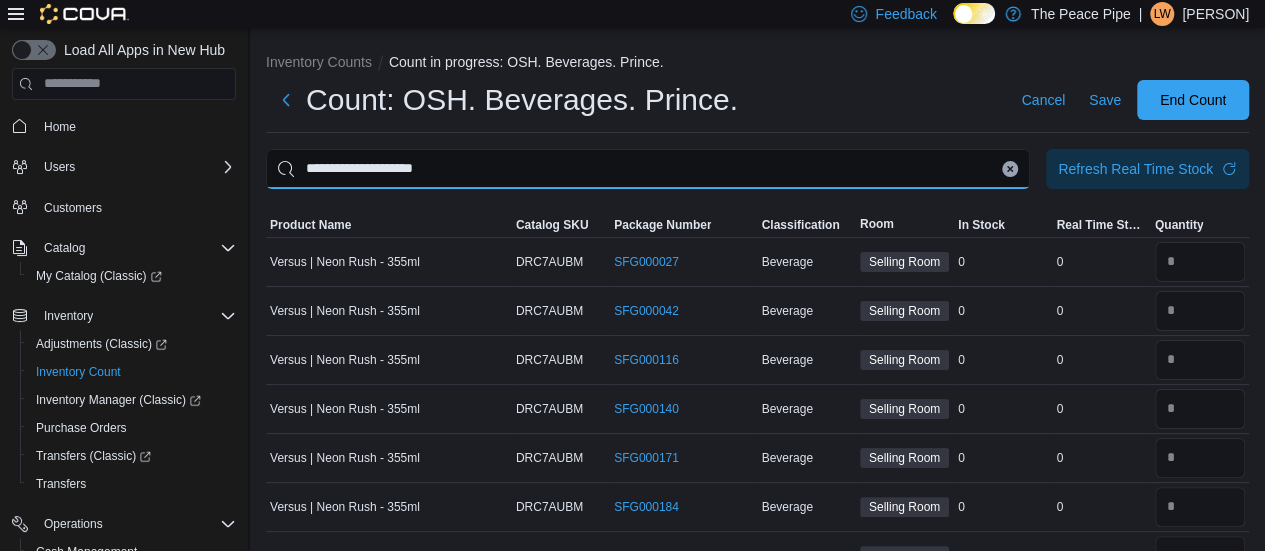 type on "**********" 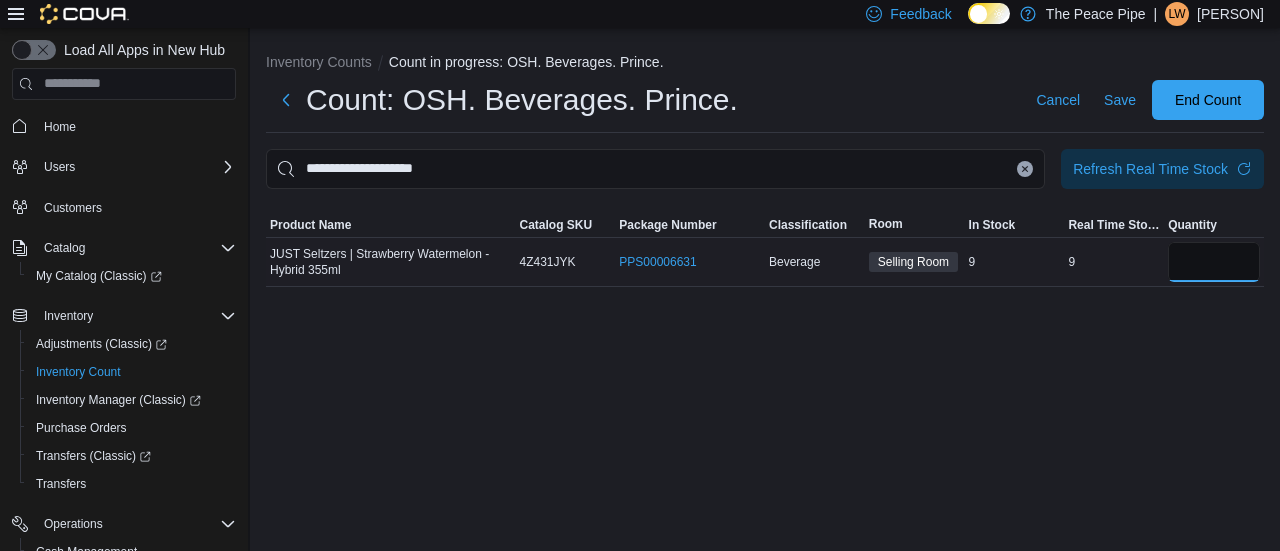 click at bounding box center (1214, 262) 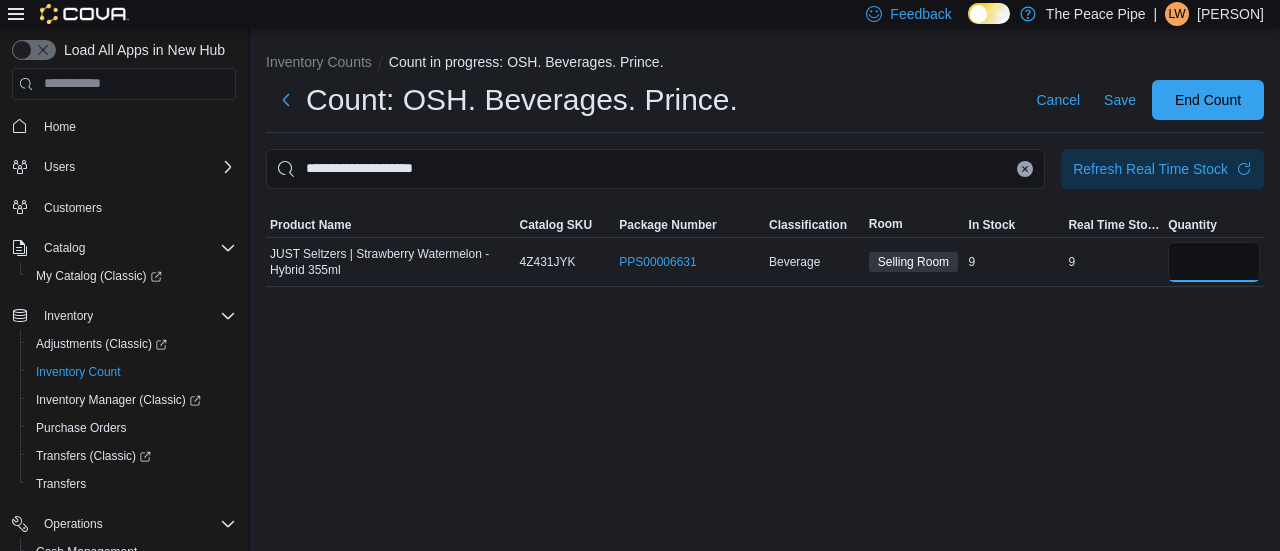 type on "*" 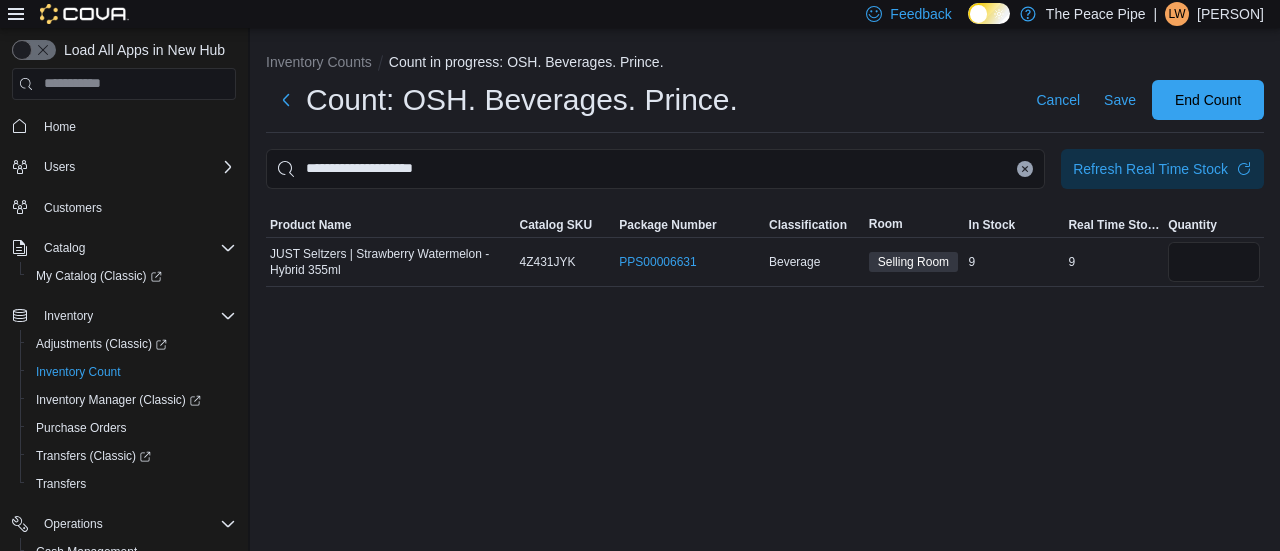 type 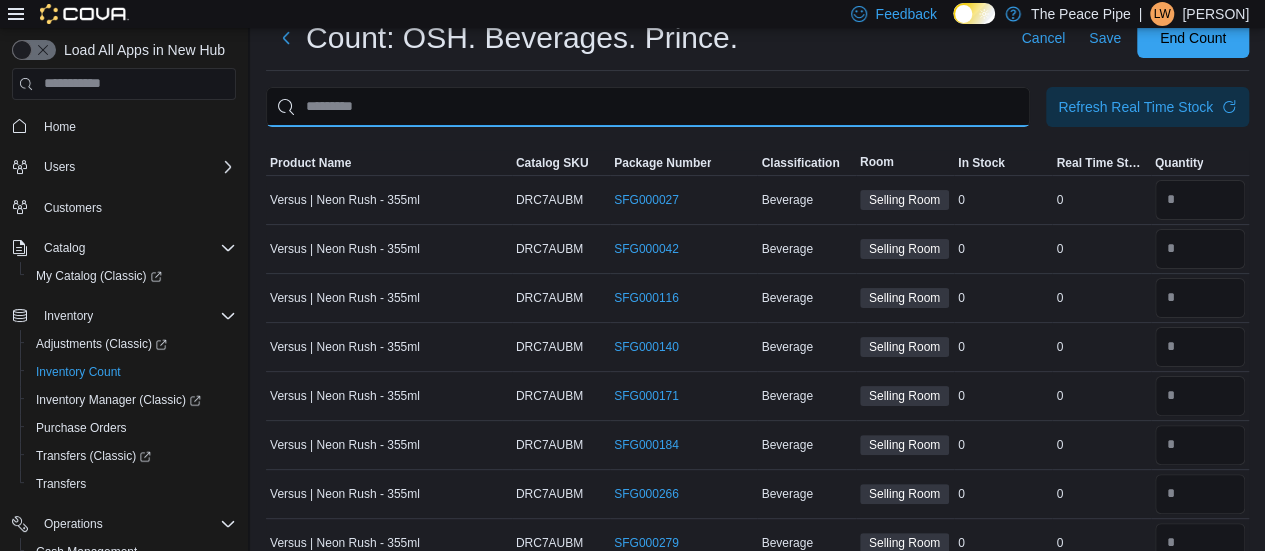 scroll, scrollTop: 0, scrollLeft: 0, axis: both 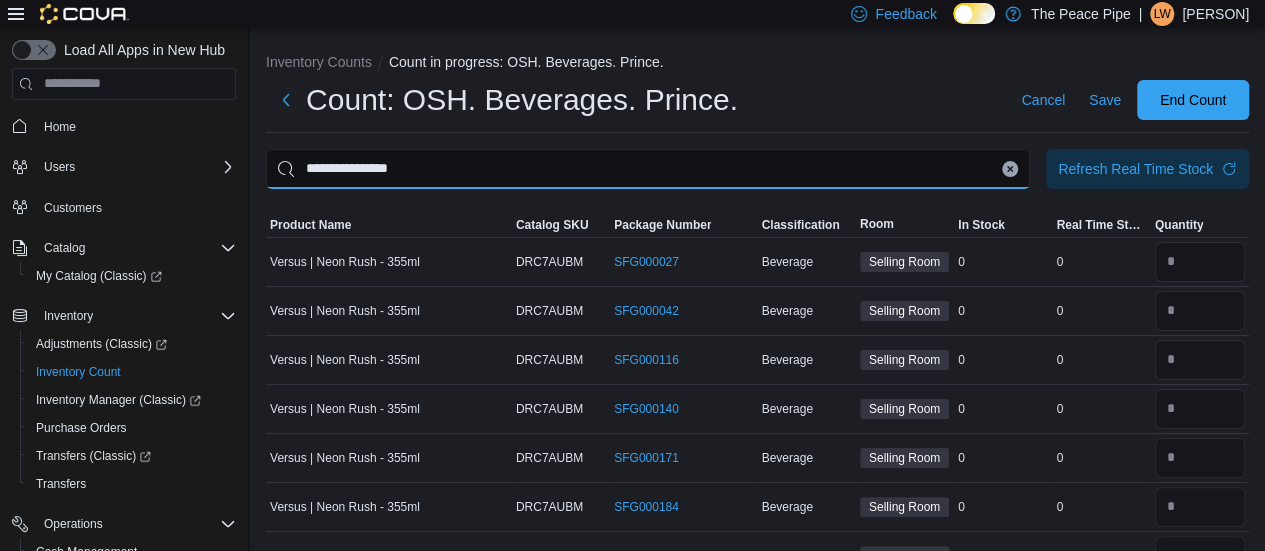type on "**********" 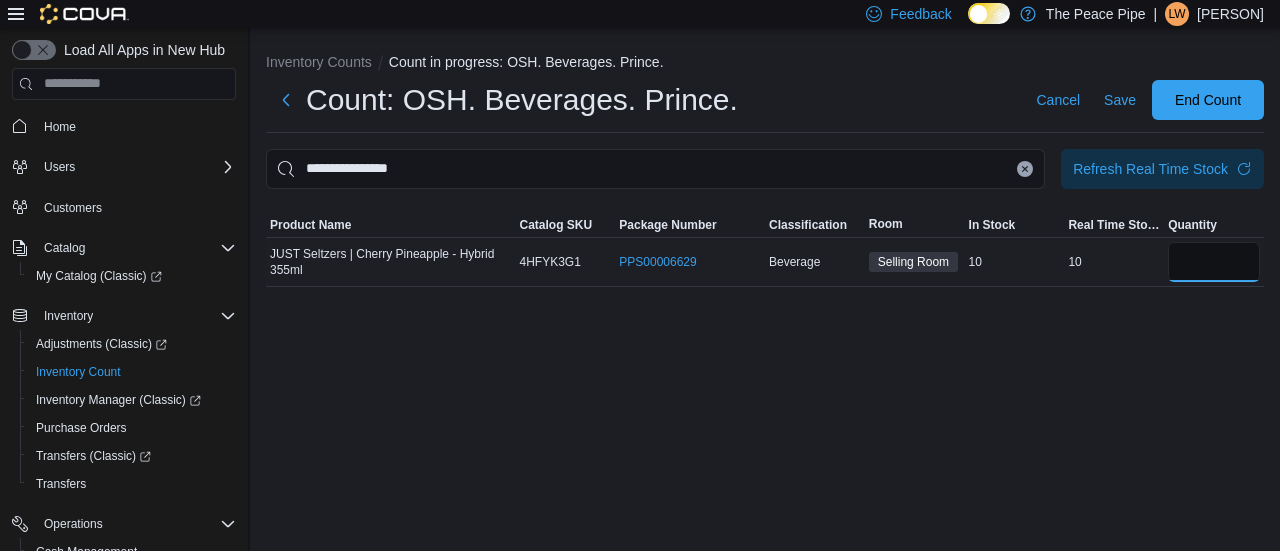 click at bounding box center [1214, 262] 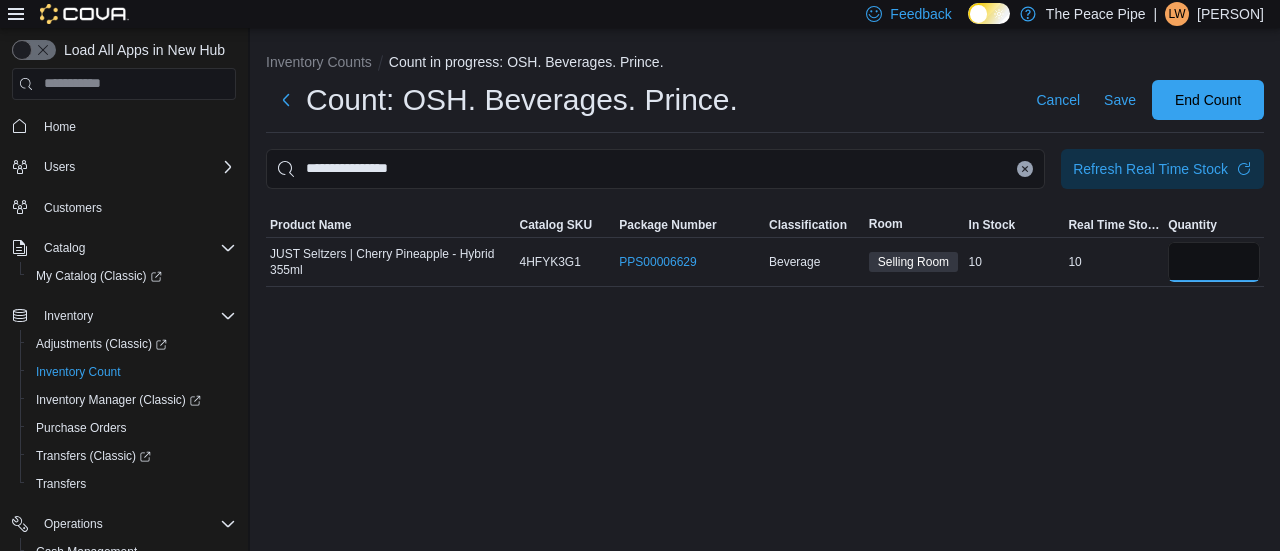 type on "*" 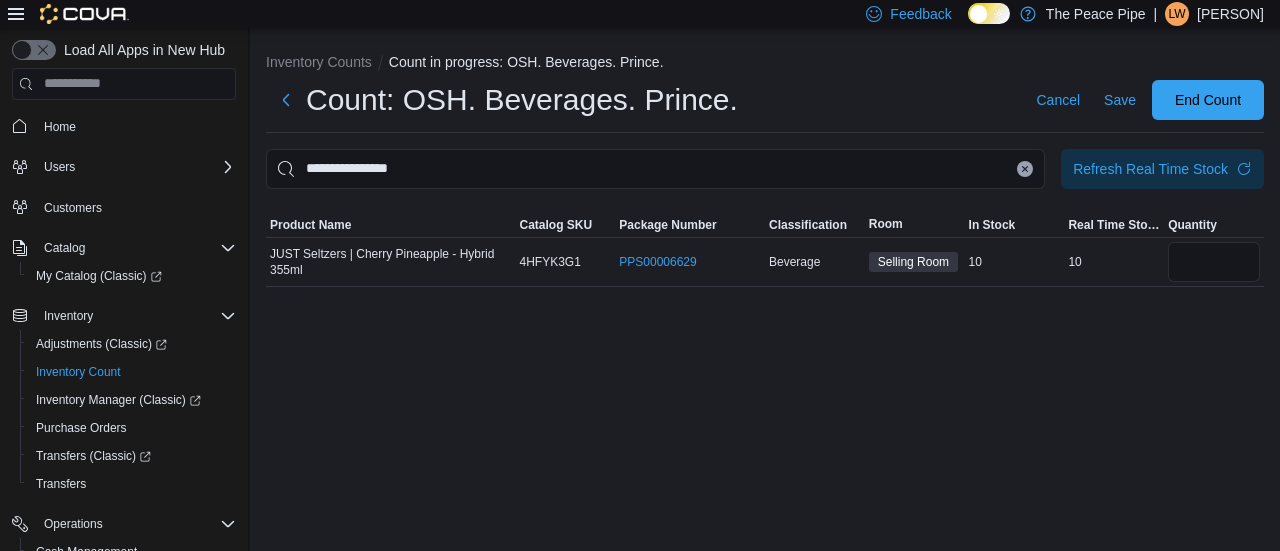 type 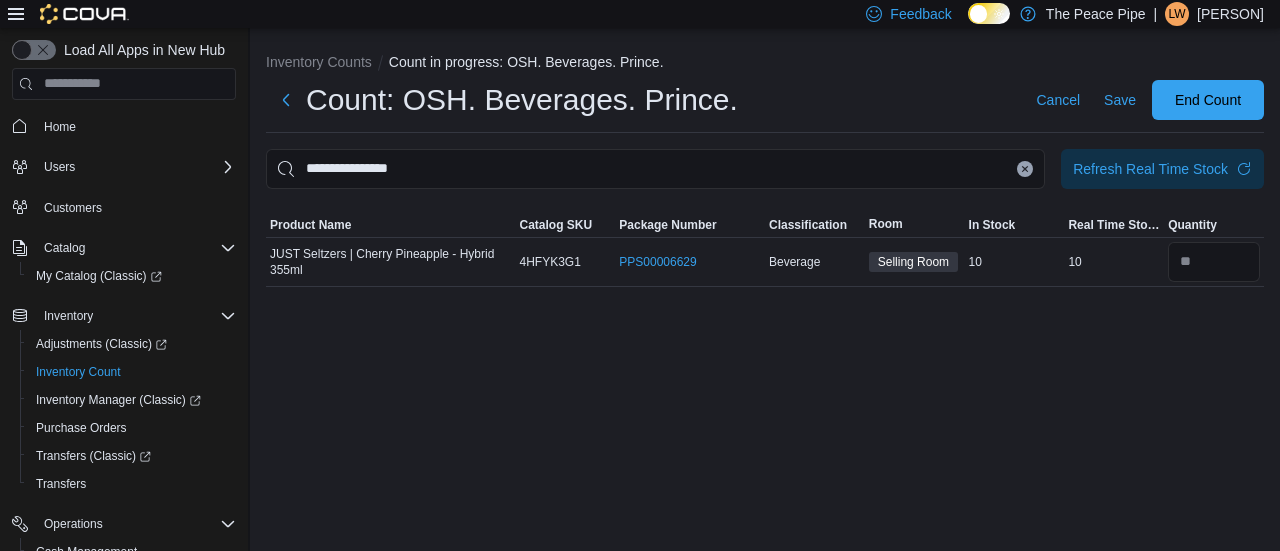 click 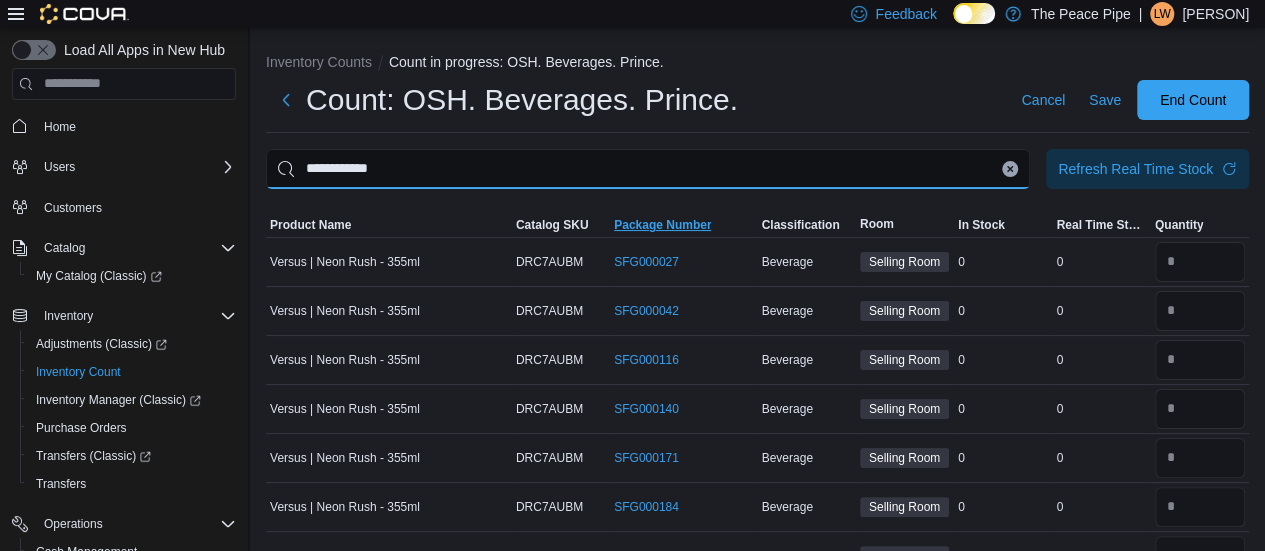 type on "**********" 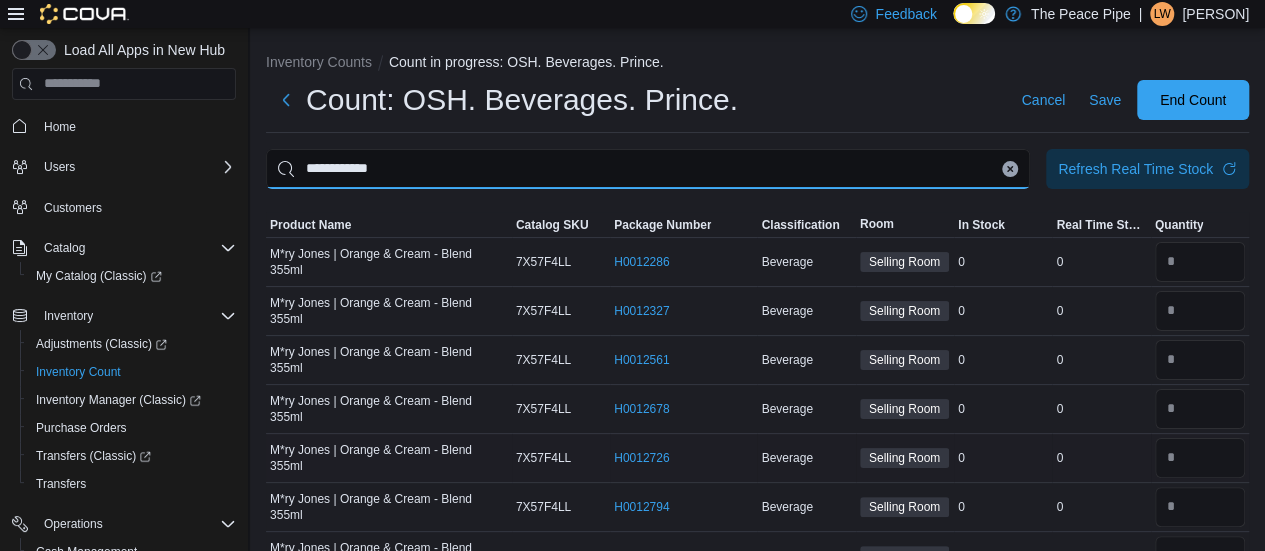 scroll, scrollTop: 139, scrollLeft: 0, axis: vertical 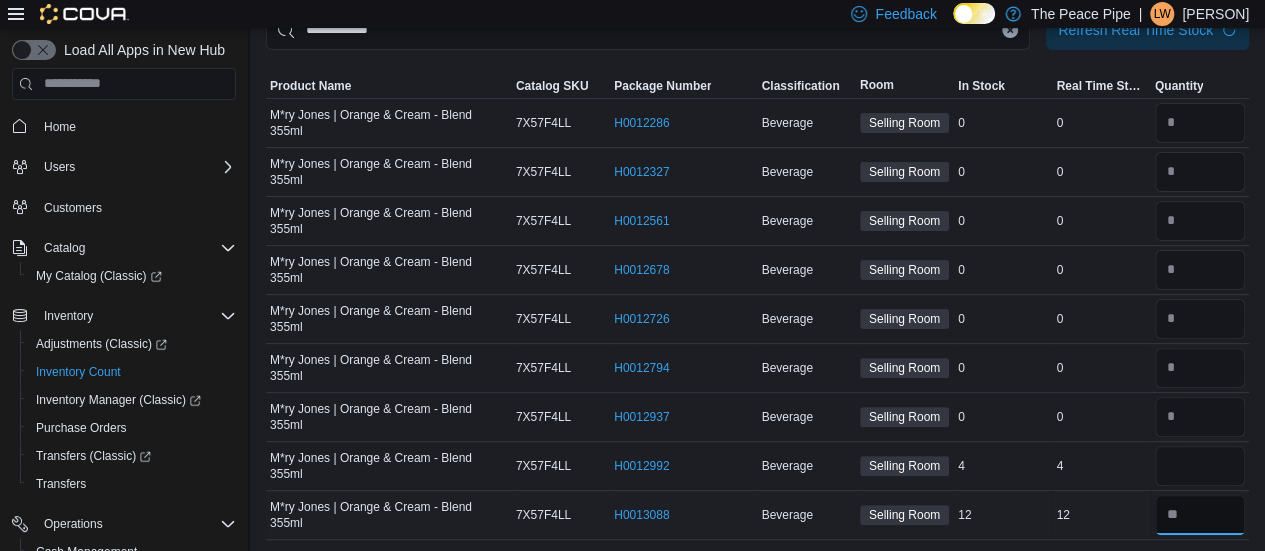 click at bounding box center (1200, 515) 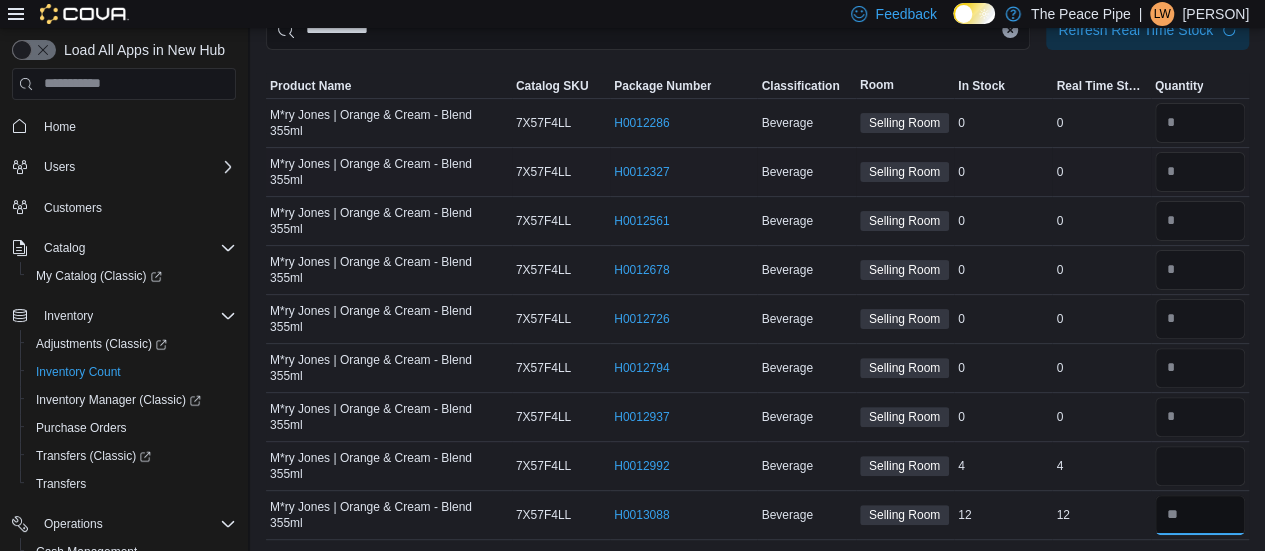scroll, scrollTop: 0, scrollLeft: 0, axis: both 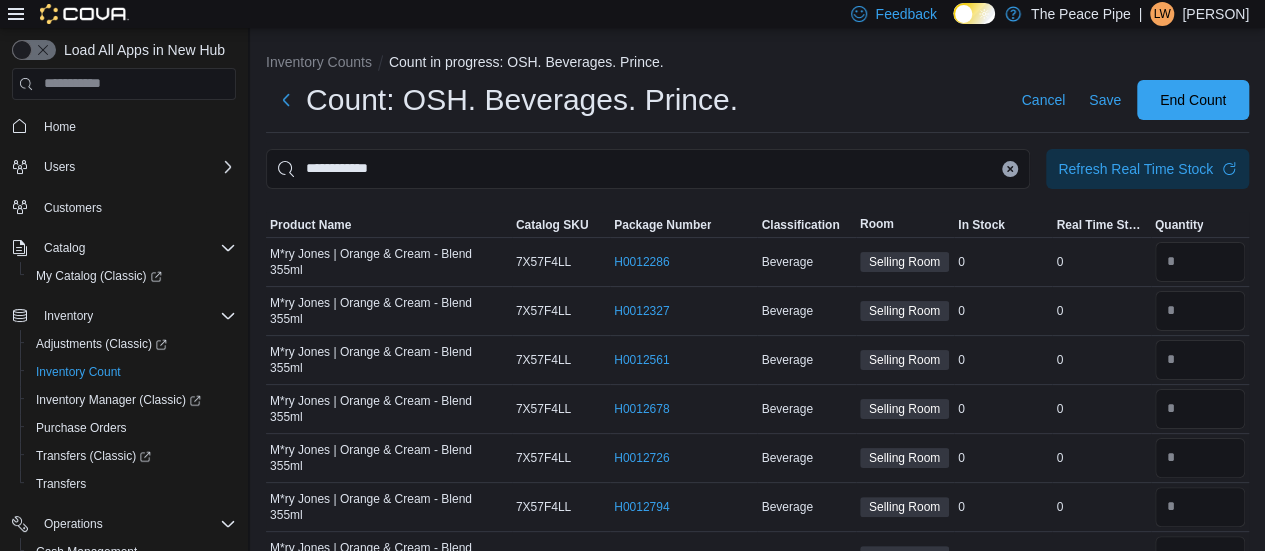 type on "*" 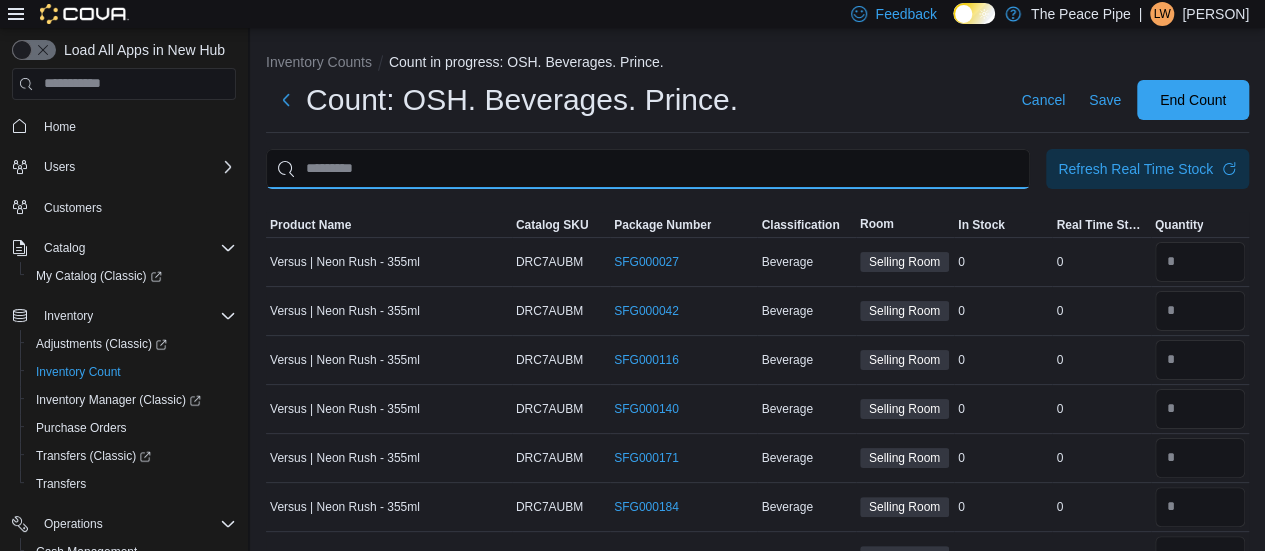 click at bounding box center (648, 169) 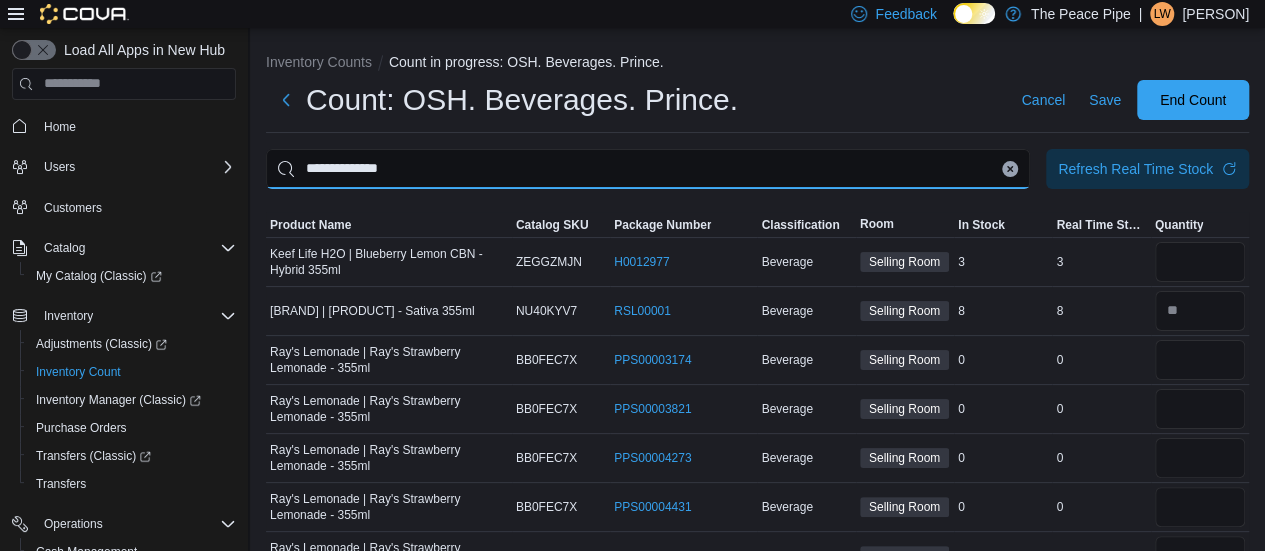 type on "**********" 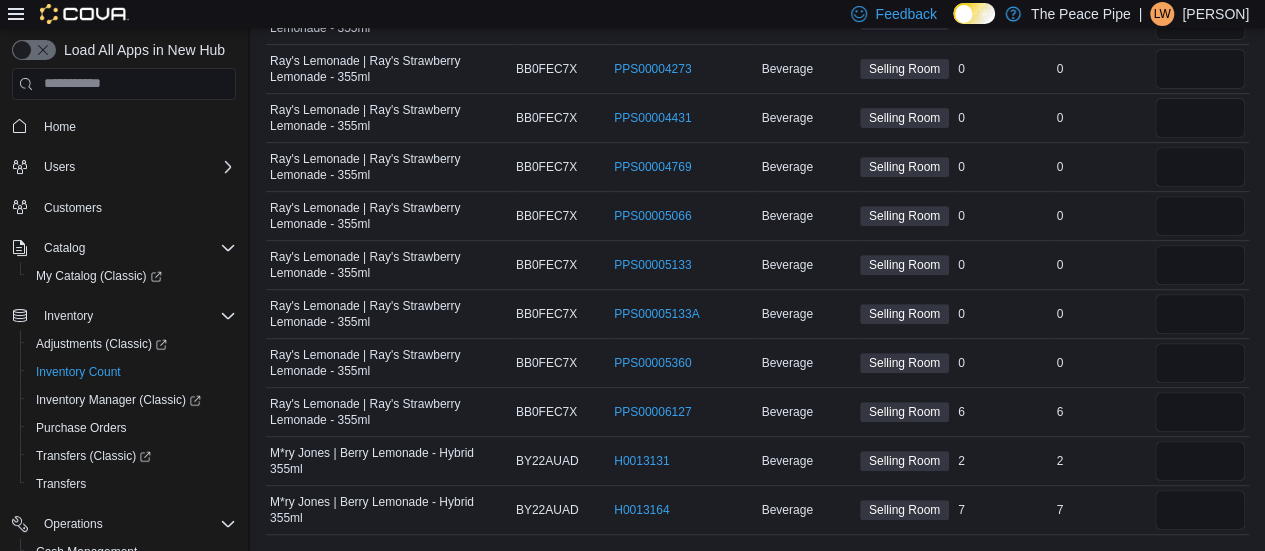 scroll, scrollTop: 342, scrollLeft: 0, axis: vertical 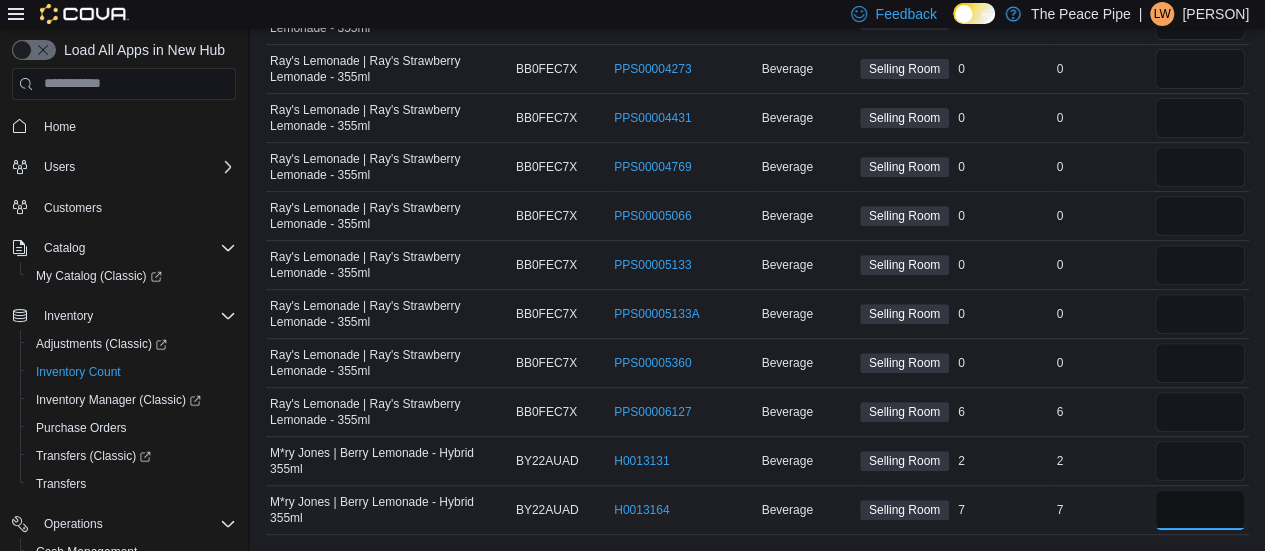 click at bounding box center (1200, 510) 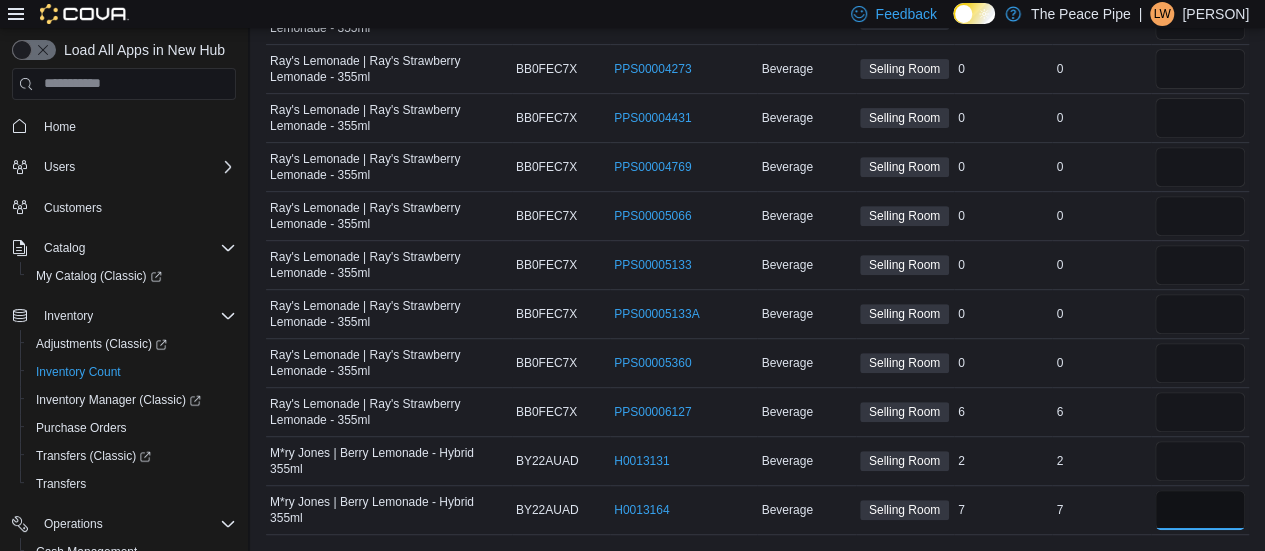 type on "*" 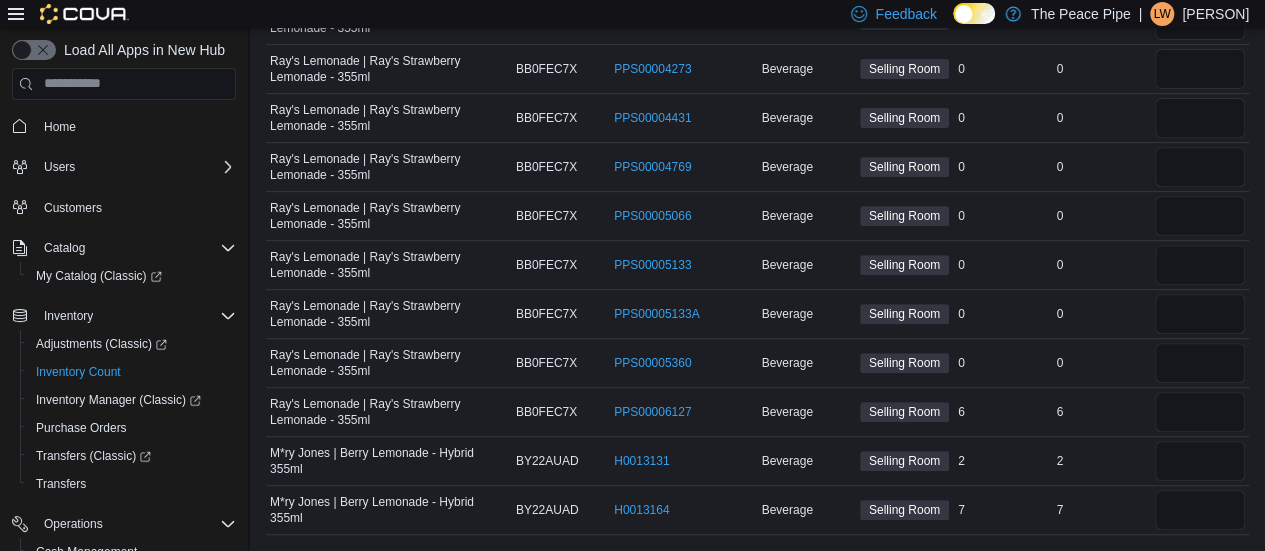 type 